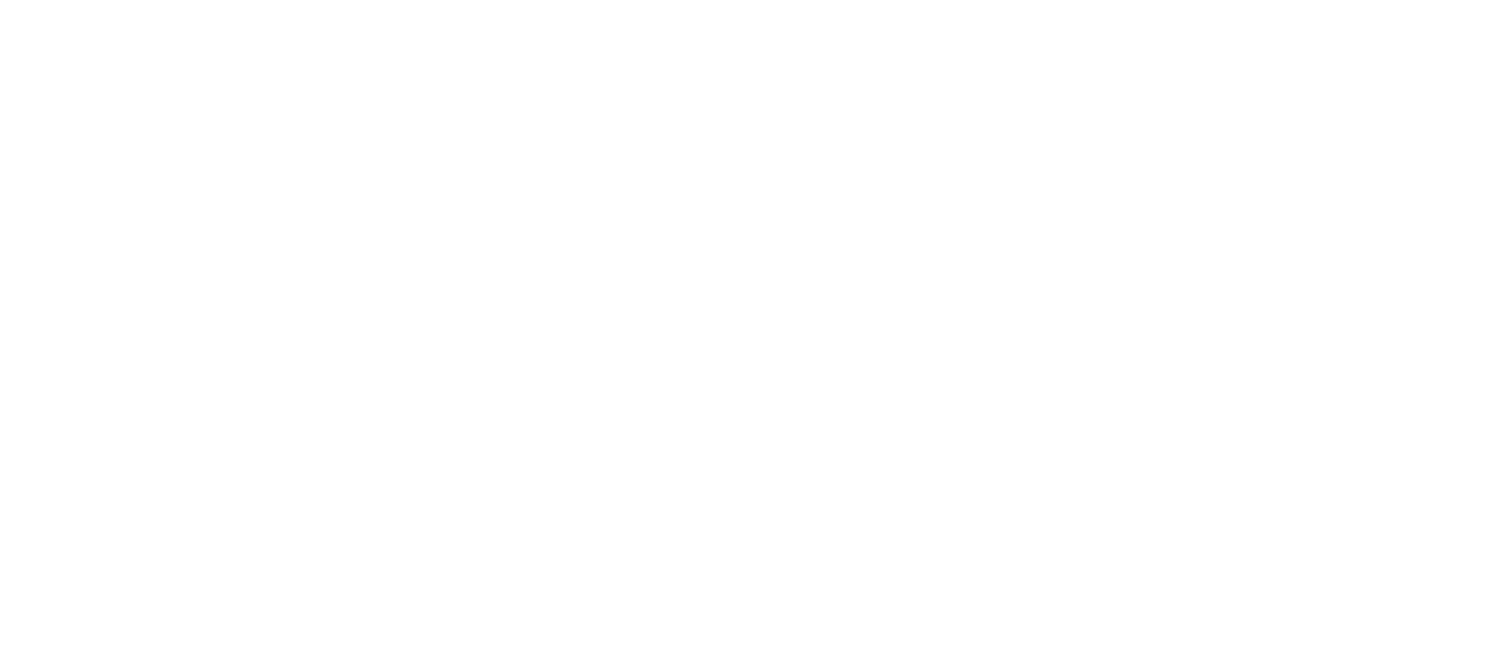 scroll, scrollTop: 0, scrollLeft: 0, axis: both 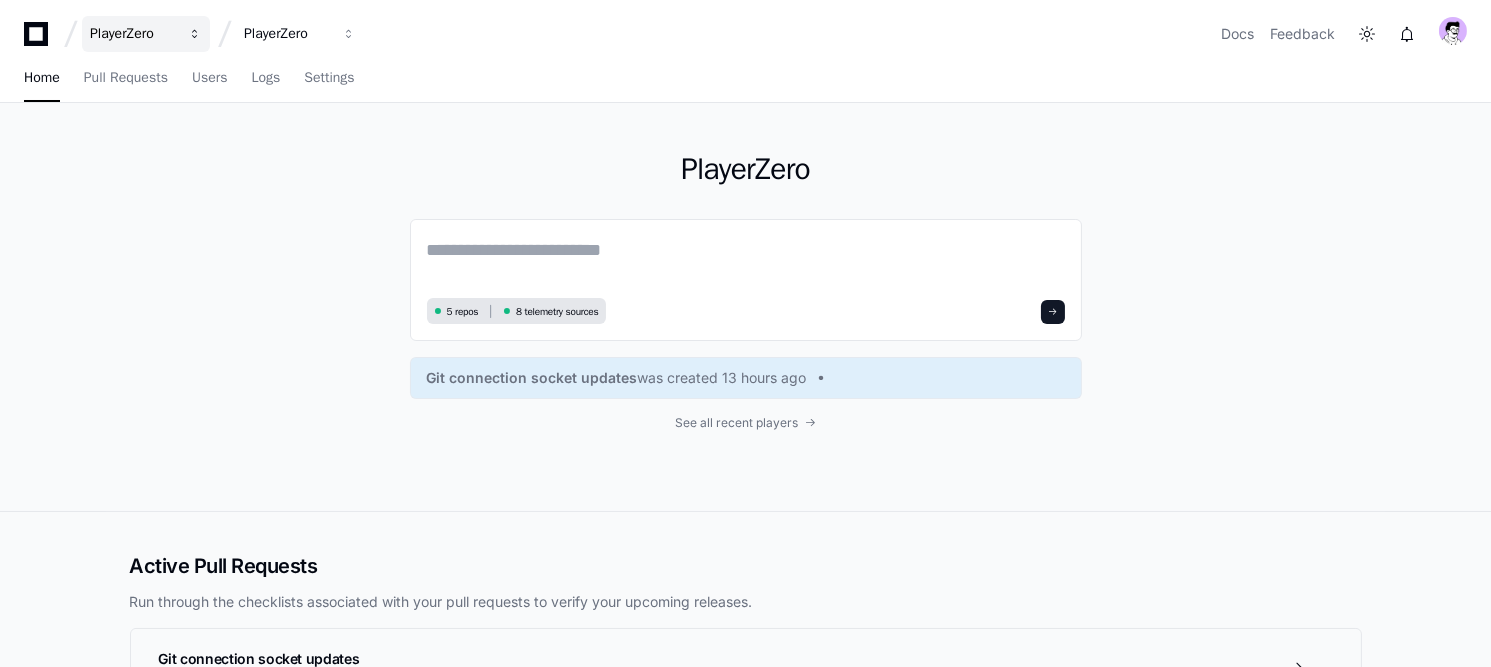 click on "PlayerZero" at bounding box center [133, 34] 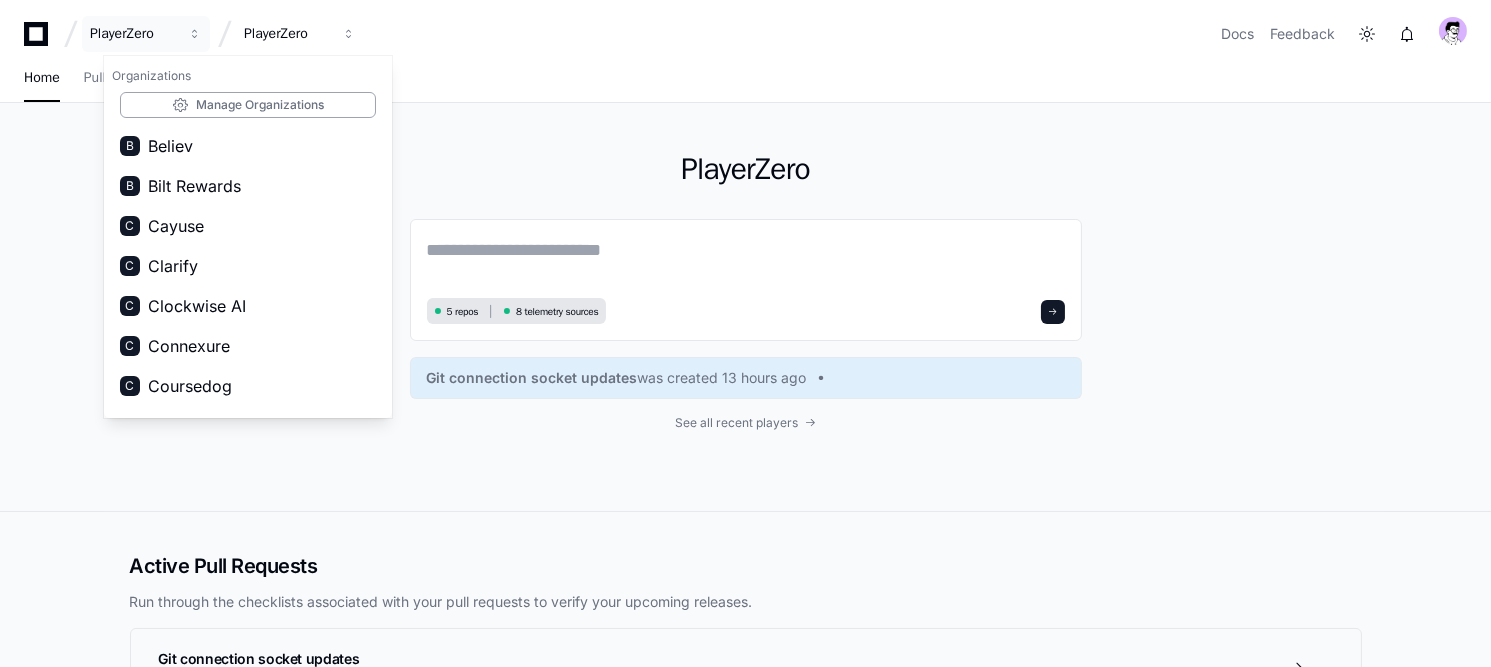 scroll, scrollTop: 0, scrollLeft: 0, axis: both 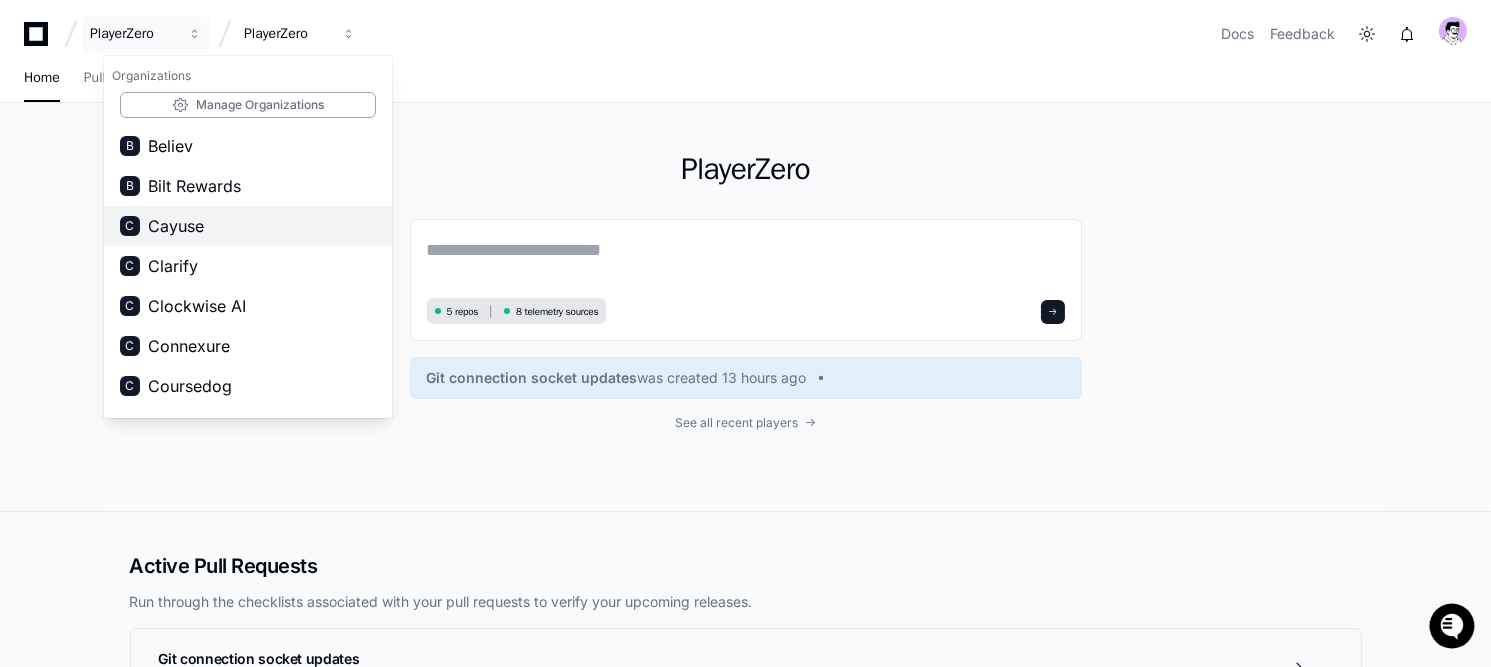 click on "C  Cayuse" at bounding box center [248, 226] 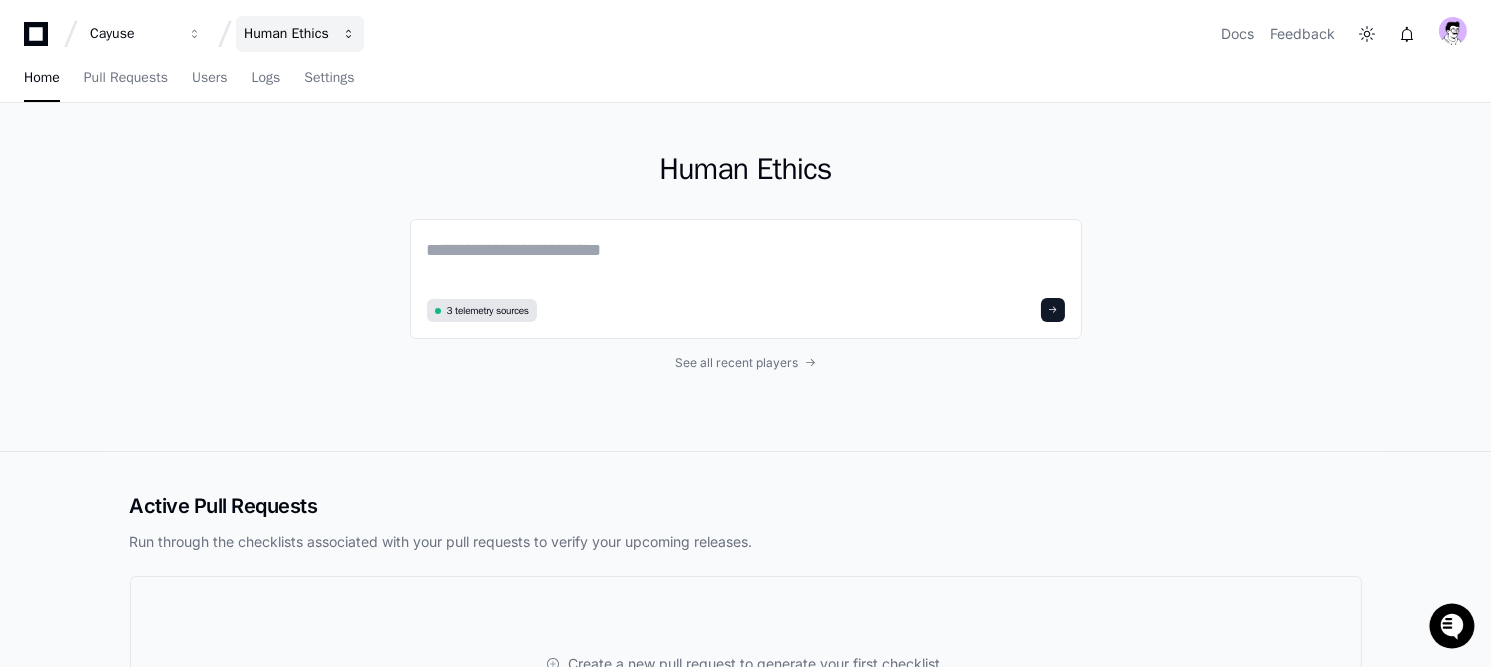click on "Human Ethics" at bounding box center (133, 34) 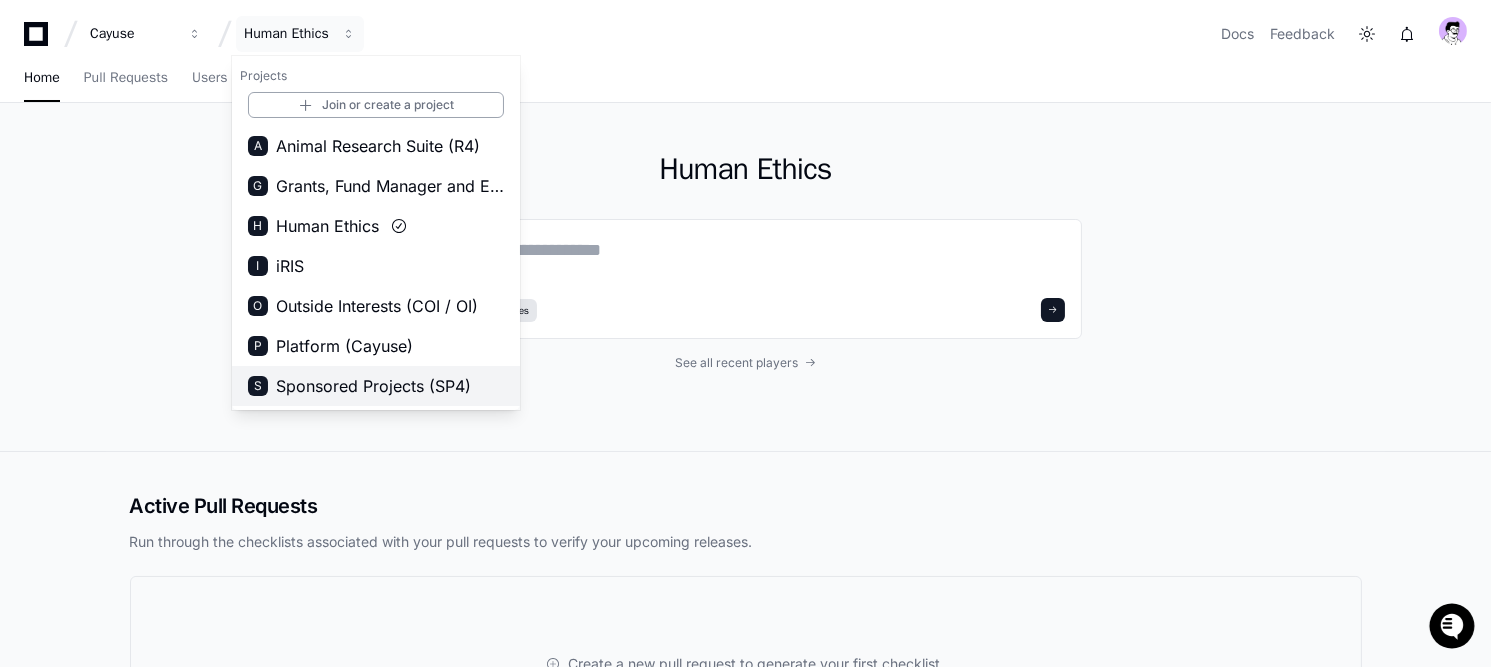 click on "Sponsored Projects (SP4)" at bounding box center [373, 386] 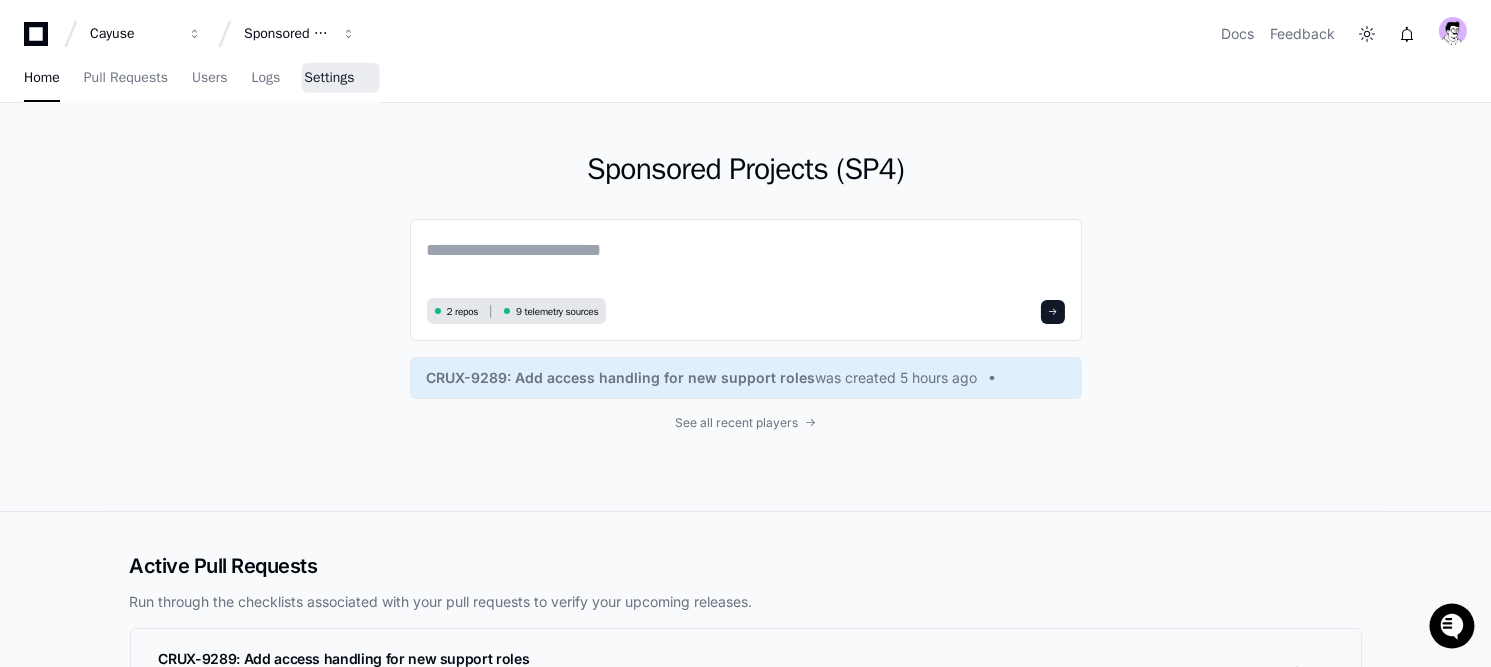 click on "Settings" at bounding box center [329, 78] 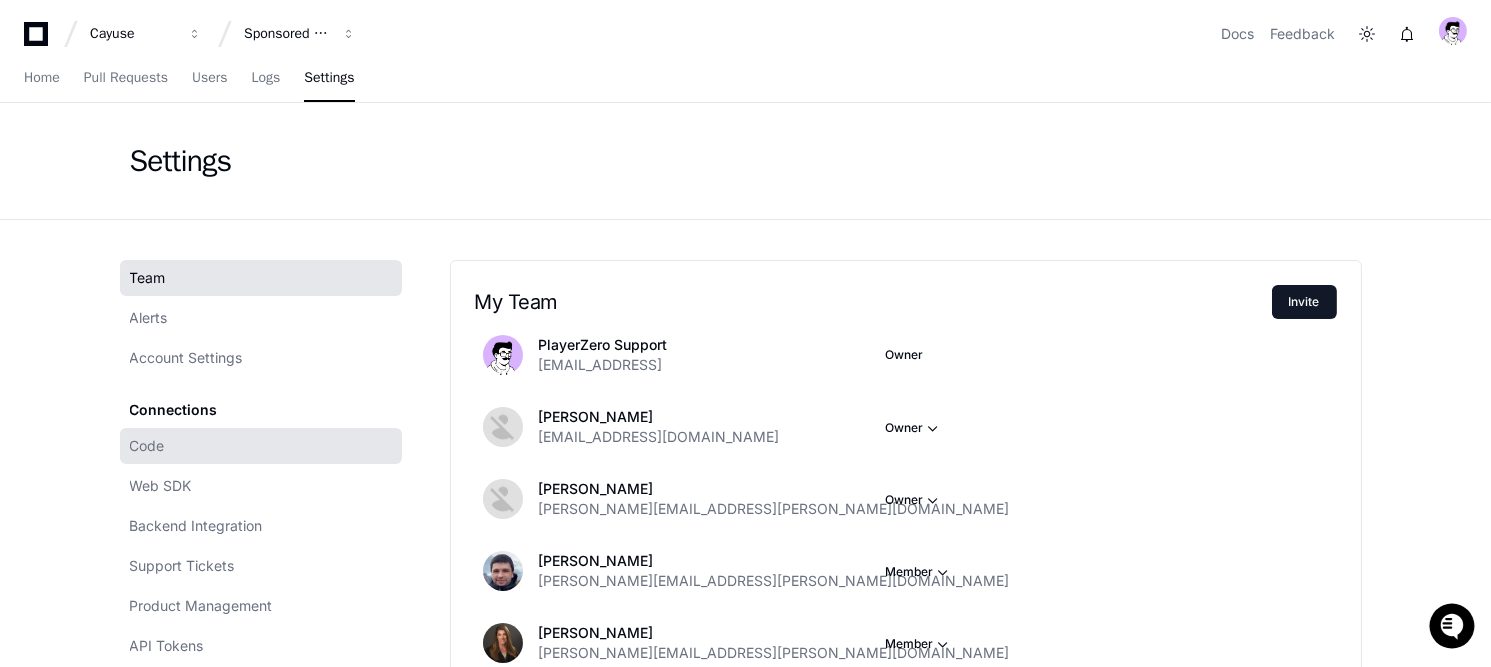 click on "Code" 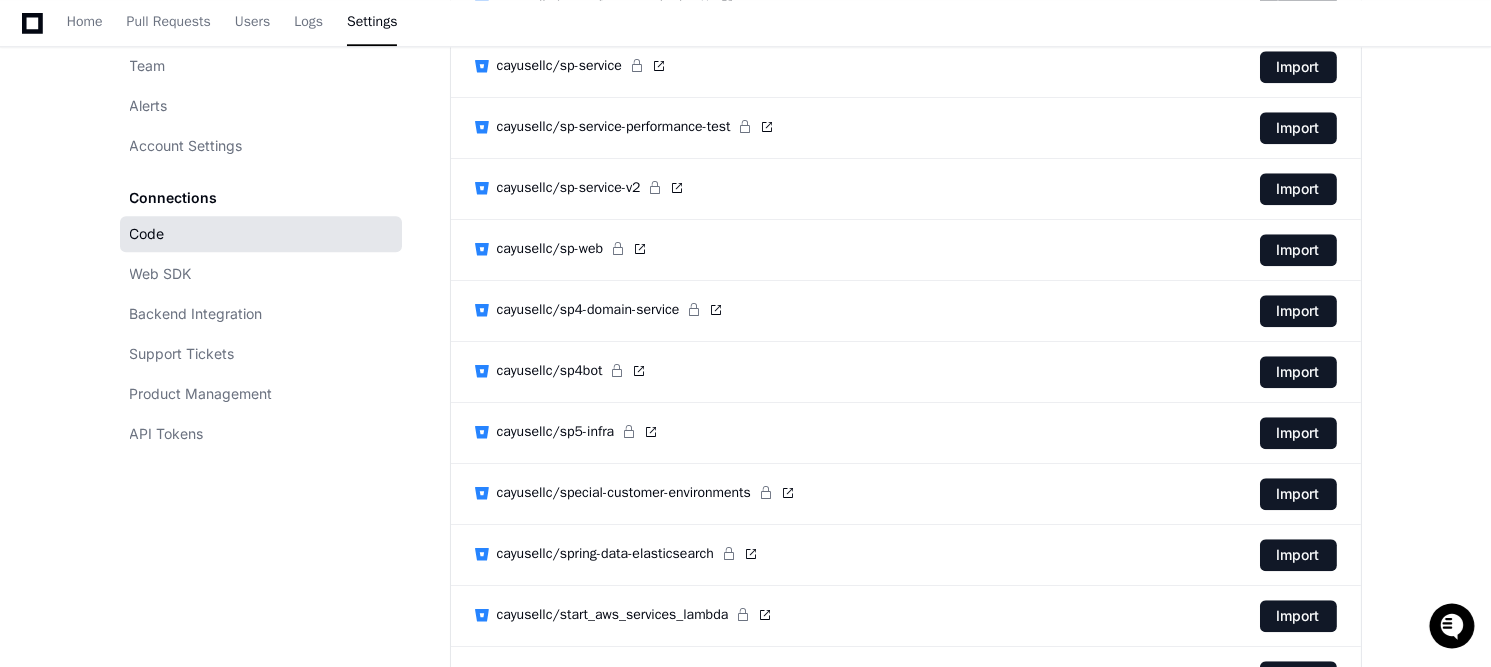 scroll, scrollTop: 36148, scrollLeft: 0, axis: vertical 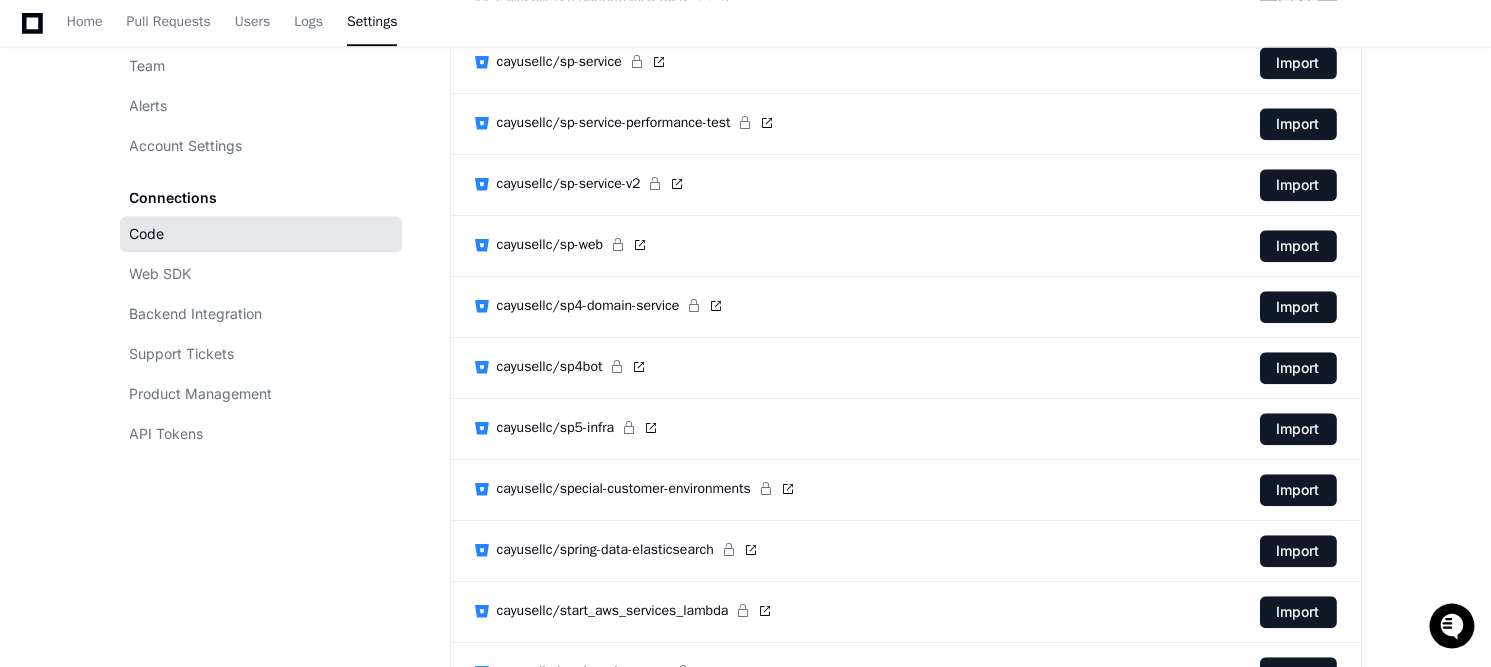click on "Team Alerts Account Settings Connections Code Web SDK Backend Integration Support Tickets Product Management API Tokens Connected Repositories cayusellc/sp-proposal-feed-service  main   Branch is fully synced  cayusellc/sponsored-projects-web-client  main   Branch is fully synced  Add additional repositories  Add a different org  Select a Provider  Bitbucket   Edit Bitbucket Configuration  search cayusellc/2017-hiring  Import  cayusellc/424  Import  cayusellc/424-admin-service-deployment  Import  cayusellc/424-api-client-spring-boot  Import  cayusellc/424-automation  Import  cayusellc/424-build-pipeline  Import  cayusellc/424-dataflow-validation-service  Import  cayusellc/424-dataflow-validation-service-performance-test  Import  cayusellc/424-deployment  Import  cayusellc/424-opportunity-service  Import  cayusellc/424-performance-test  Import  cayusellc/424-proposal-submission-deployment  Import  cayusellc/424-proposal-submission-performance  Import  cayusellc/424-proposal-submission-service  Import   Import" 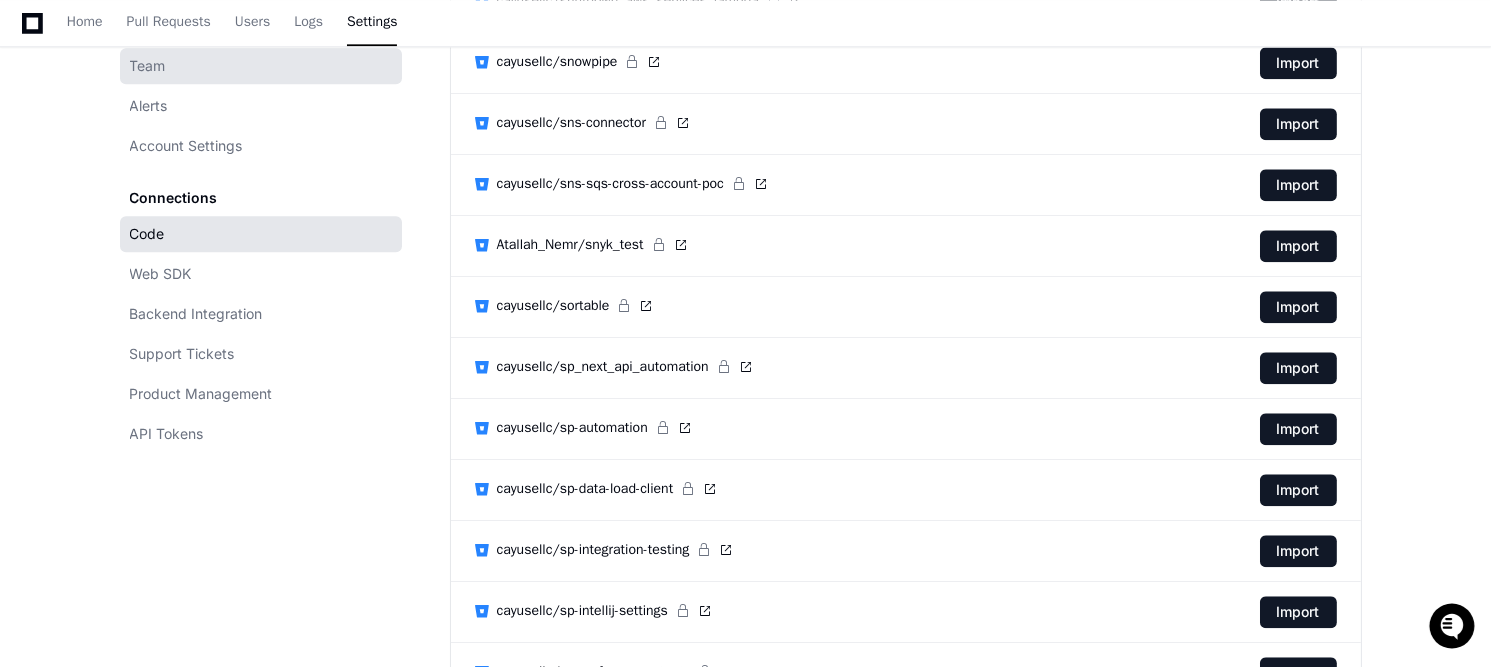 scroll, scrollTop: 35432, scrollLeft: 0, axis: vertical 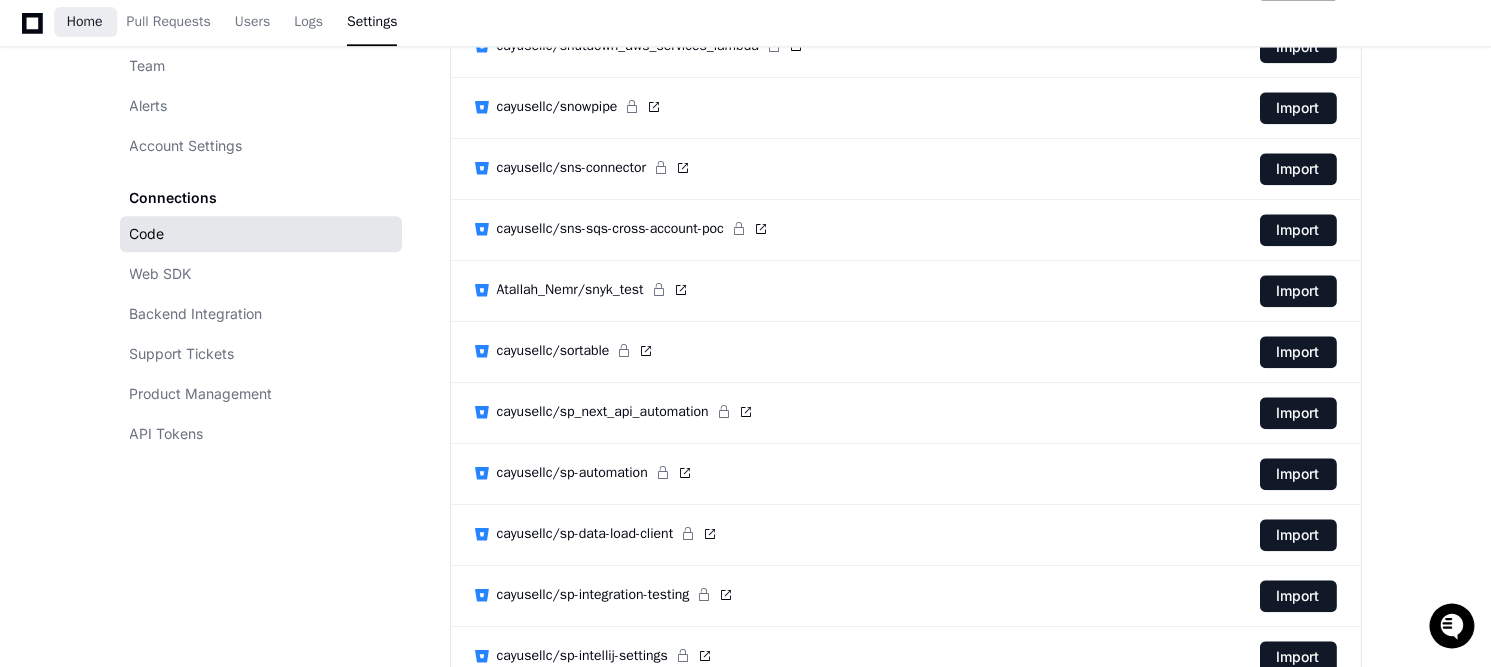 click on "Home" at bounding box center (85, 22) 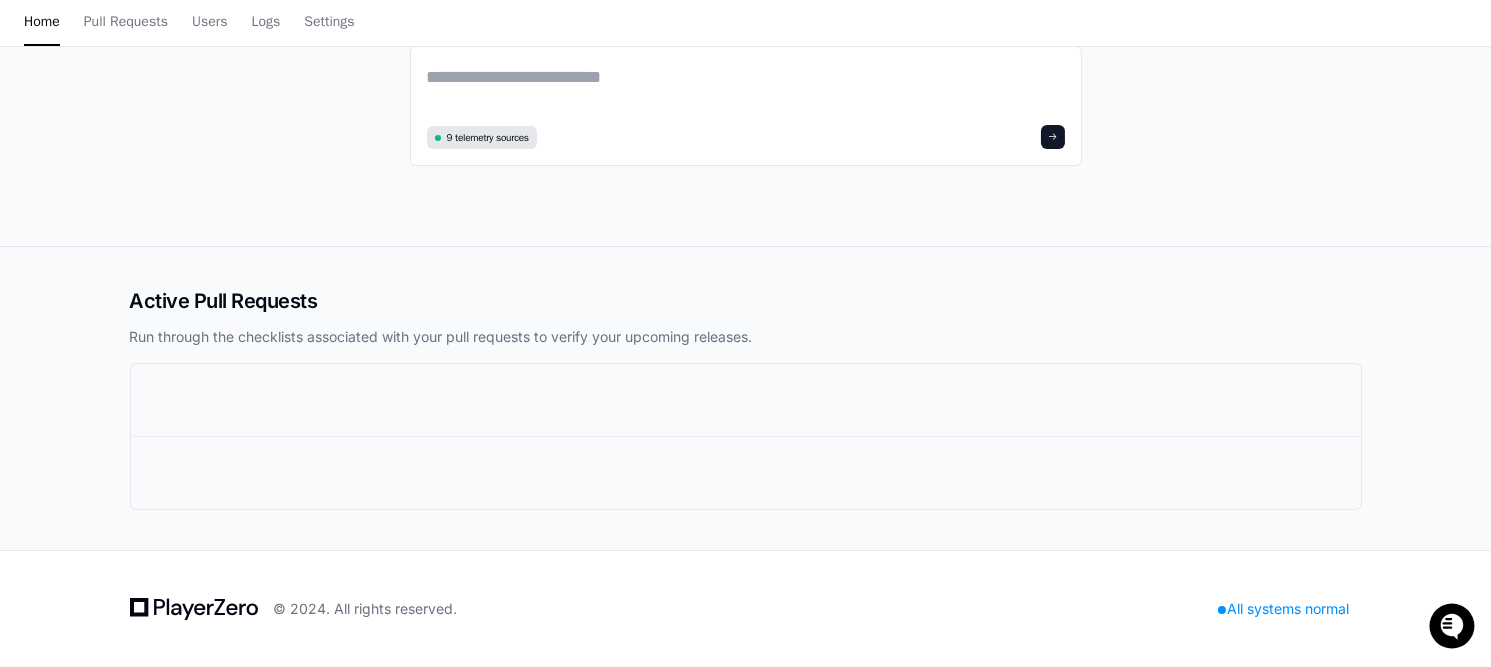 scroll, scrollTop: 0, scrollLeft: 0, axis: both 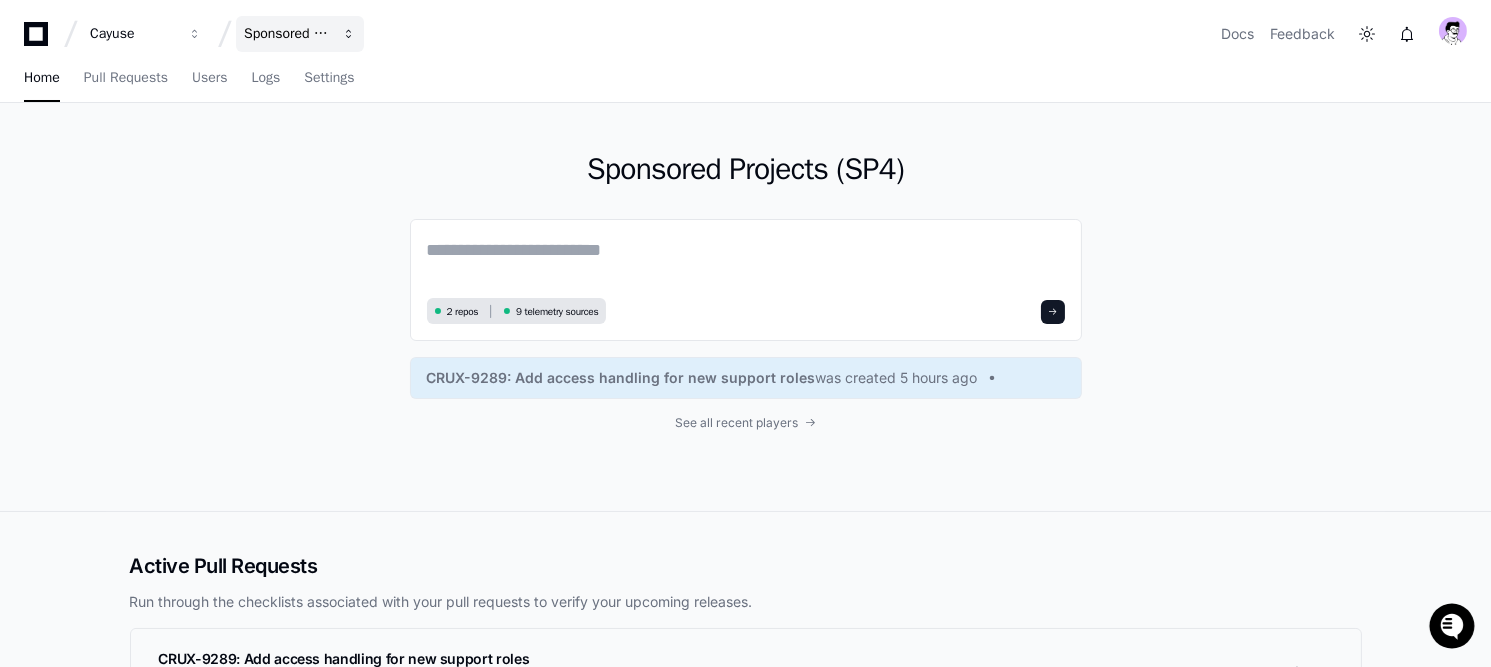 click on "Sponsored Projects (SP4)" at bounding box center (133, 34) 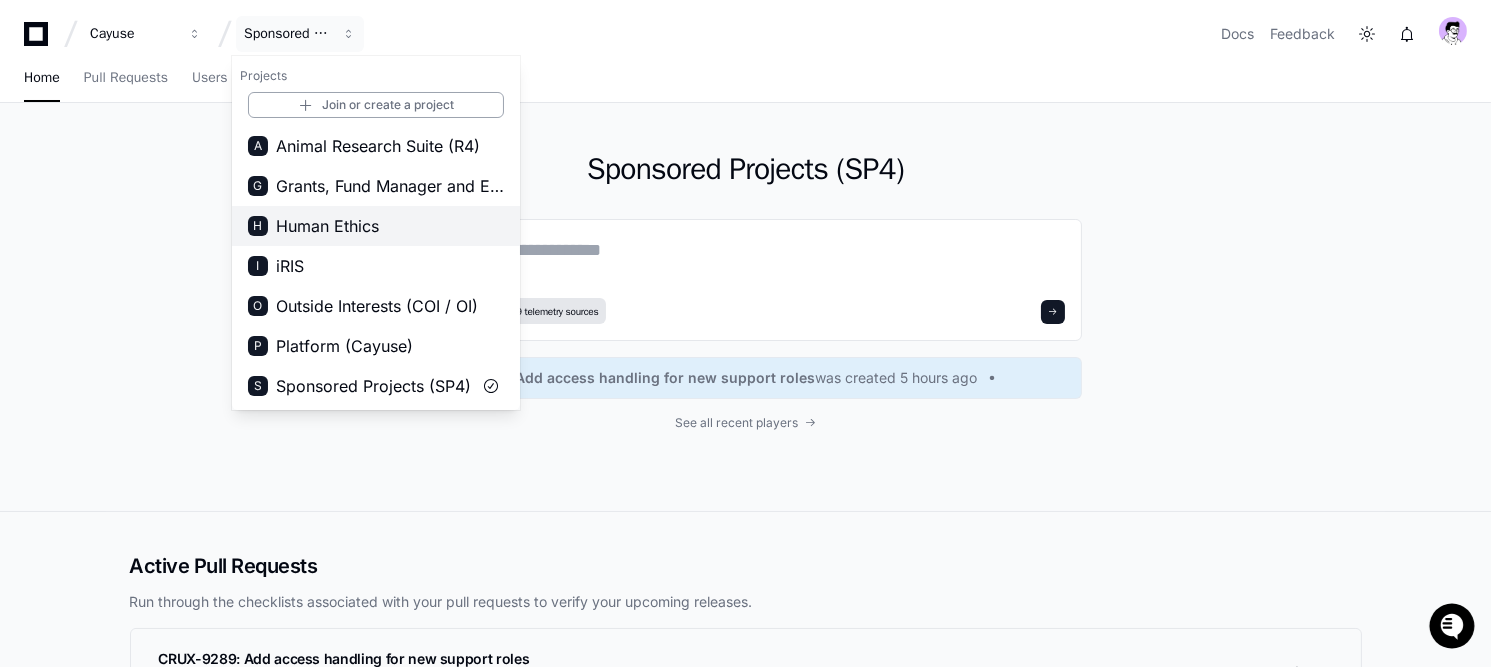 click on "H  Human Ethics" at bounding box center (376, 226) 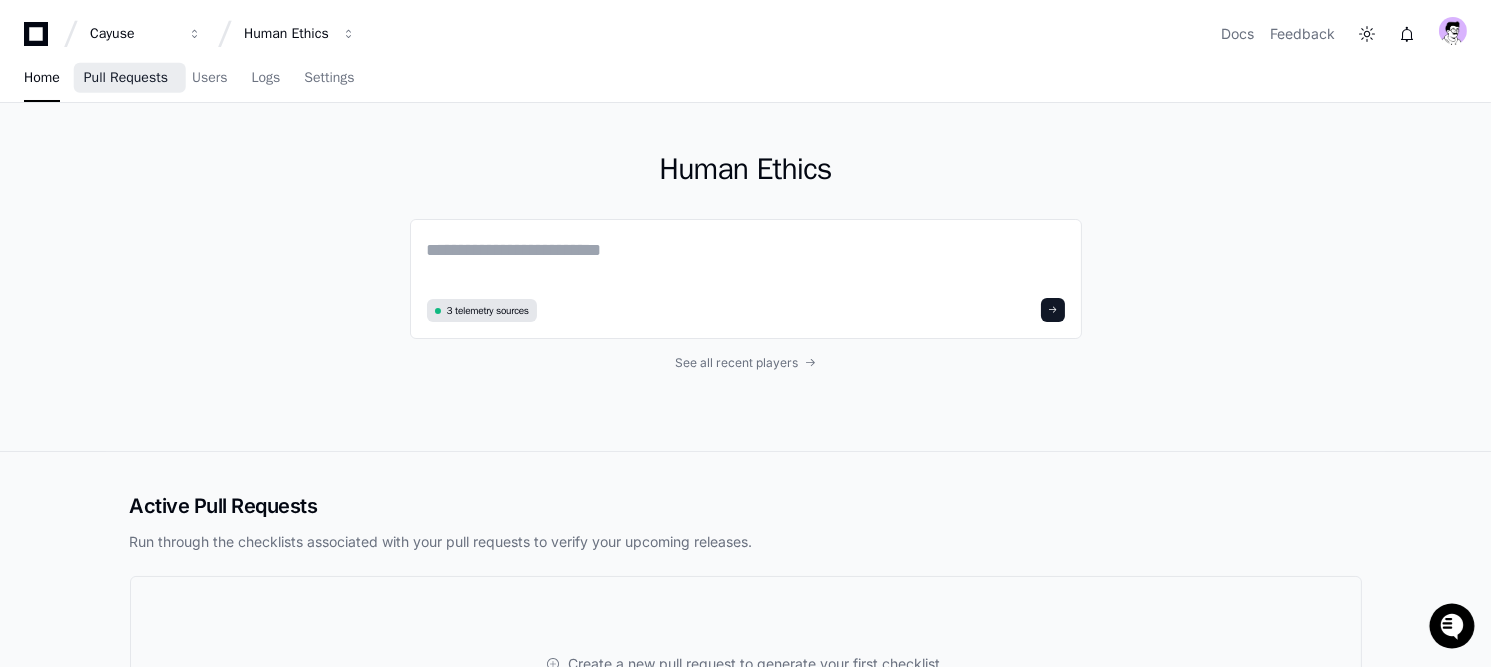 click on "Pull Requests" at bounding box center [126, 79] 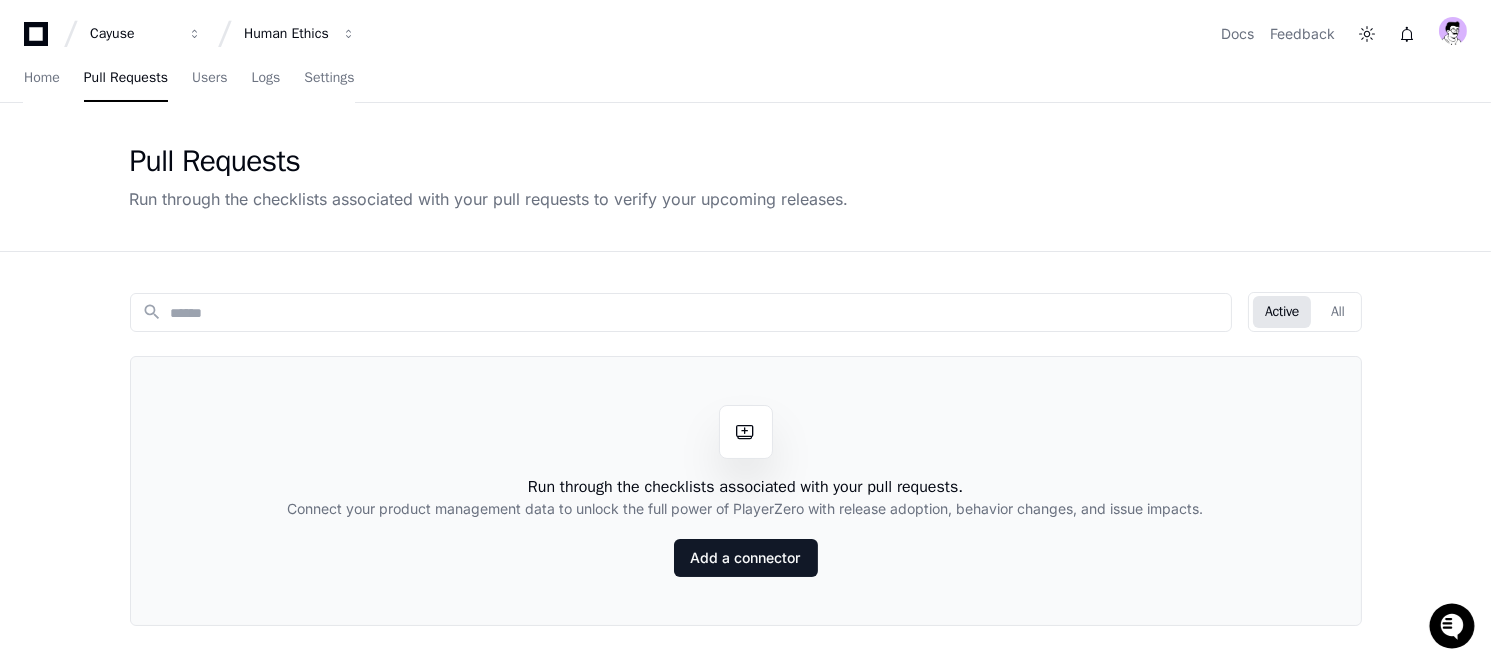 click on "Home Pull Requests Users Logs Settings" at bounding box center [189, 79] 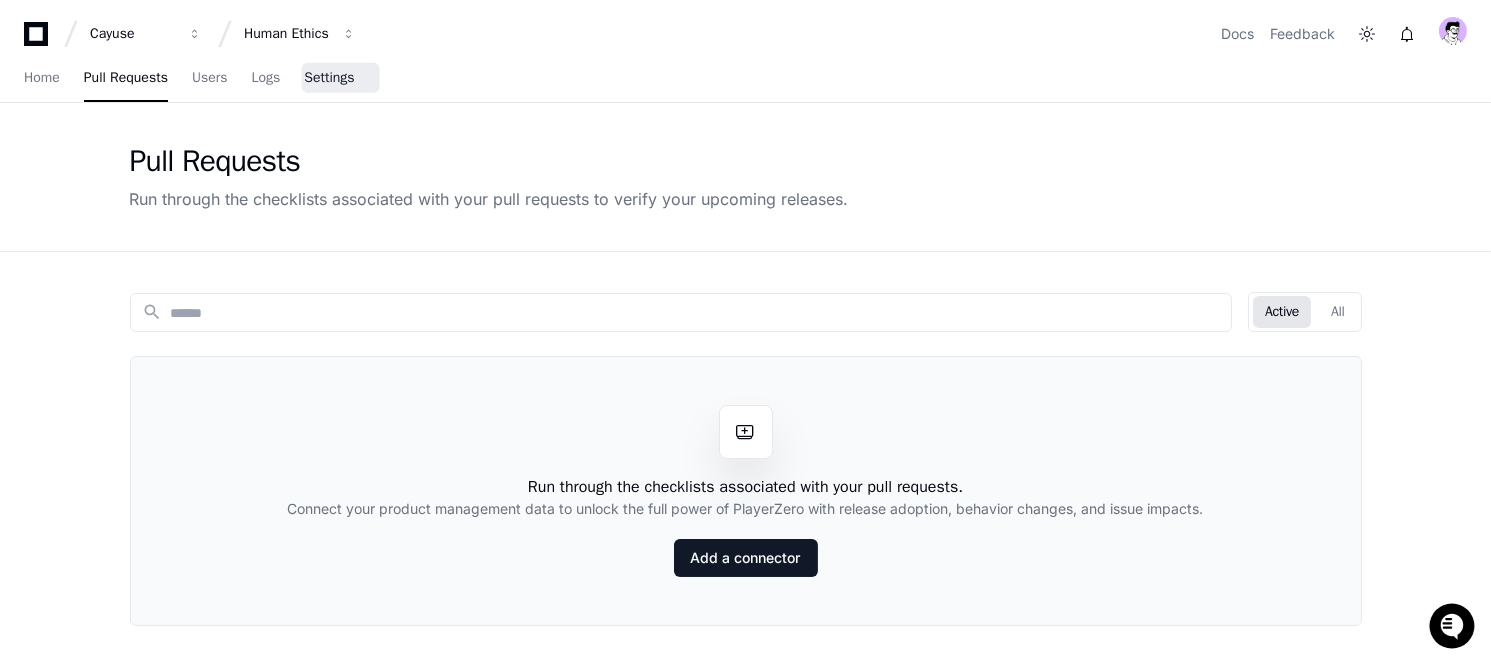 click on "Settings" at bounding box center (329, 78) 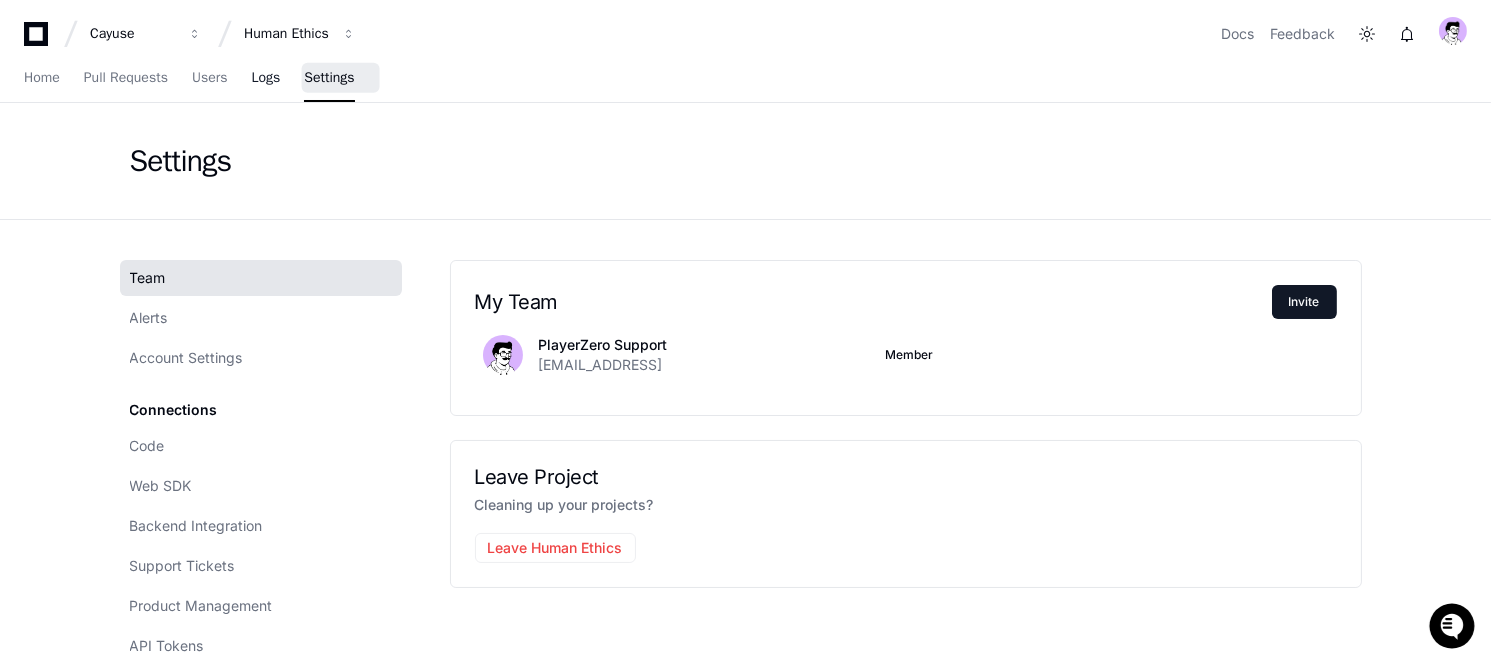 click on "Logs" at bounding box center [265, 78] 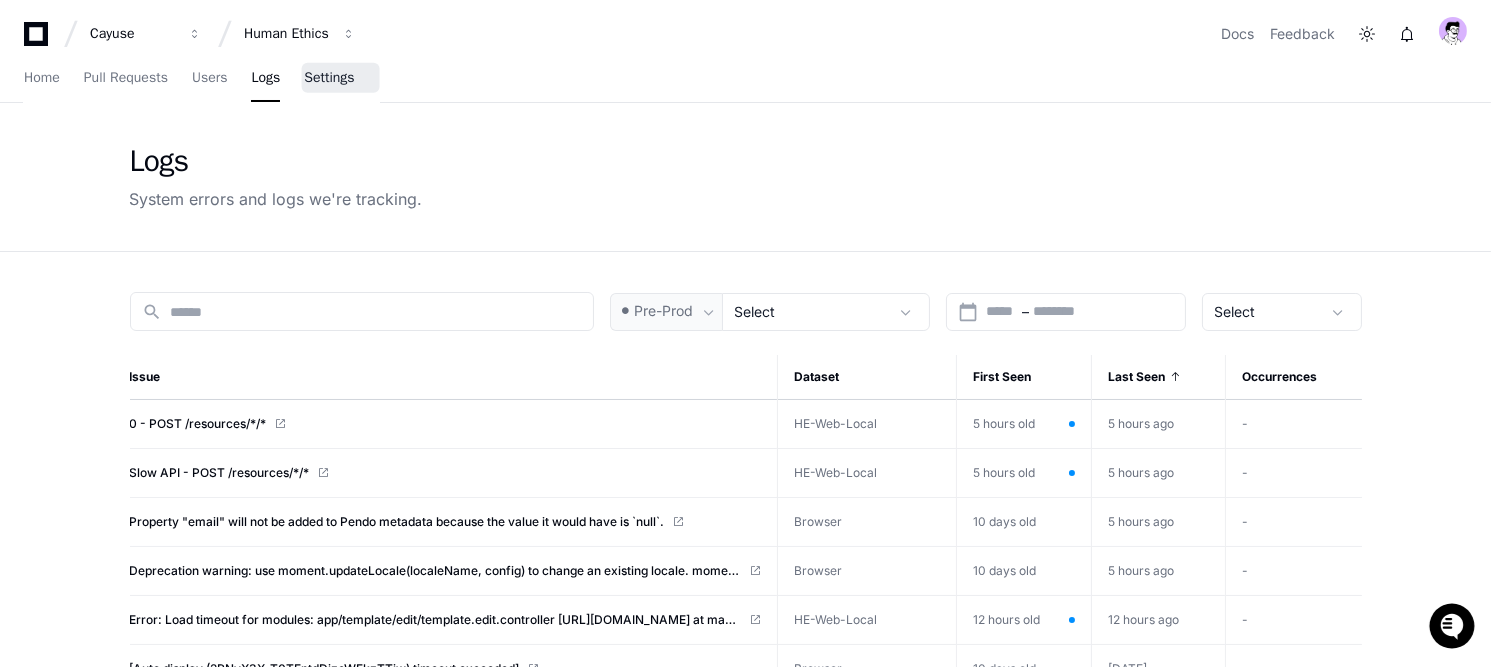 click on "Settings" at bounding box center [329, 79] 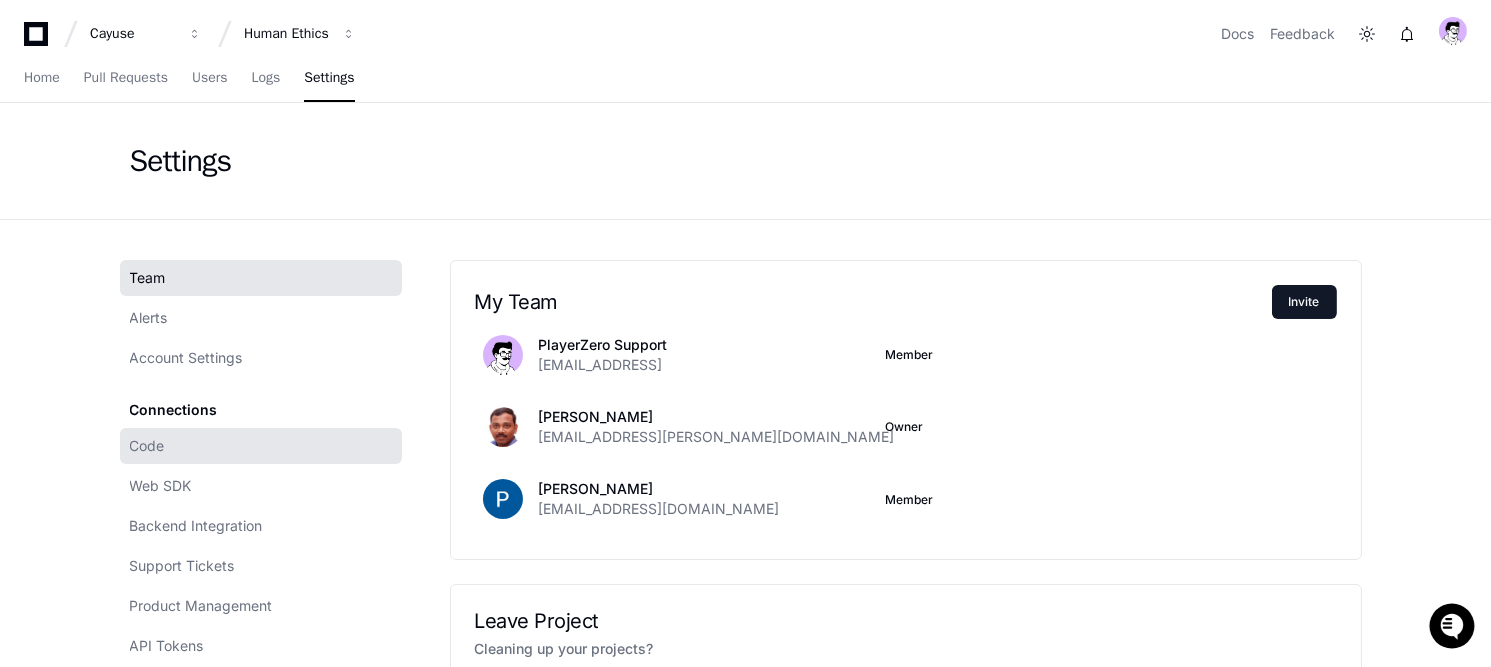 click on "Code" 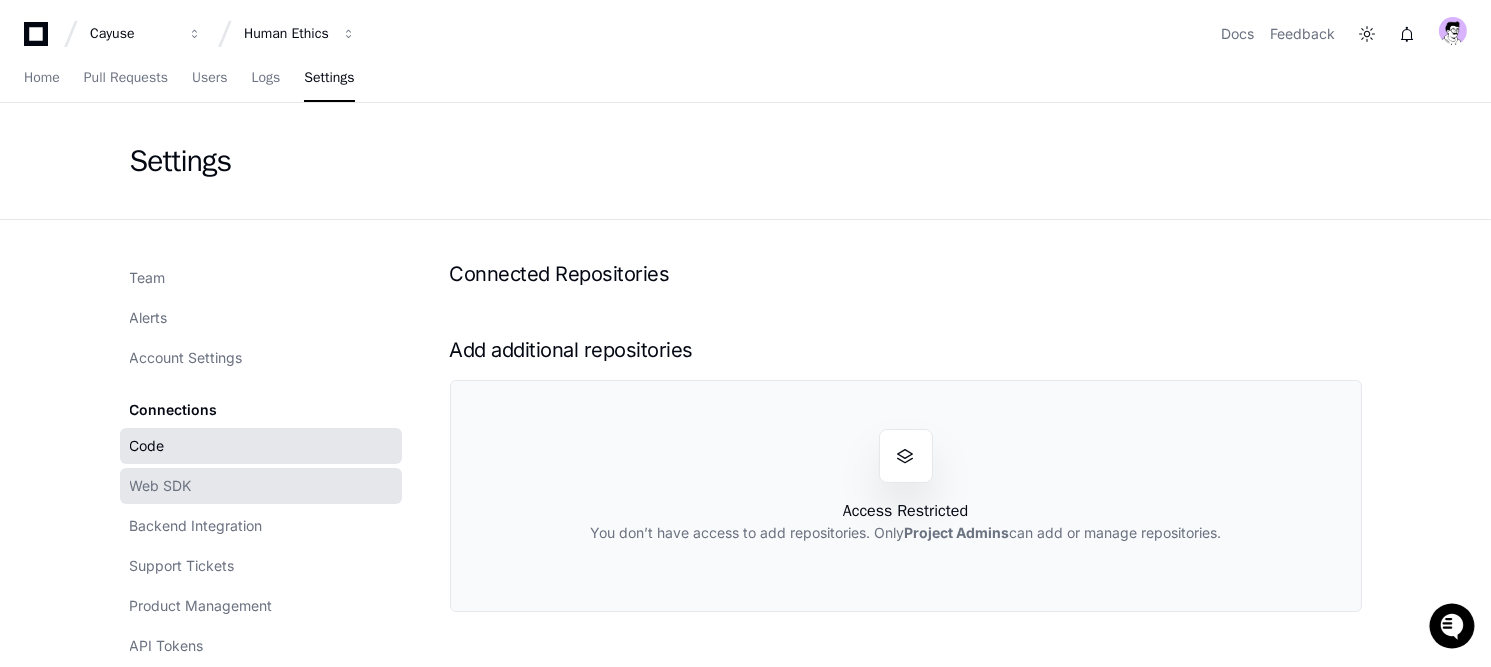 click on "Web SDK" 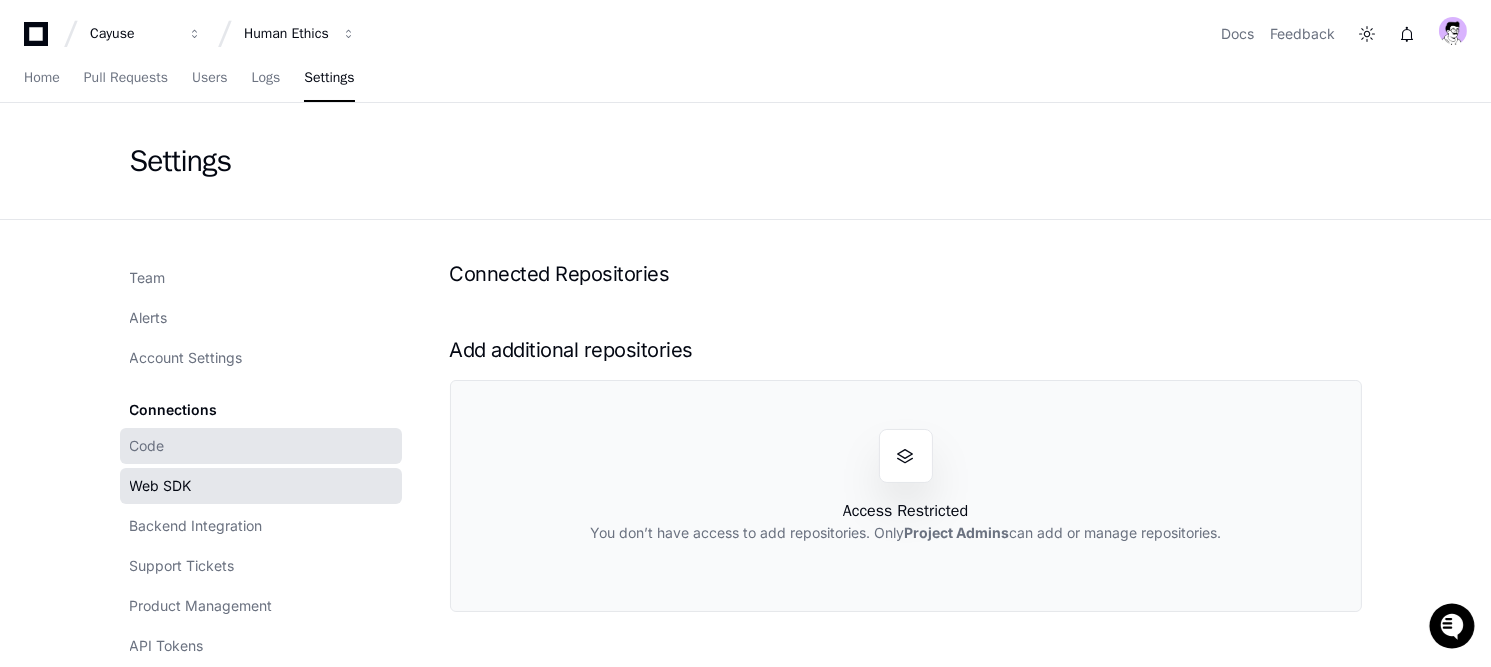 click on "Code" 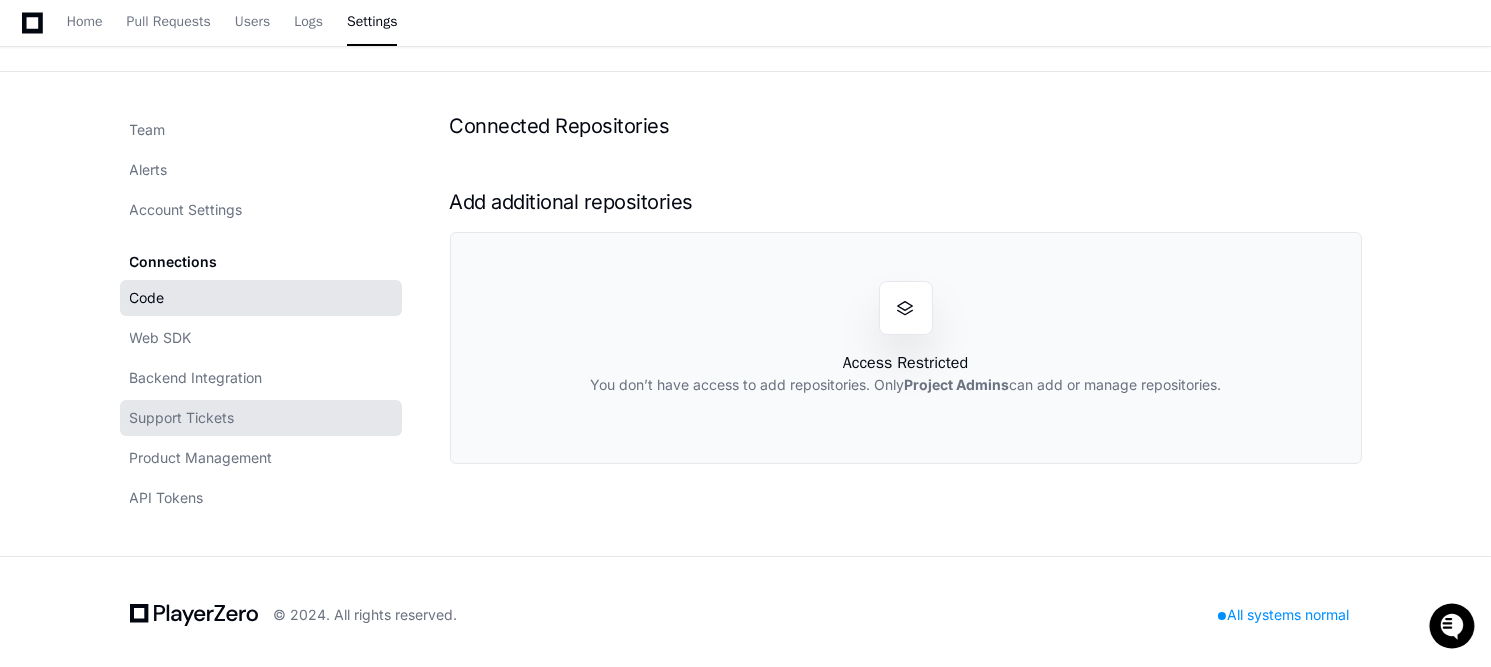scroll, scrollTop: 152, scrollLeft: 0, axis: vertical 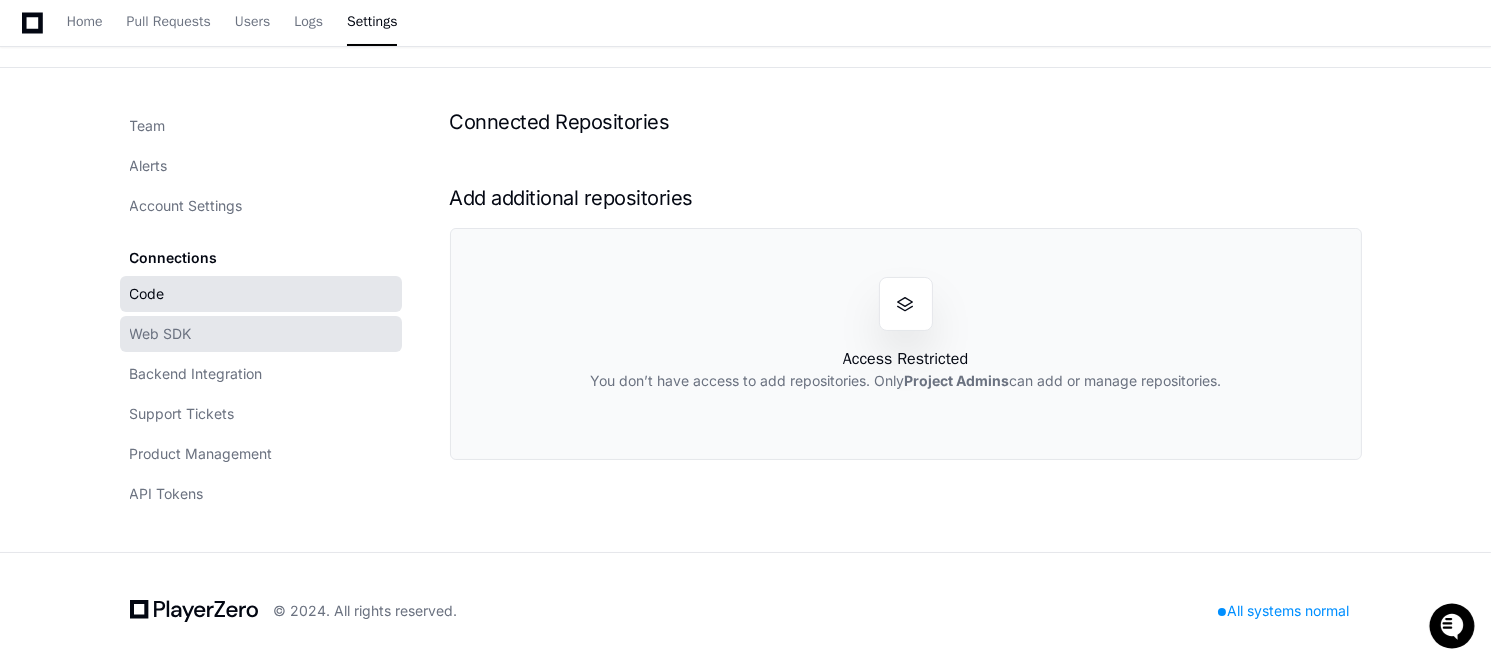 click on "Web SDK" 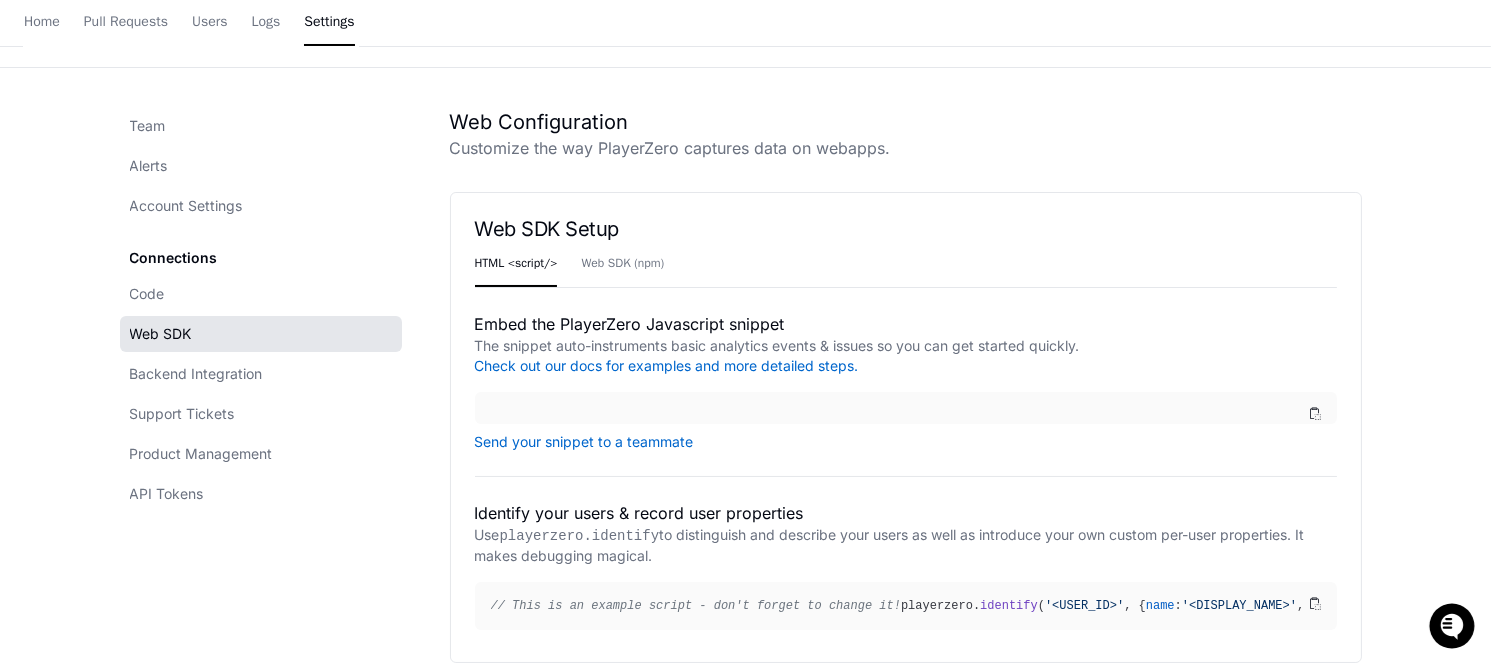 scroll, scrollTop: 0, scrollLeft: 0, axis: both 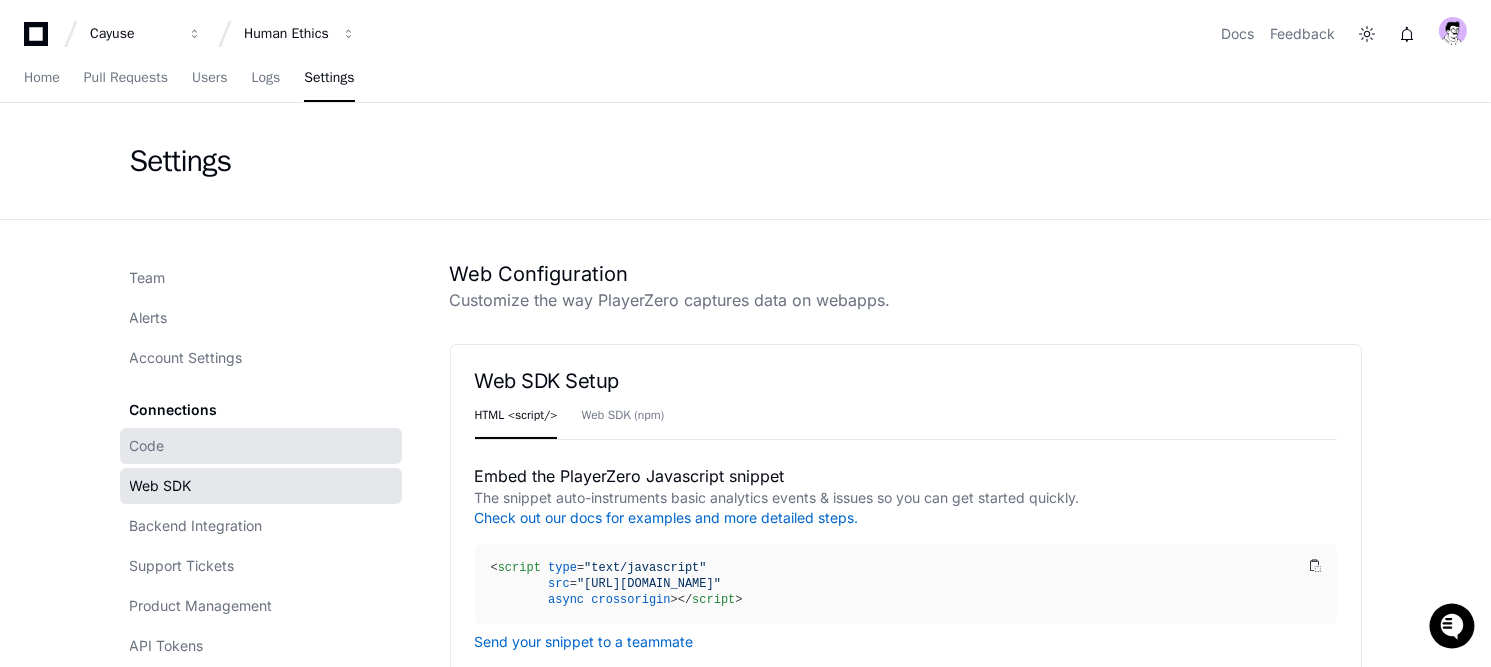 click on "Code" 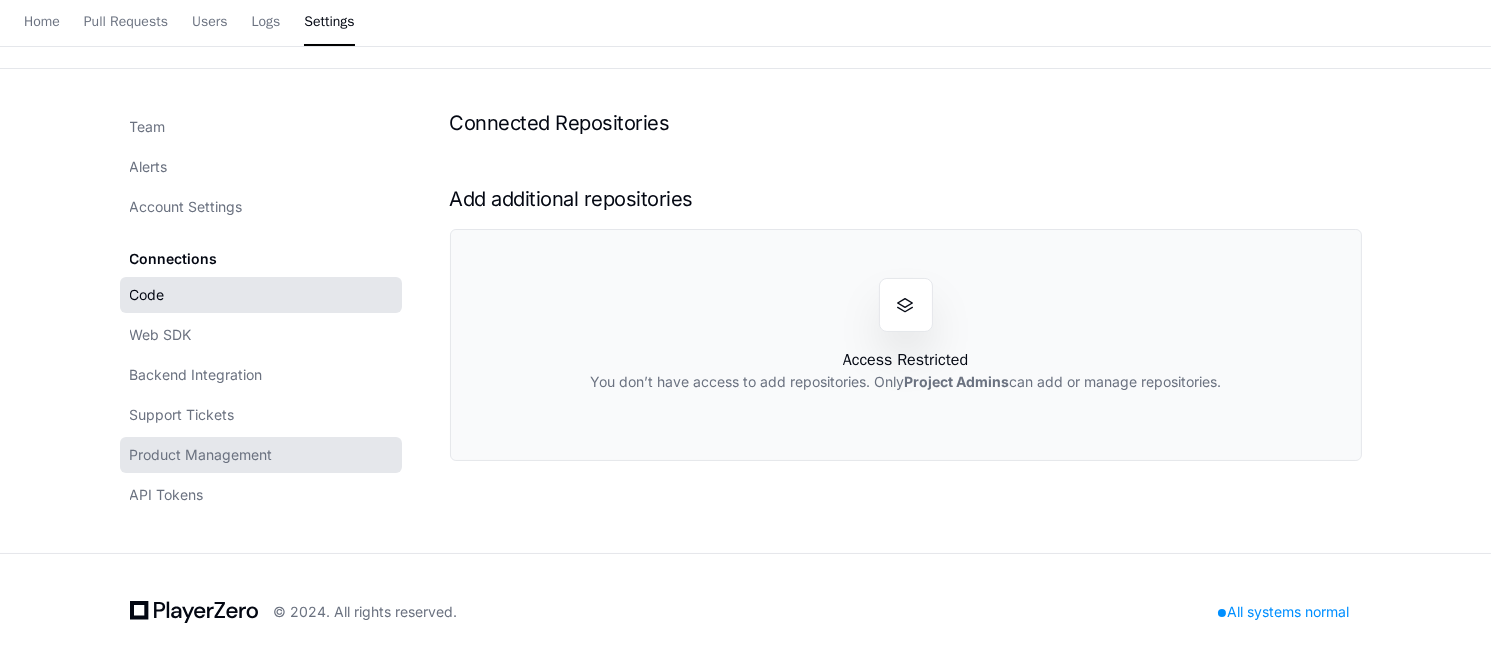 scroll, scrollTop: 152, scrollLeft: 0, axis: vertical 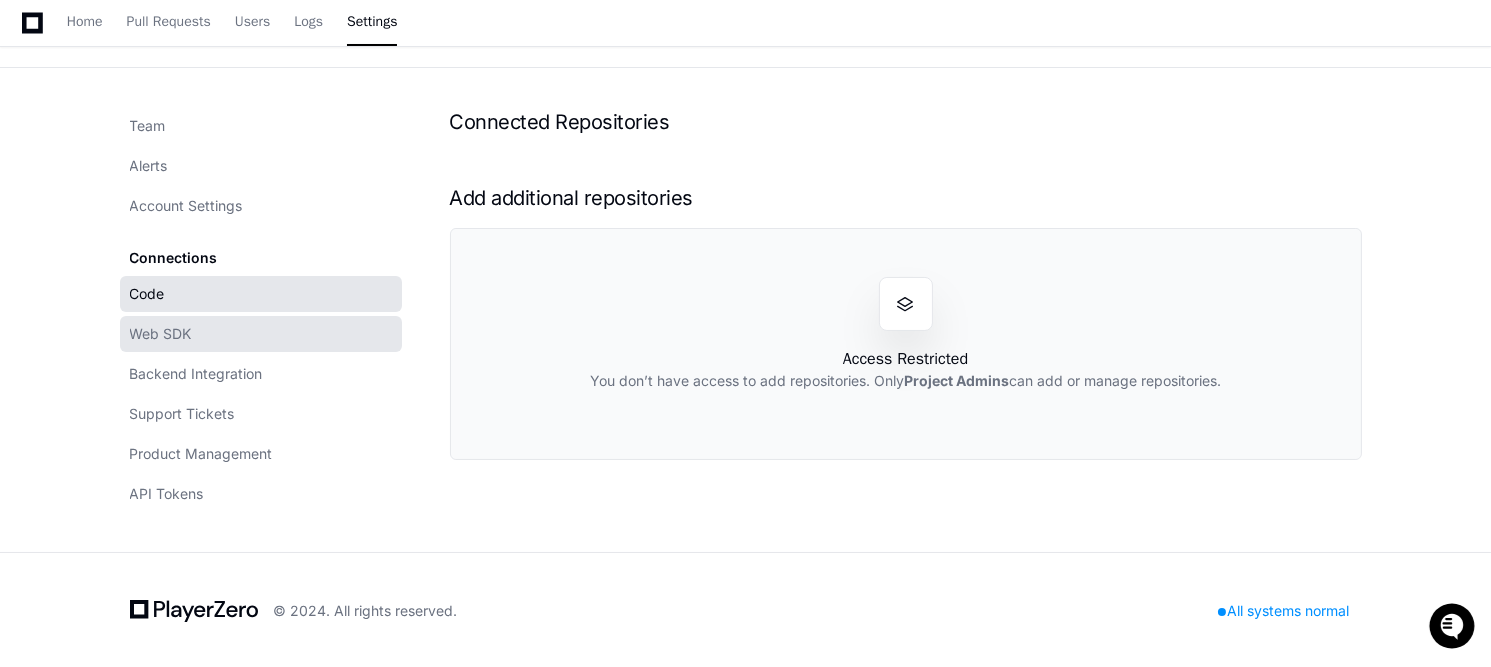 click on "Web SDK" 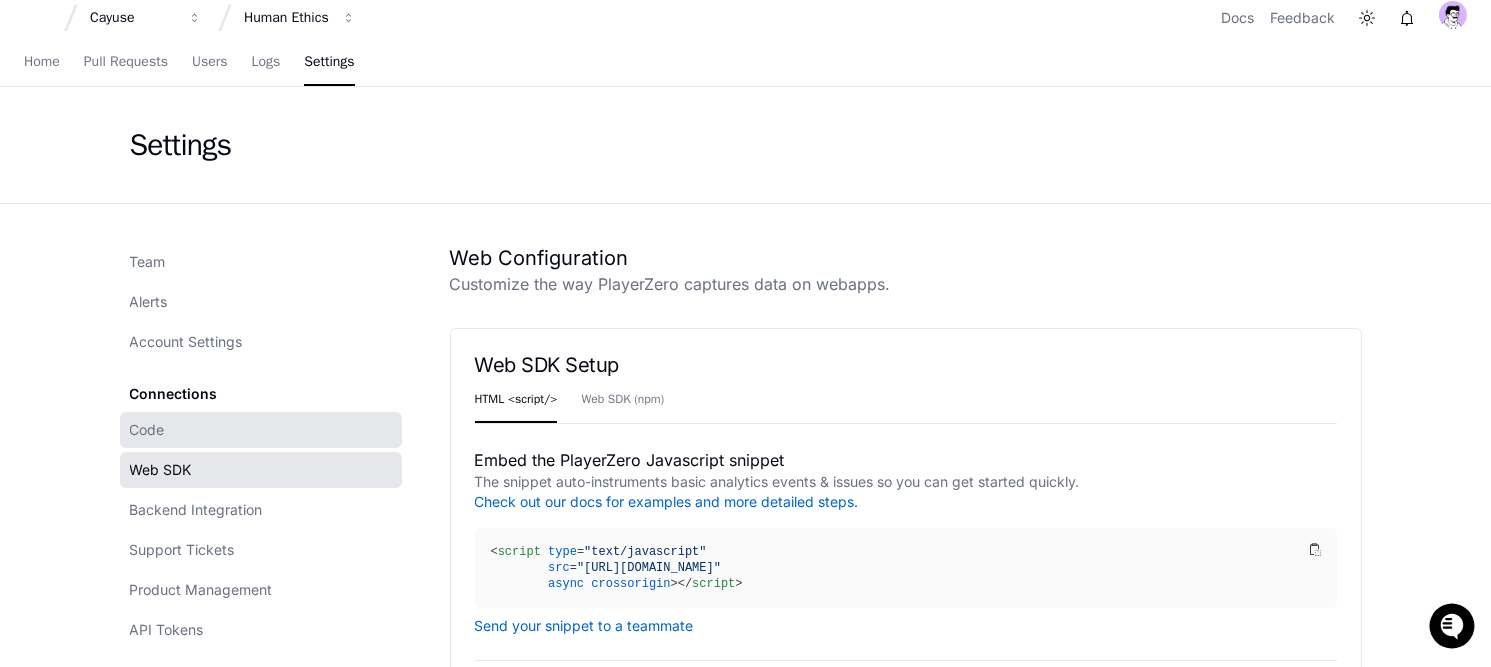 scroll, scrollTop: 460, scrollLeft: 0, axis: vertical 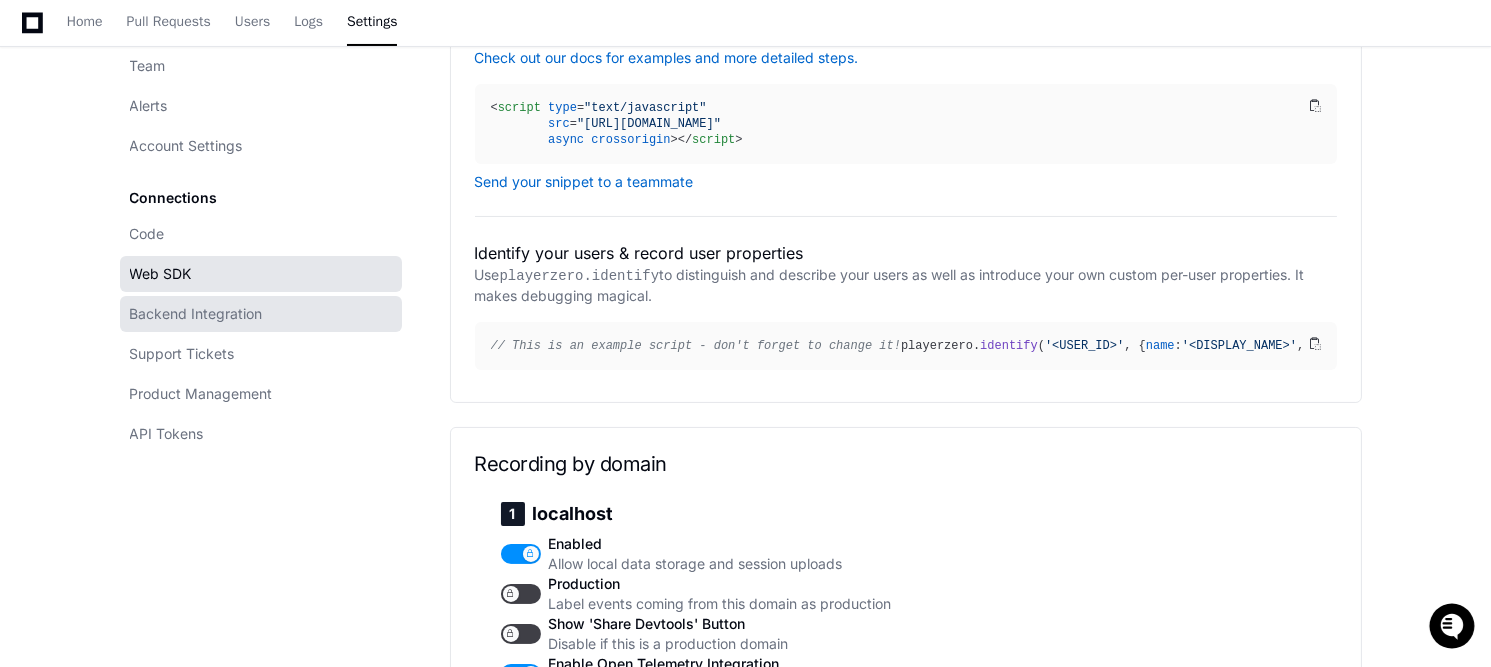 click on "Backend Integration" 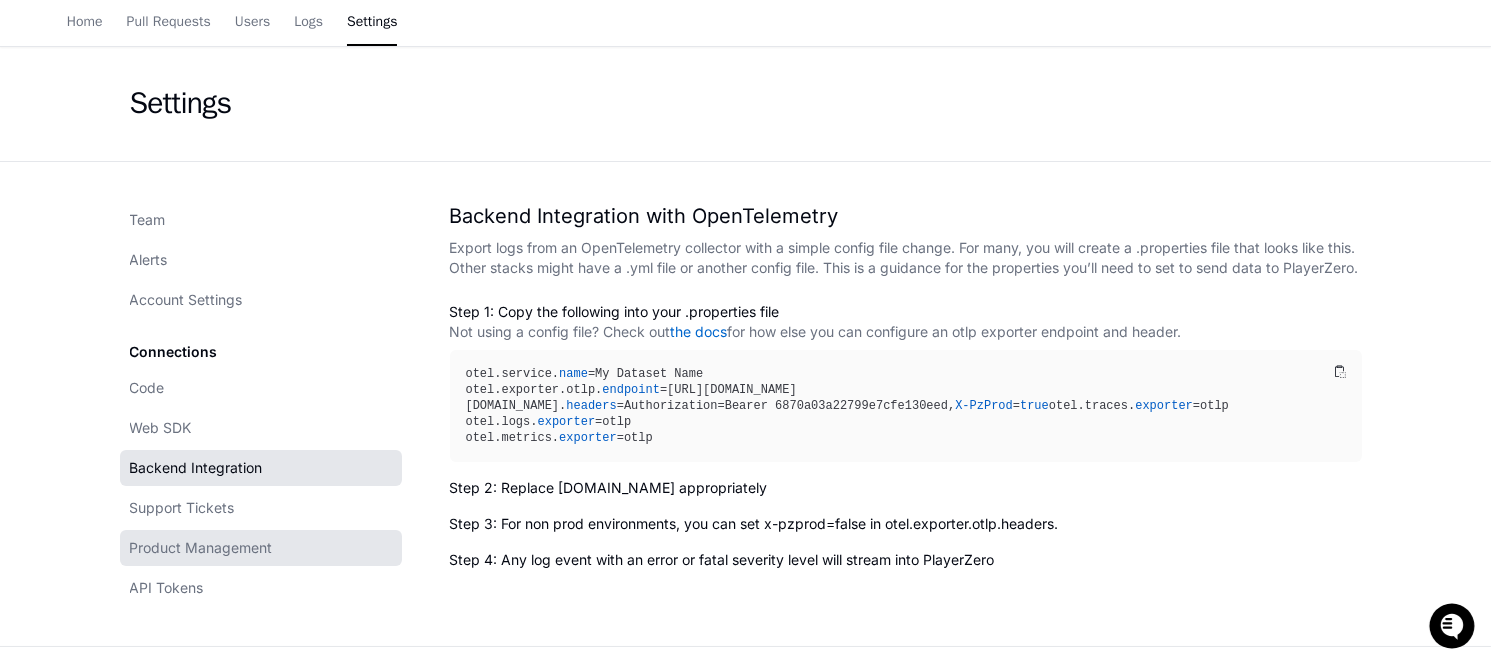 scroll, scrollTop: 153, scrollLeft: 0, axis: vertical 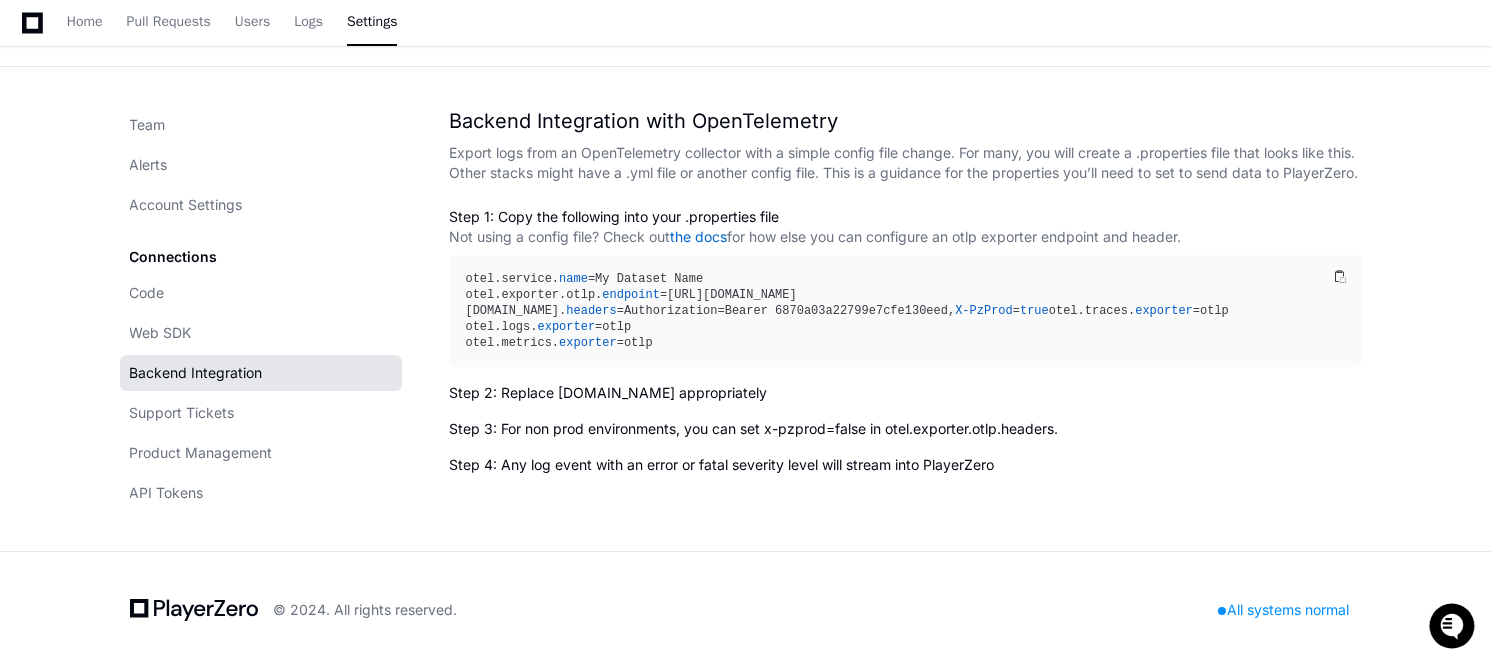 click on "Backend Integration" 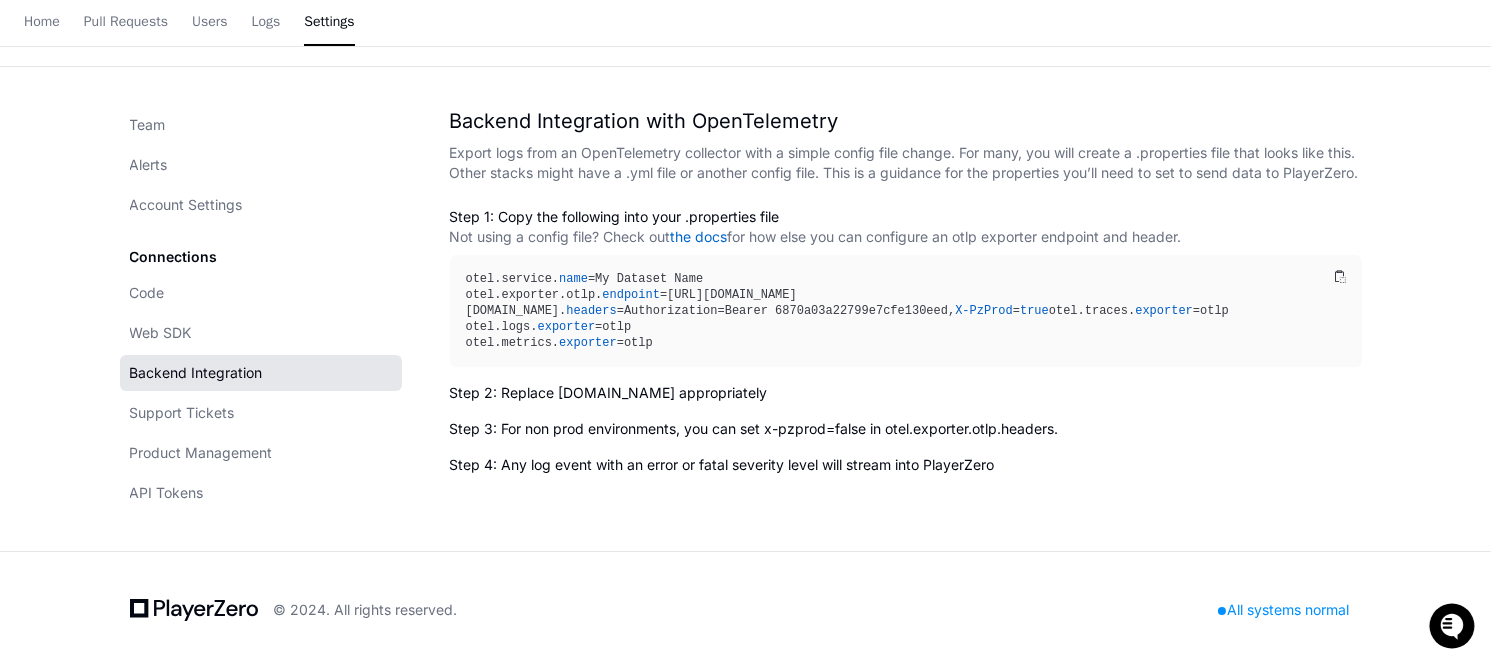scroll, scrollTop: 0, scrollLeft: 0, axis: both 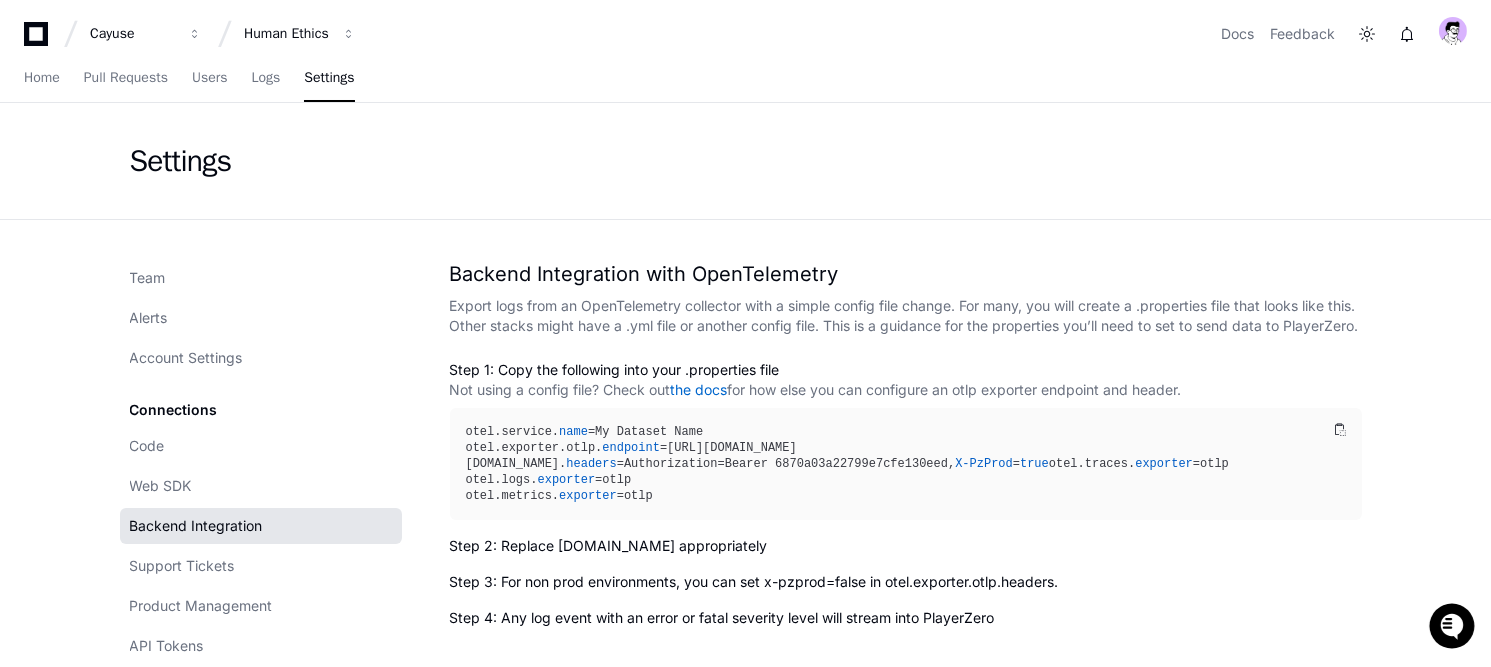 click on "Connections Code Web SDK Backend Integration Support Tickets Product Management API Tokens" 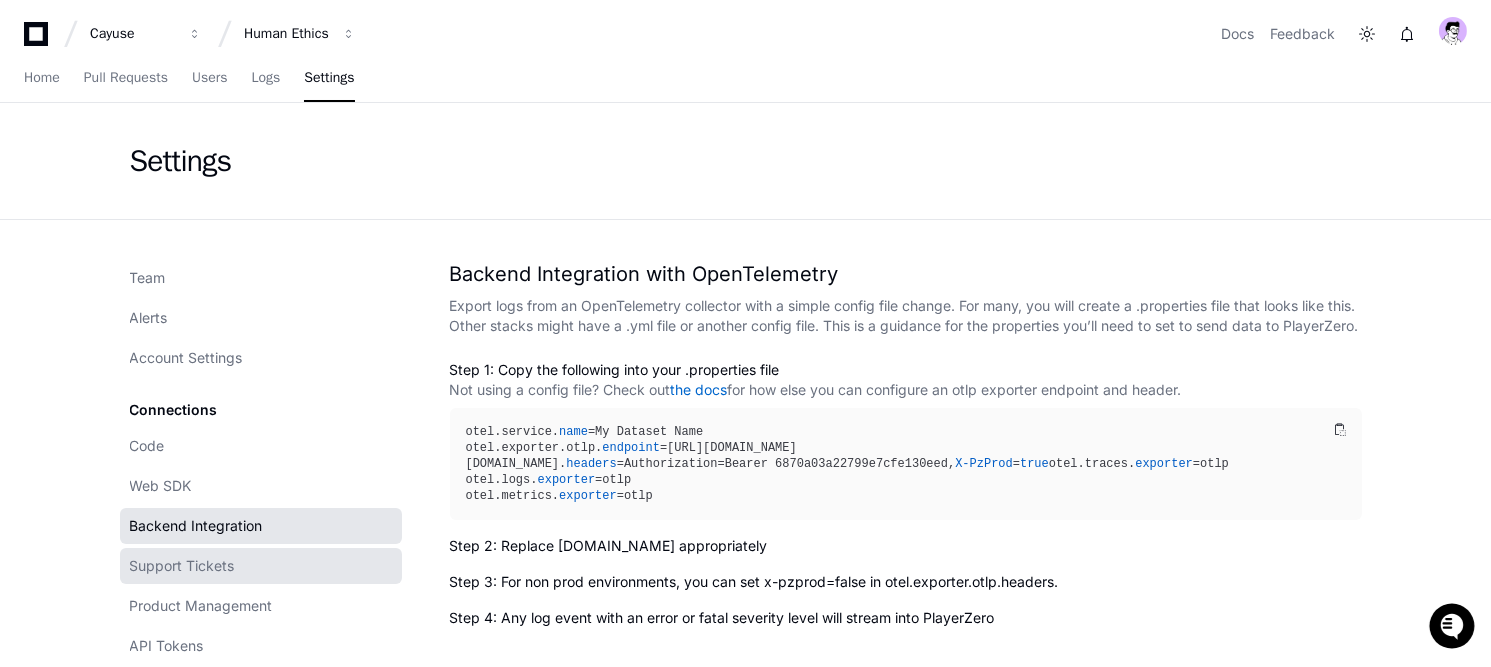 click on "Support Tickets" 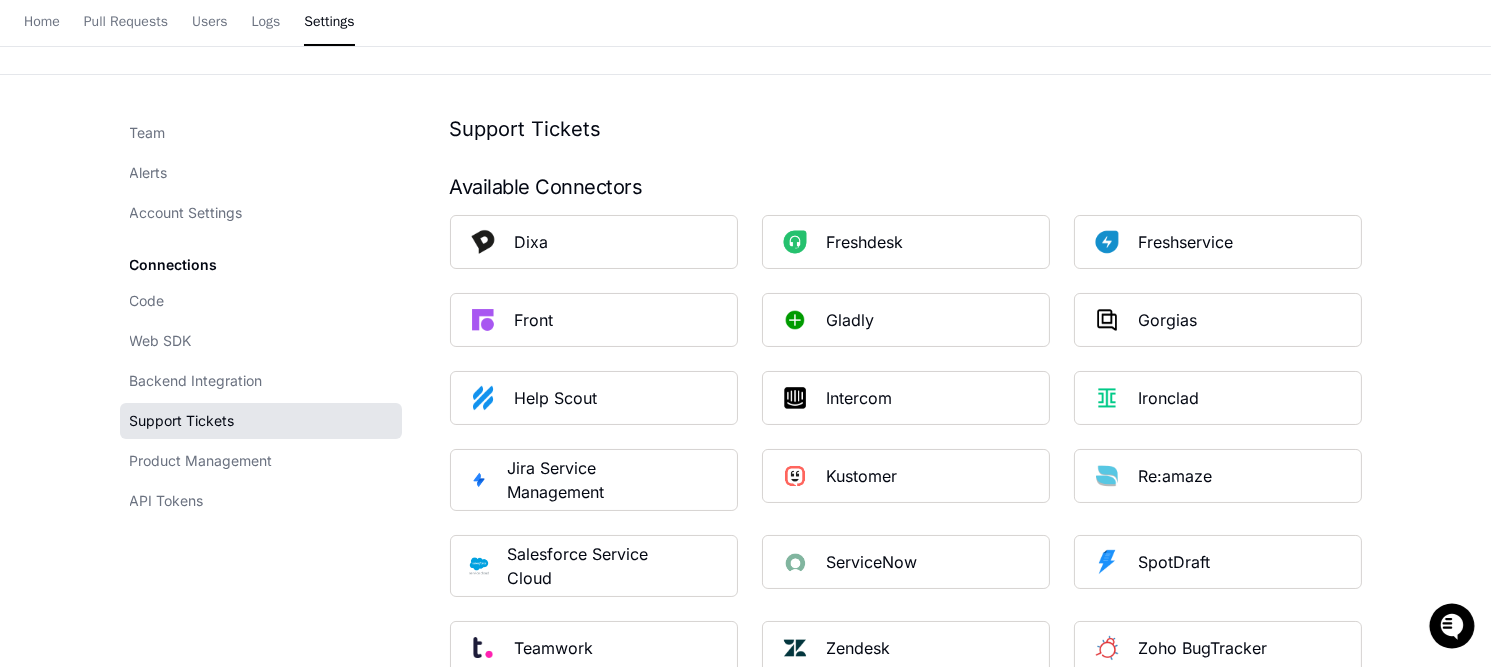 scroll, scrollTop: 310, scrollLeft: 0, axis: vertical 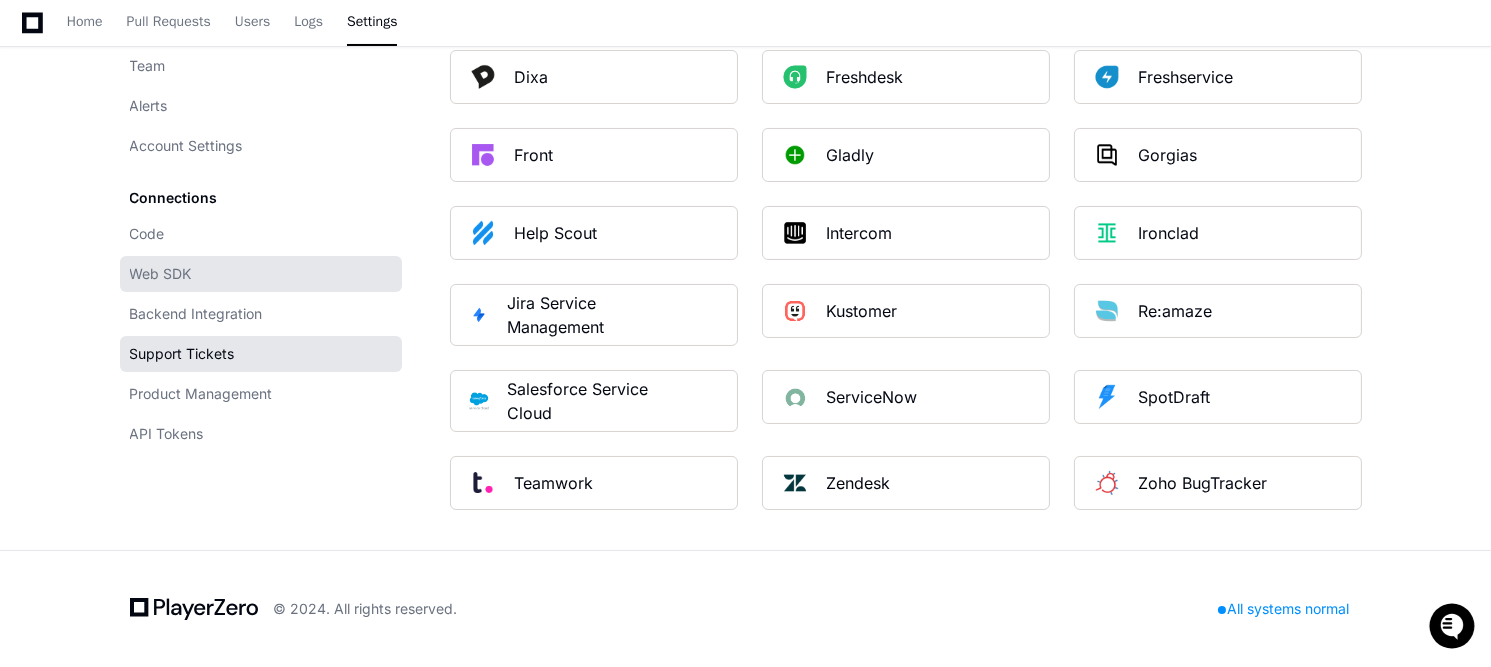 click on "Web SDK" 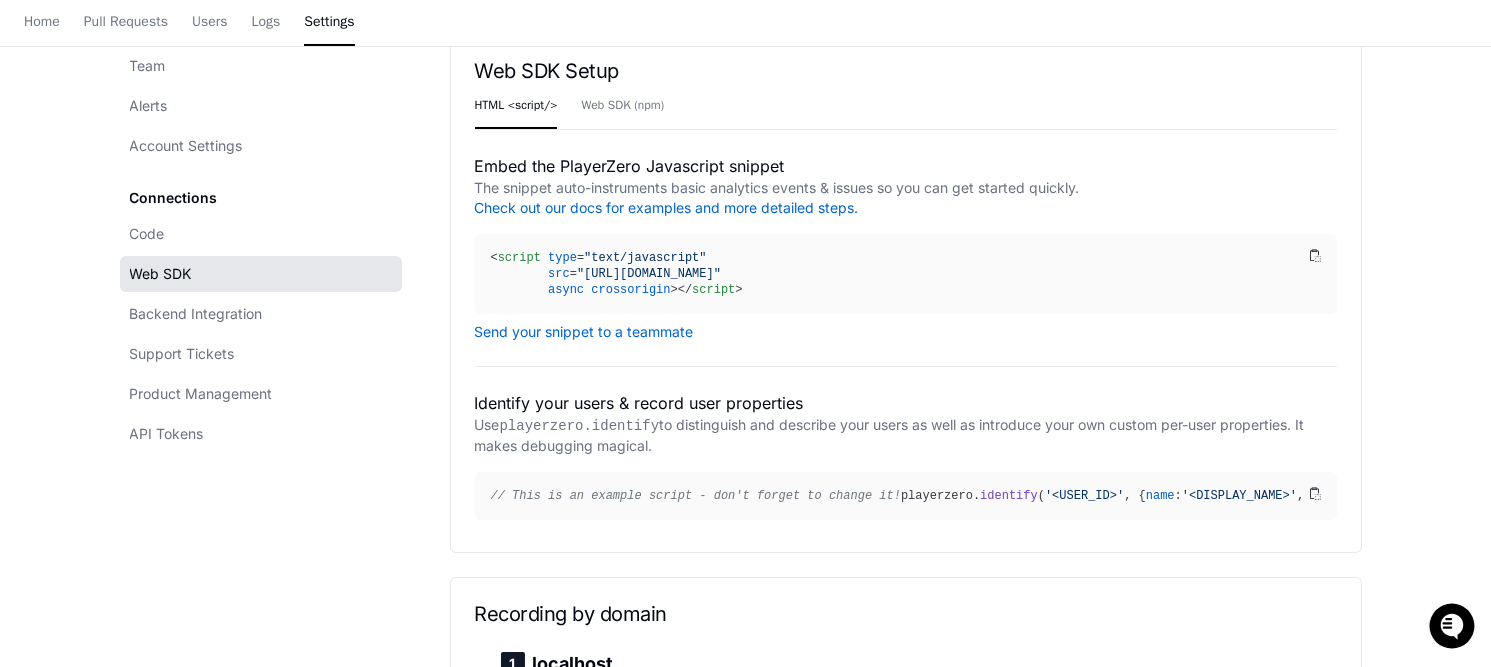 scroll, scrollTop: 0, scrollLeft: 0, axis: both 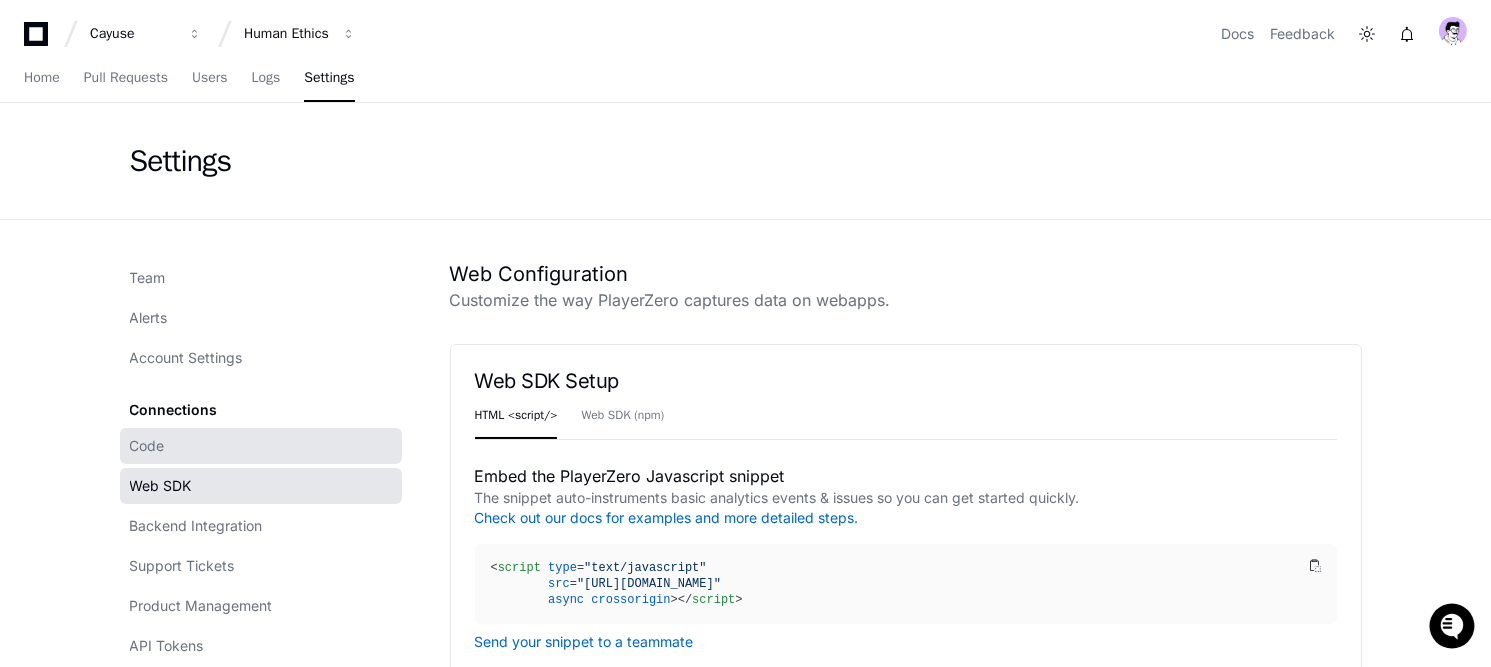 click on "Code" 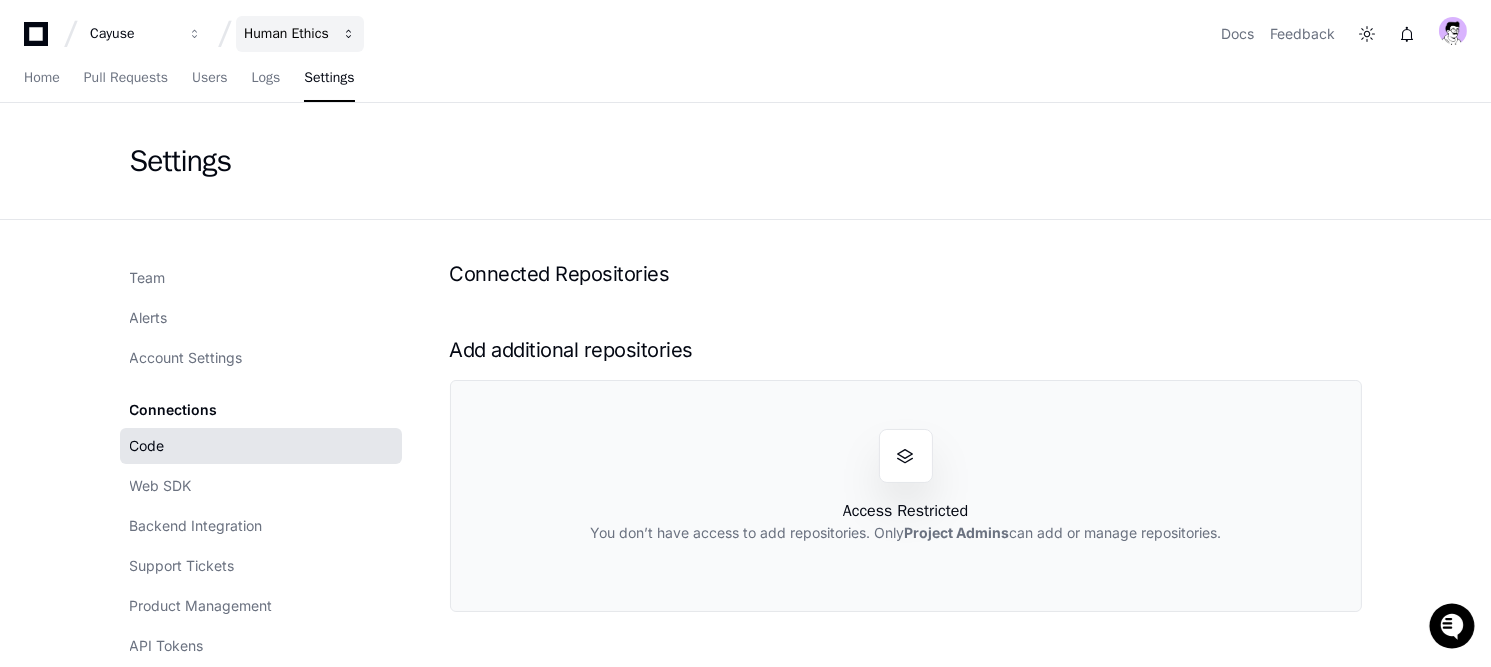 click on "Human Ethics" at bounding box center [300, 34] 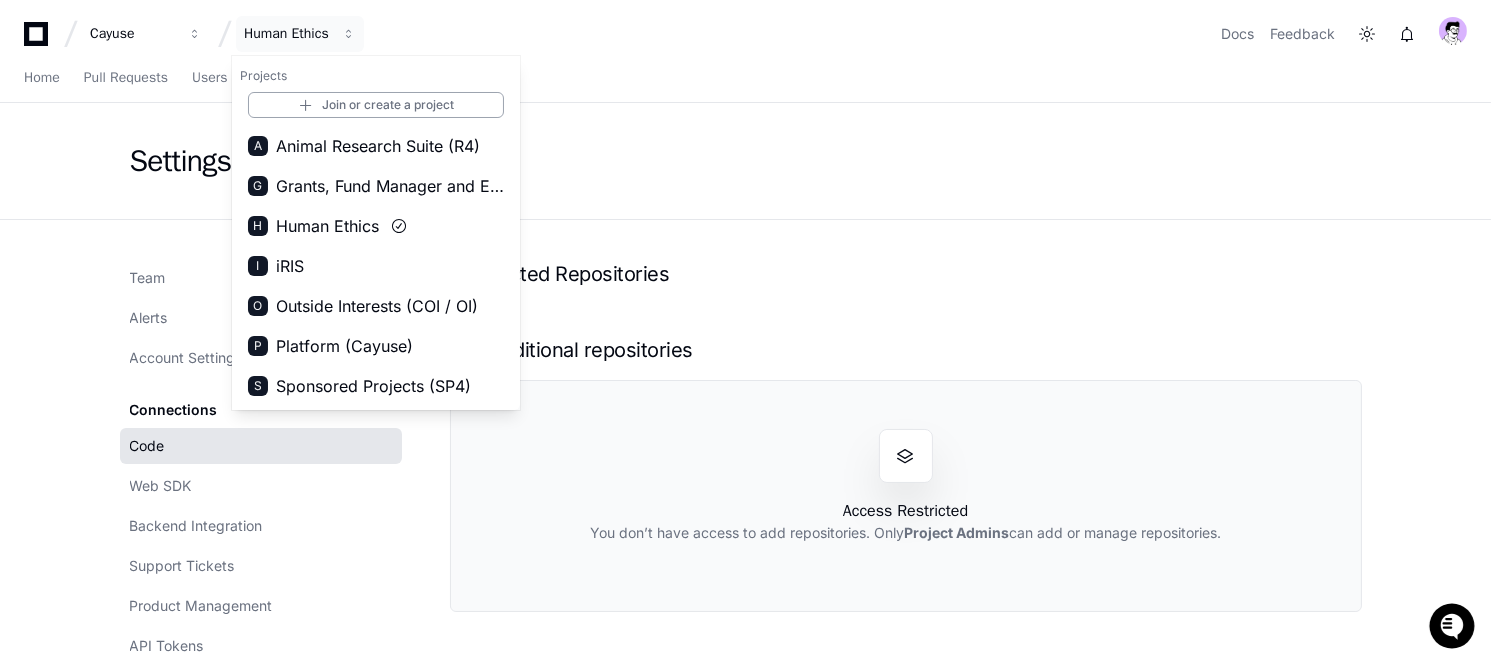 click on "Settings" 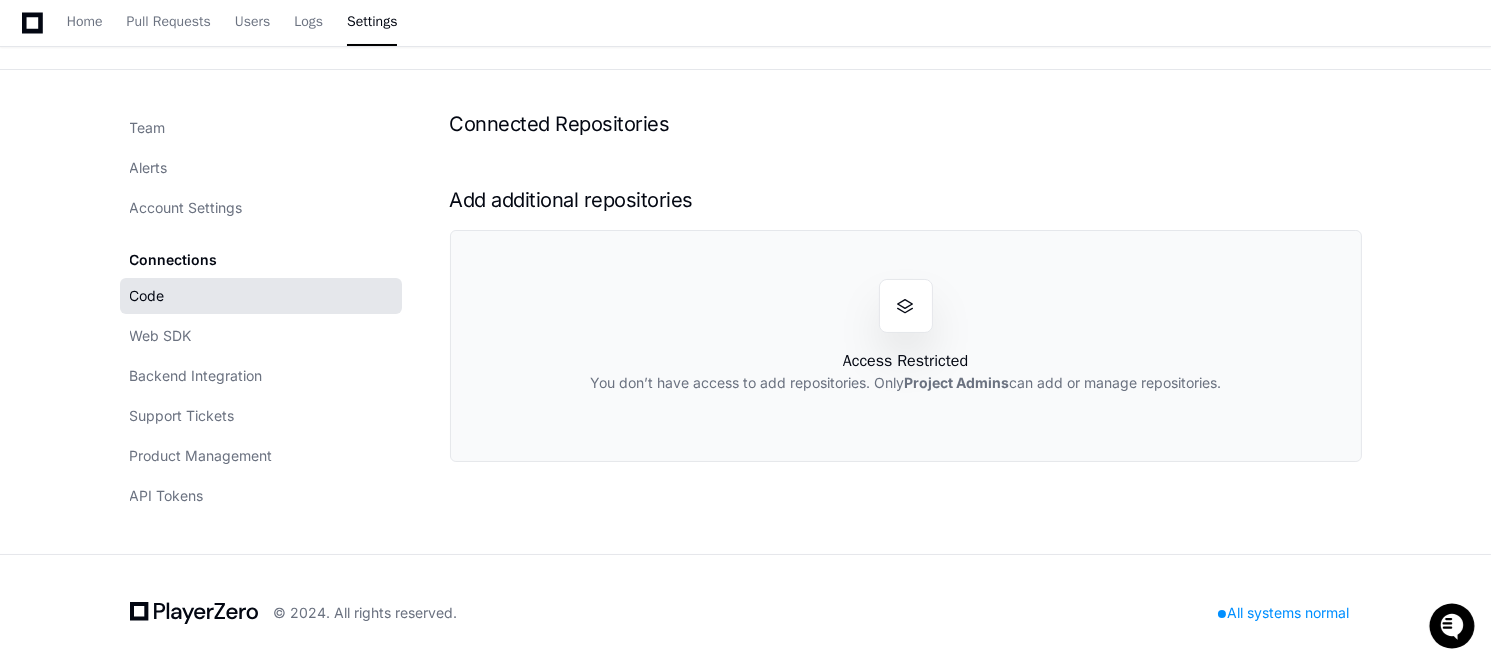 scroll, scrollTop: 152, scrollLeft: 0, axis: vertical 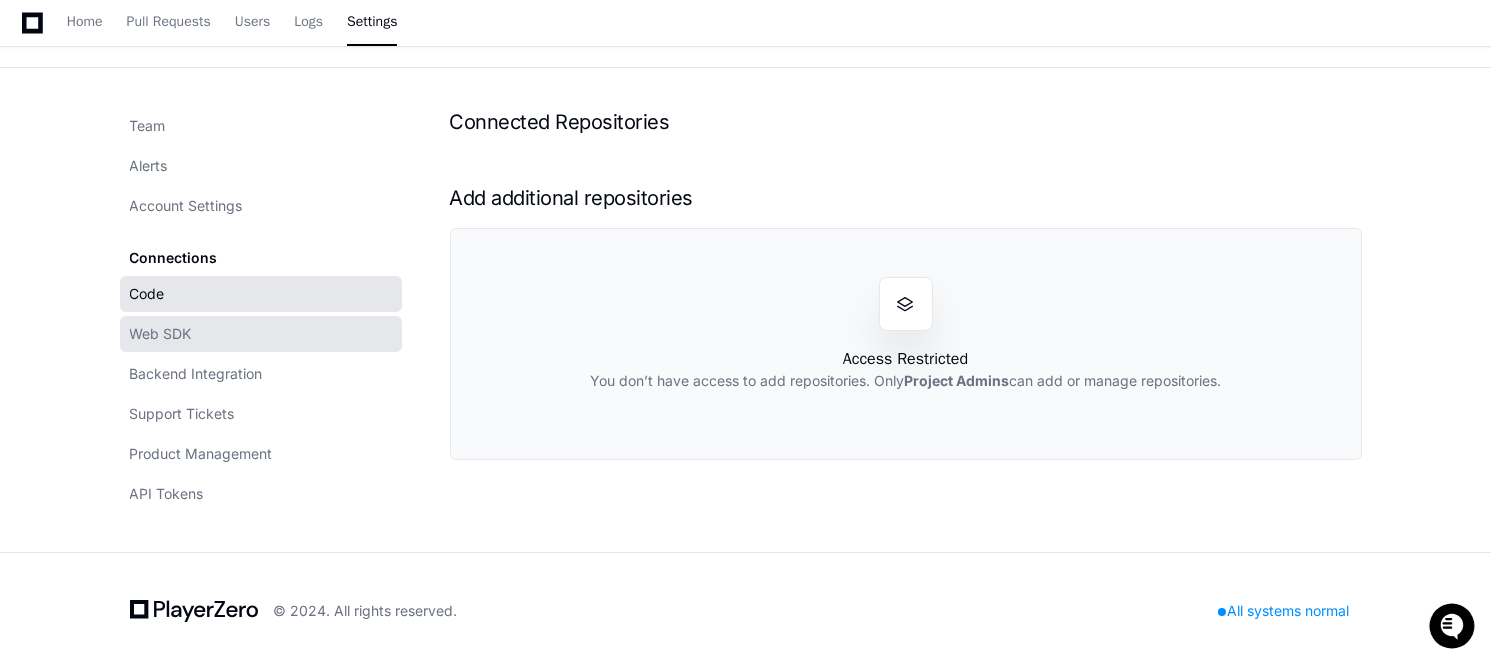 click on "Web SDK" 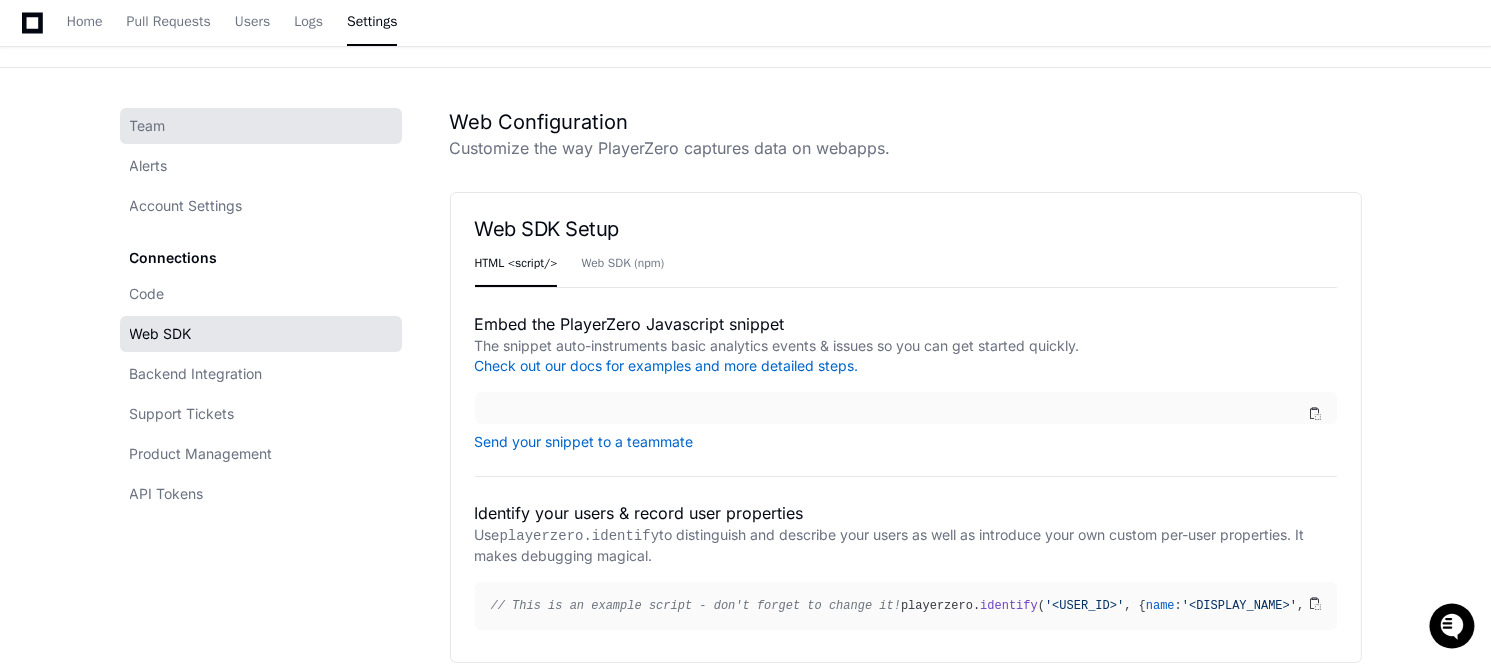 scroll, scrollTop: 0, scrollLeft: 0, axis: both 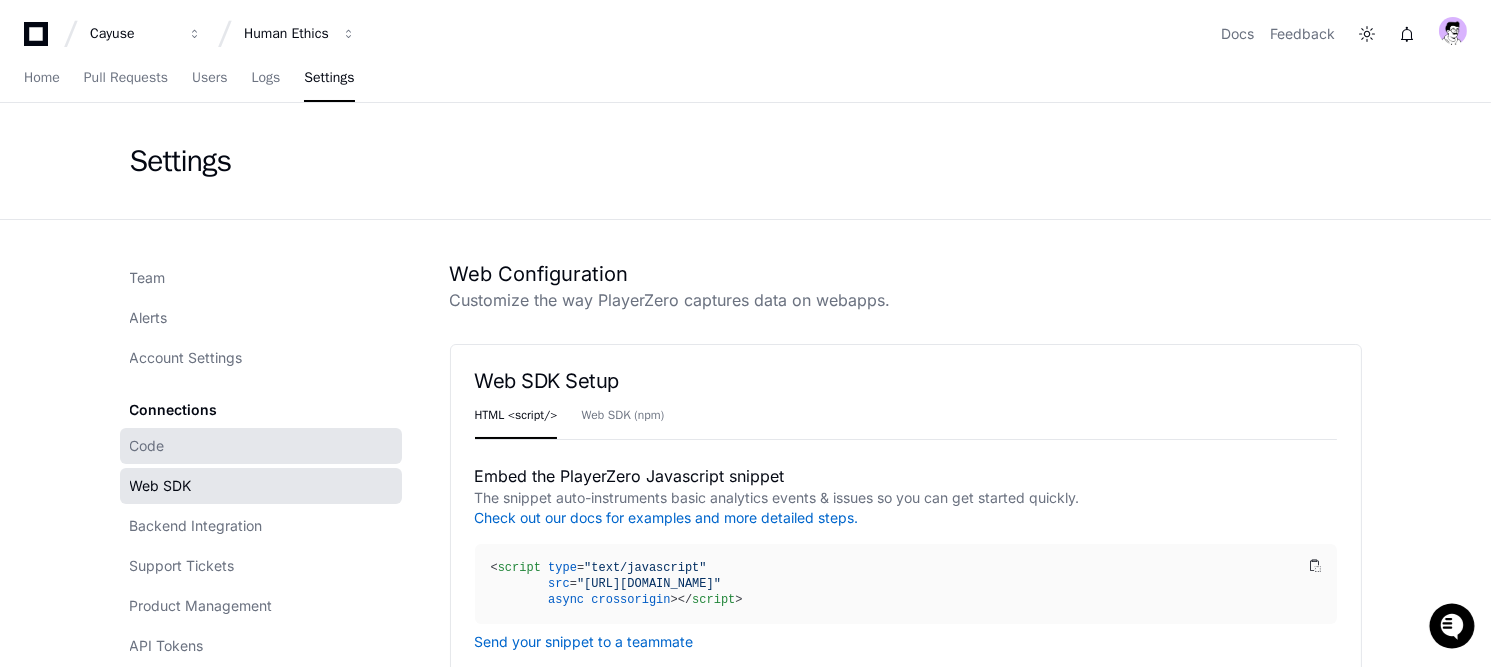 click on "Code" 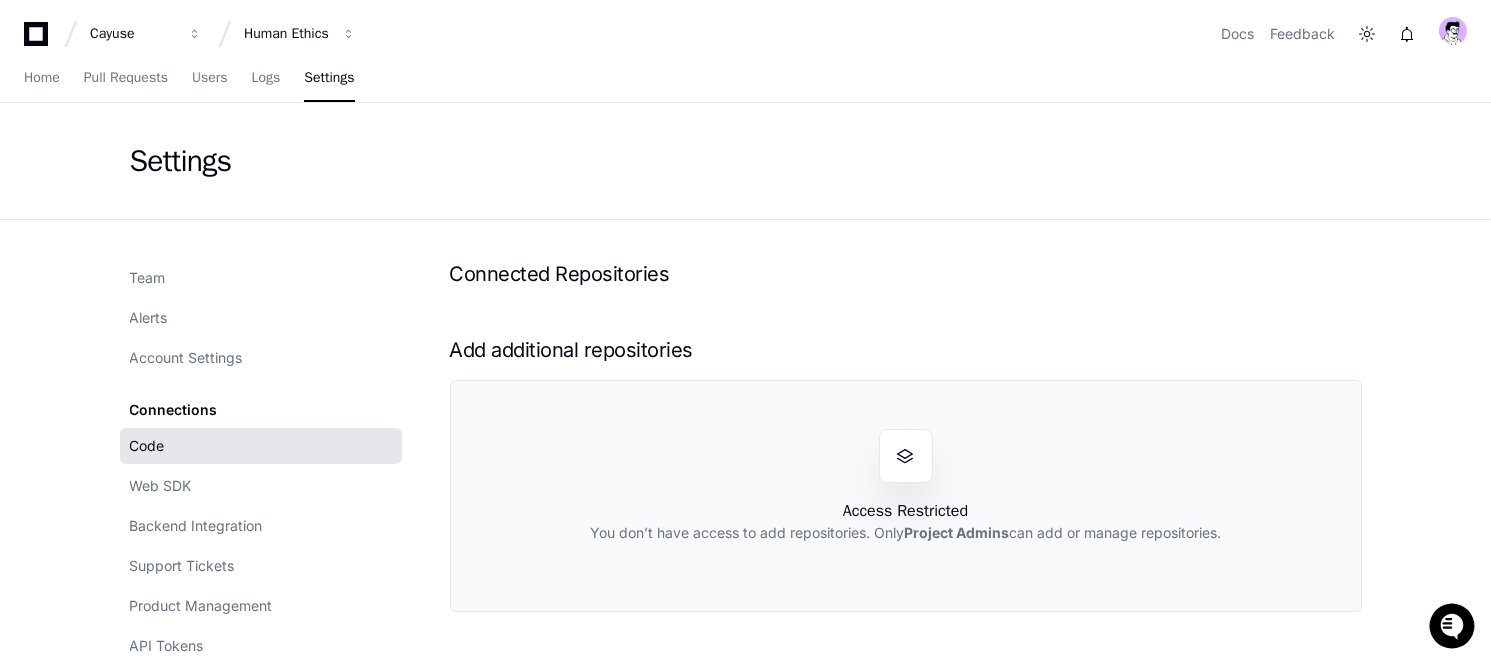 click on "Settings" 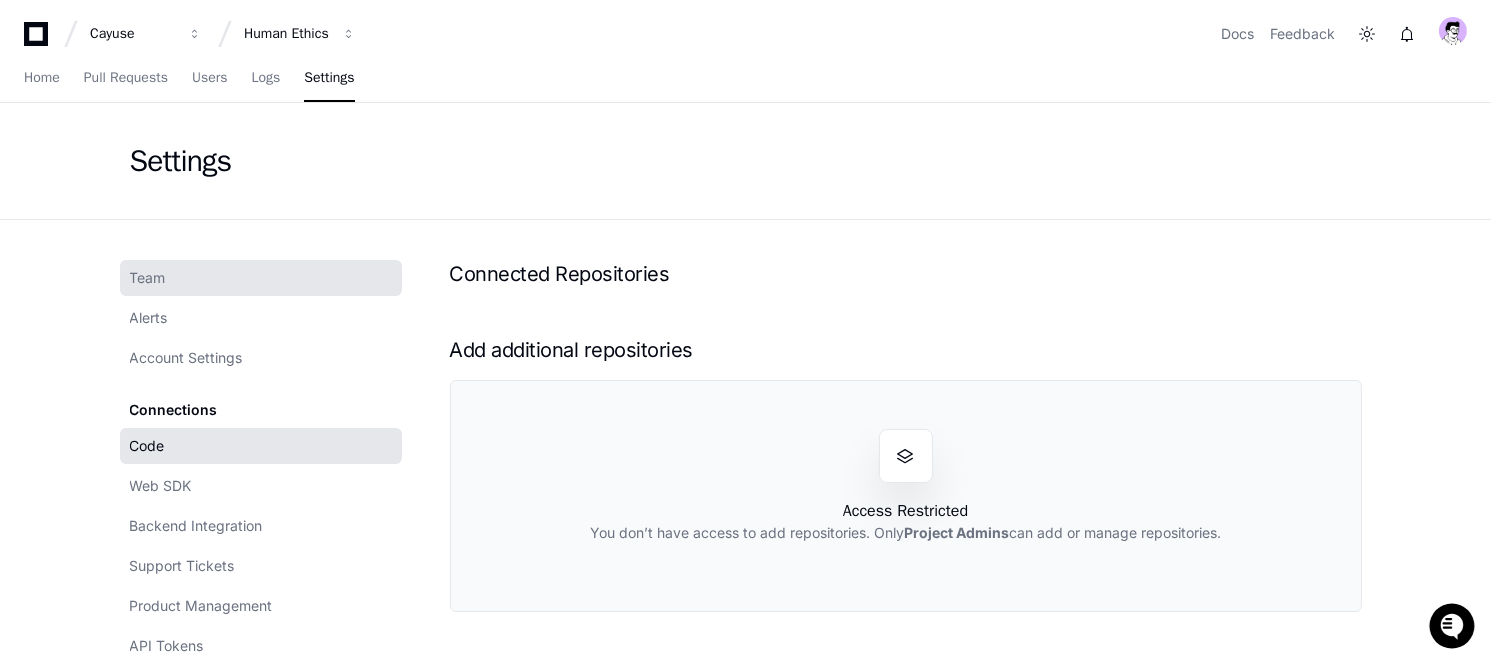 click on "Team" 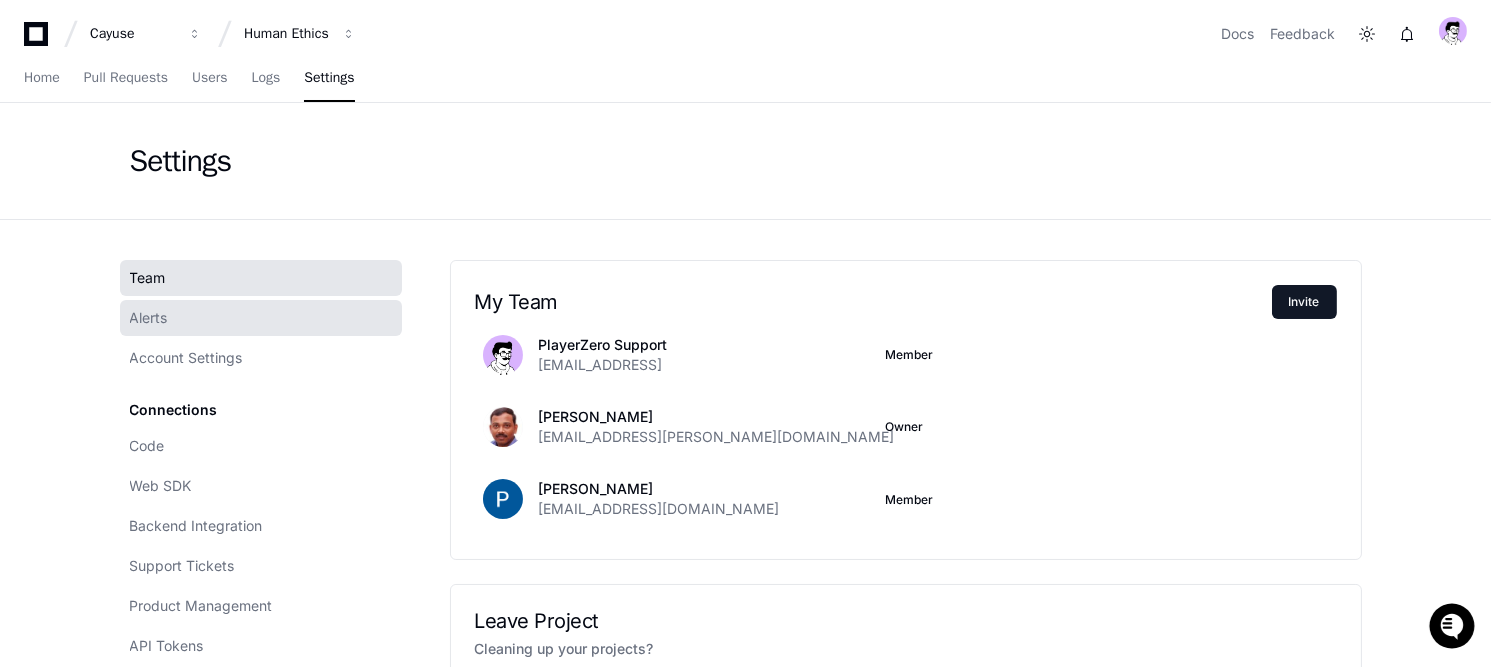 click on "Alerts" 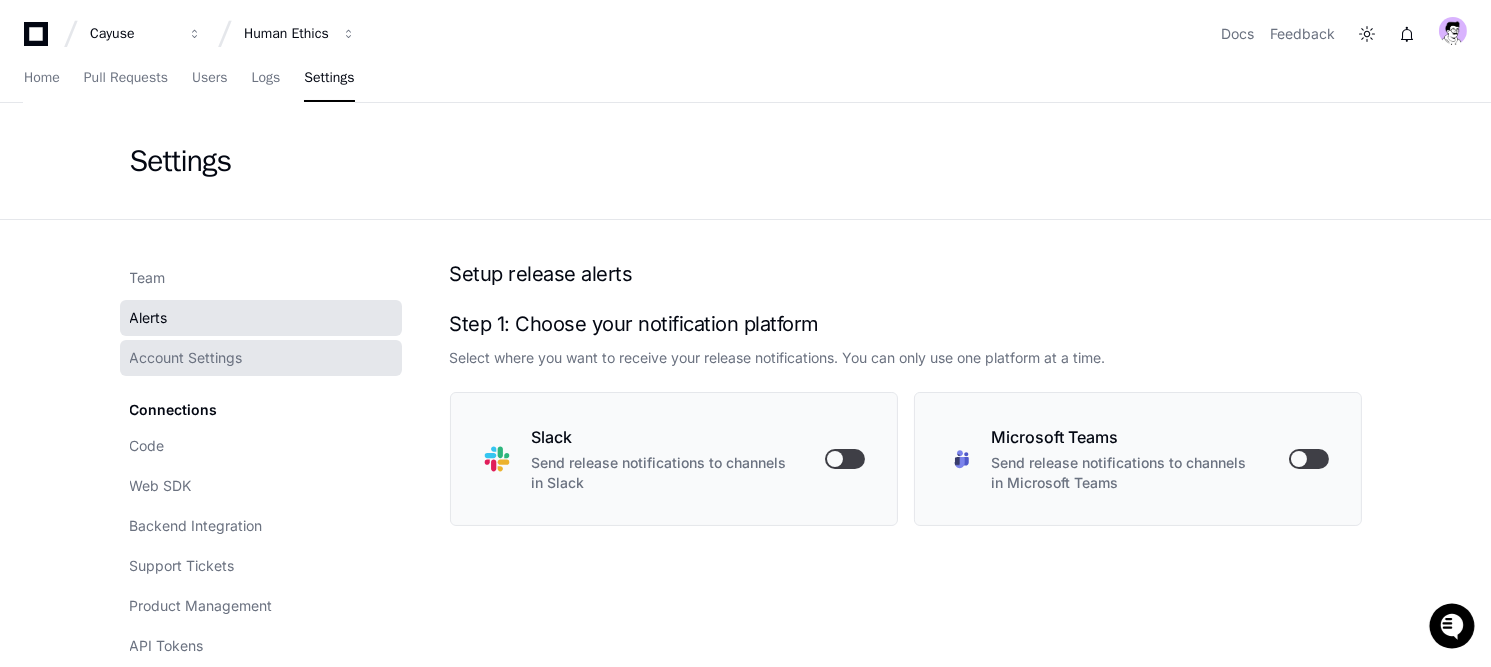 click on "Account Settings" 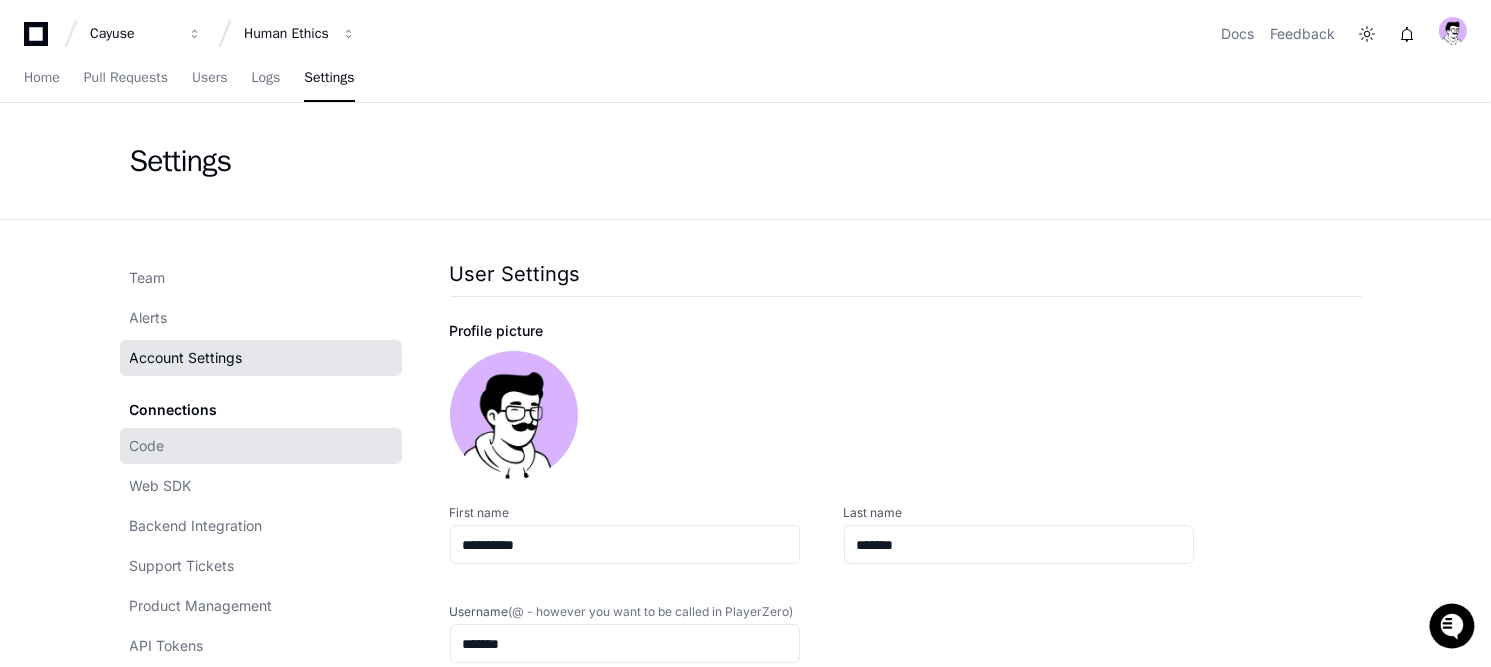 click on "Code" 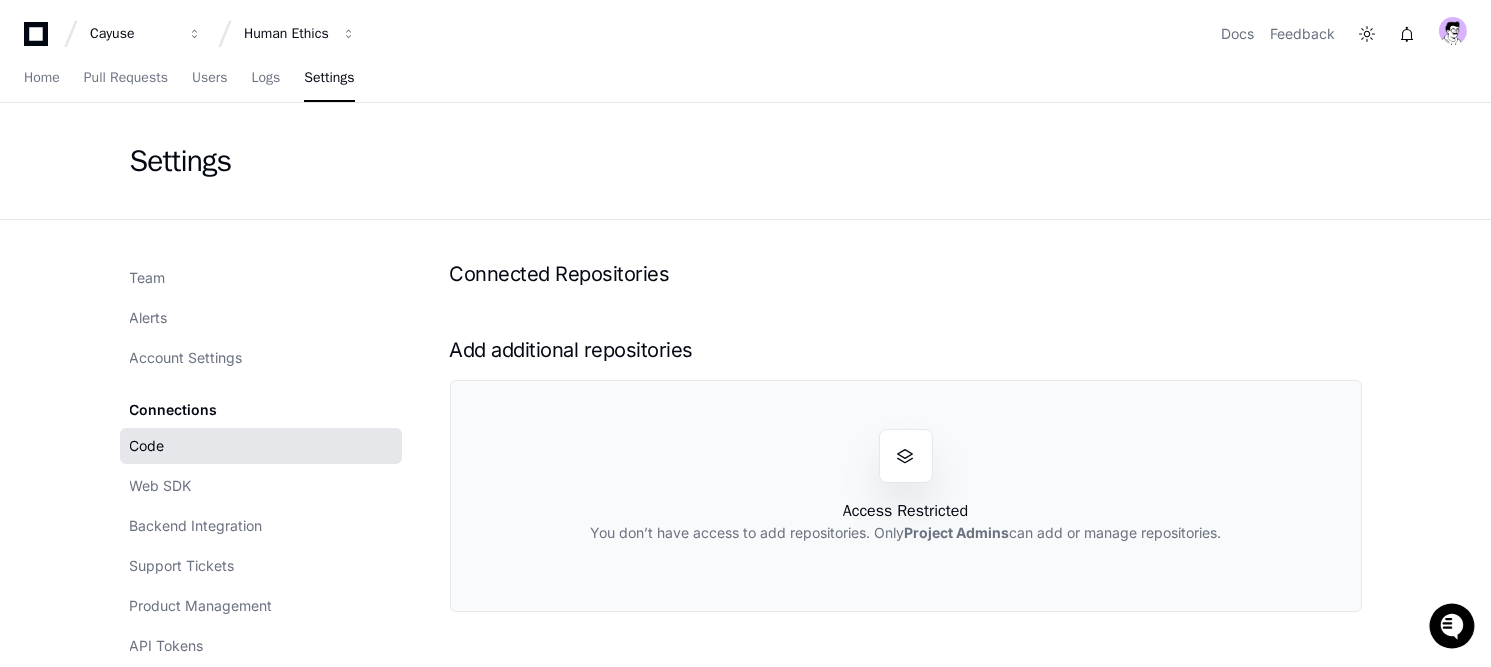 drag, startPoint x: 760, startPoint y: 297, endPoint x: 742, endPoint y: 294, distance: 18.248287 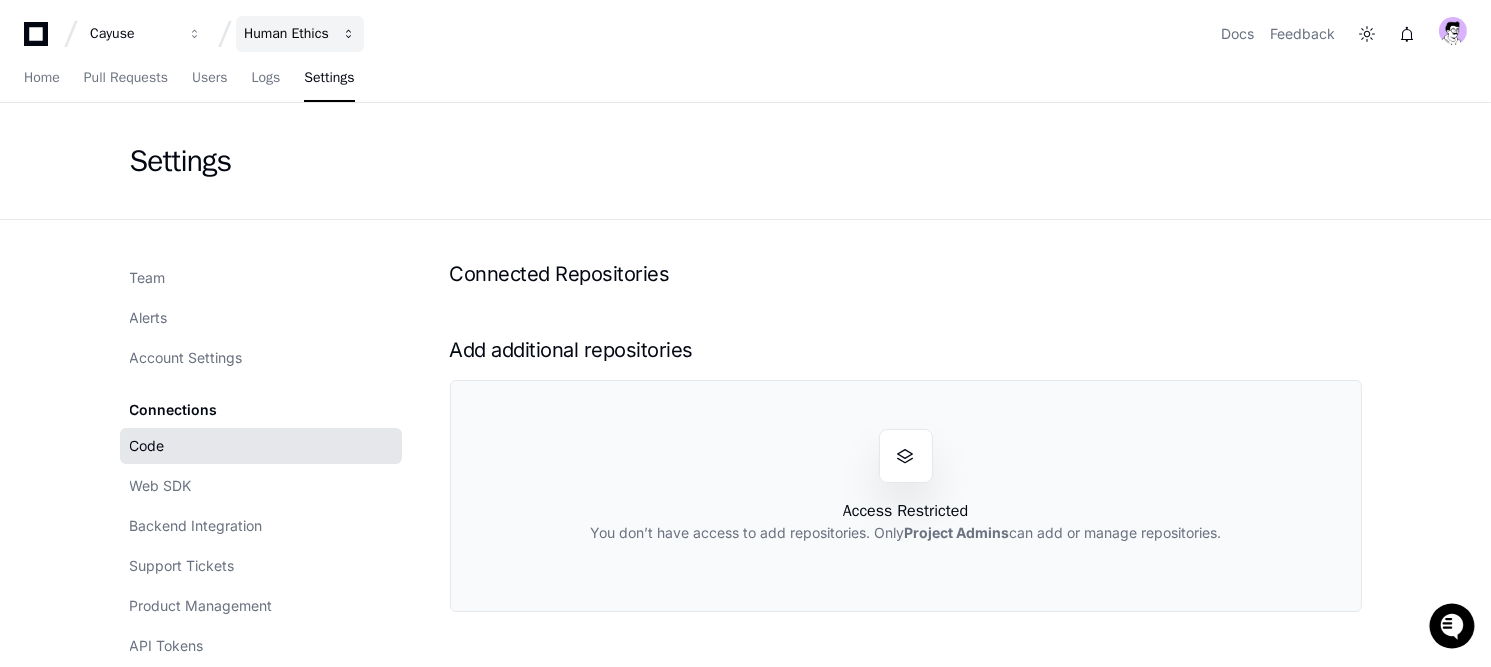 click on "Human Ethics" at bounding box center (133, 34) 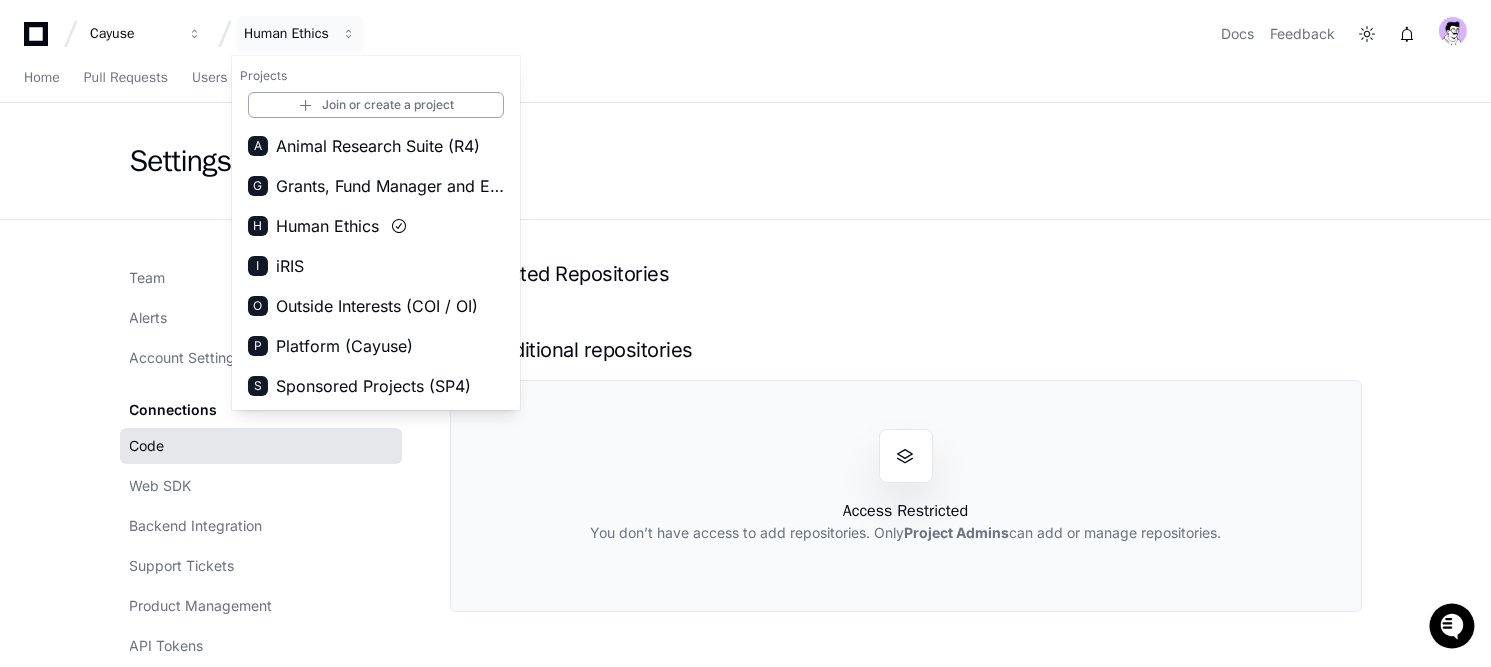 click on "Settings" 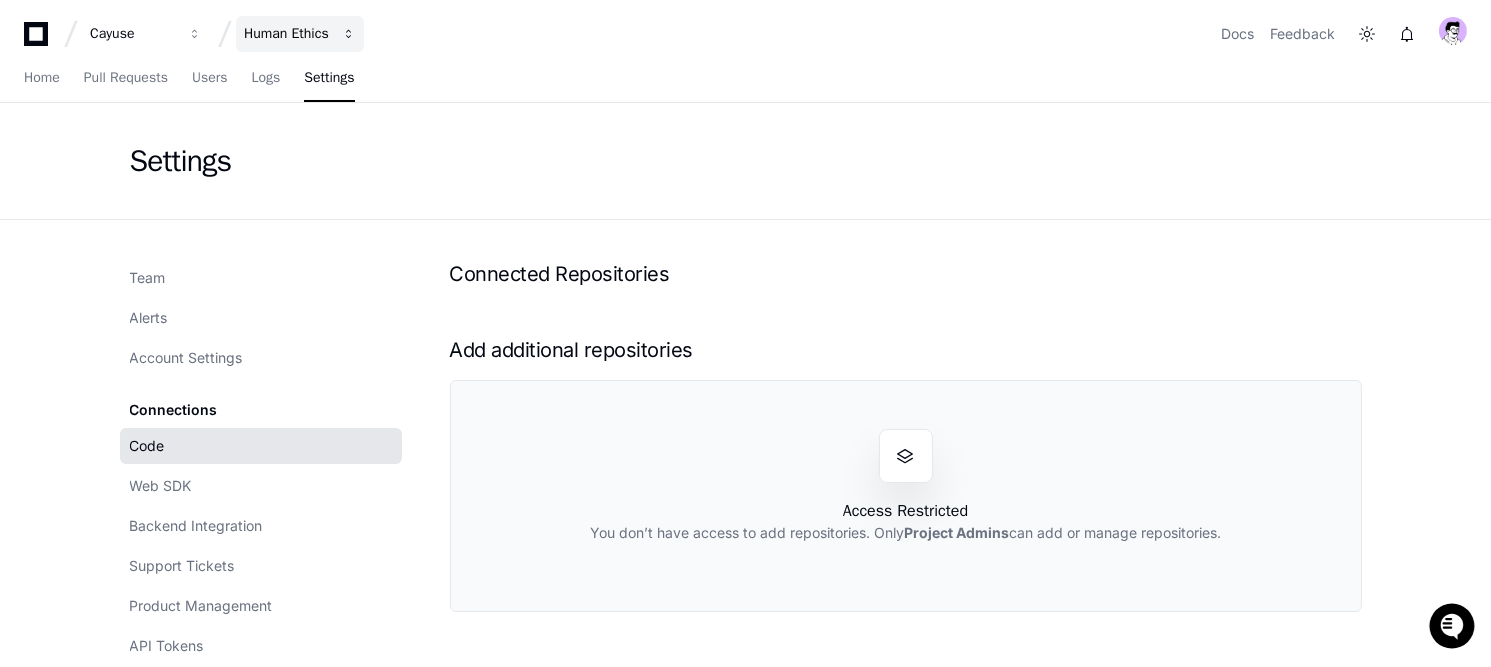 click on "Human Ethics" at bounding box center [300, 34] 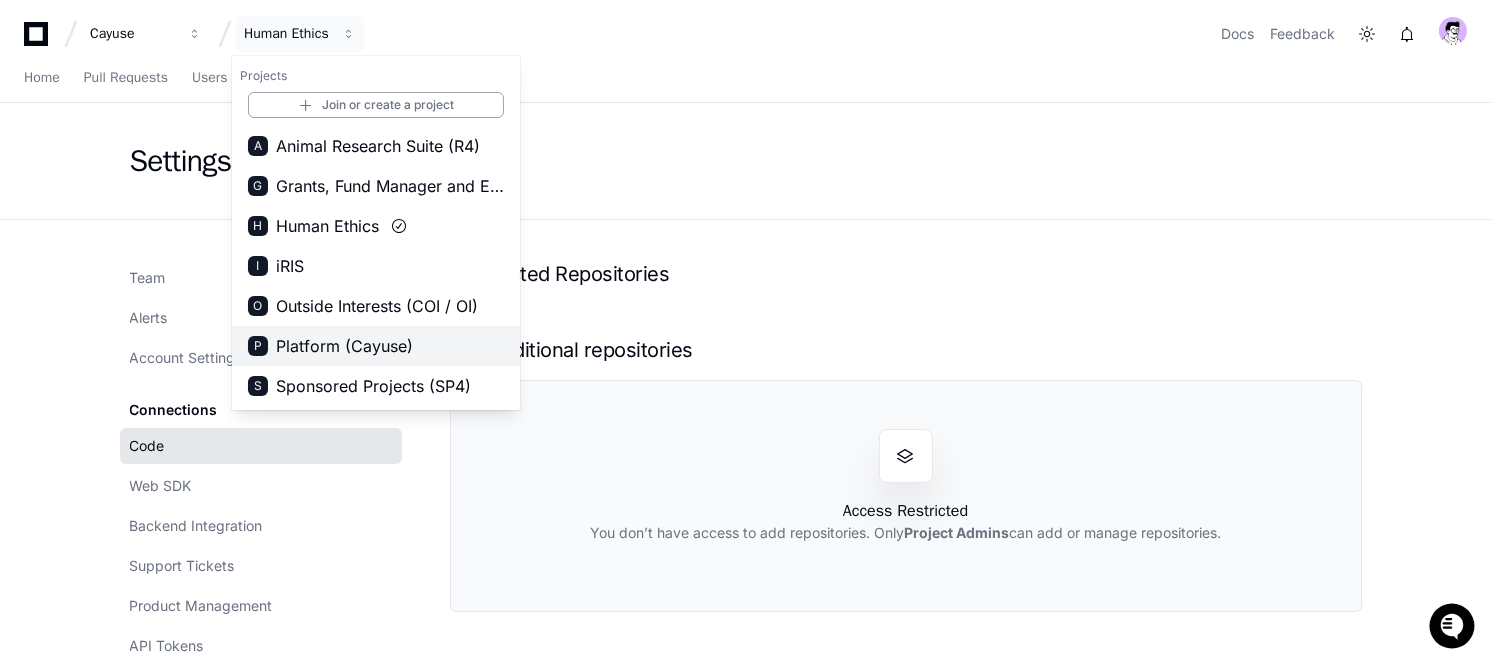 click on "Platform (Cayuse)" at bounding box center (344, 346) 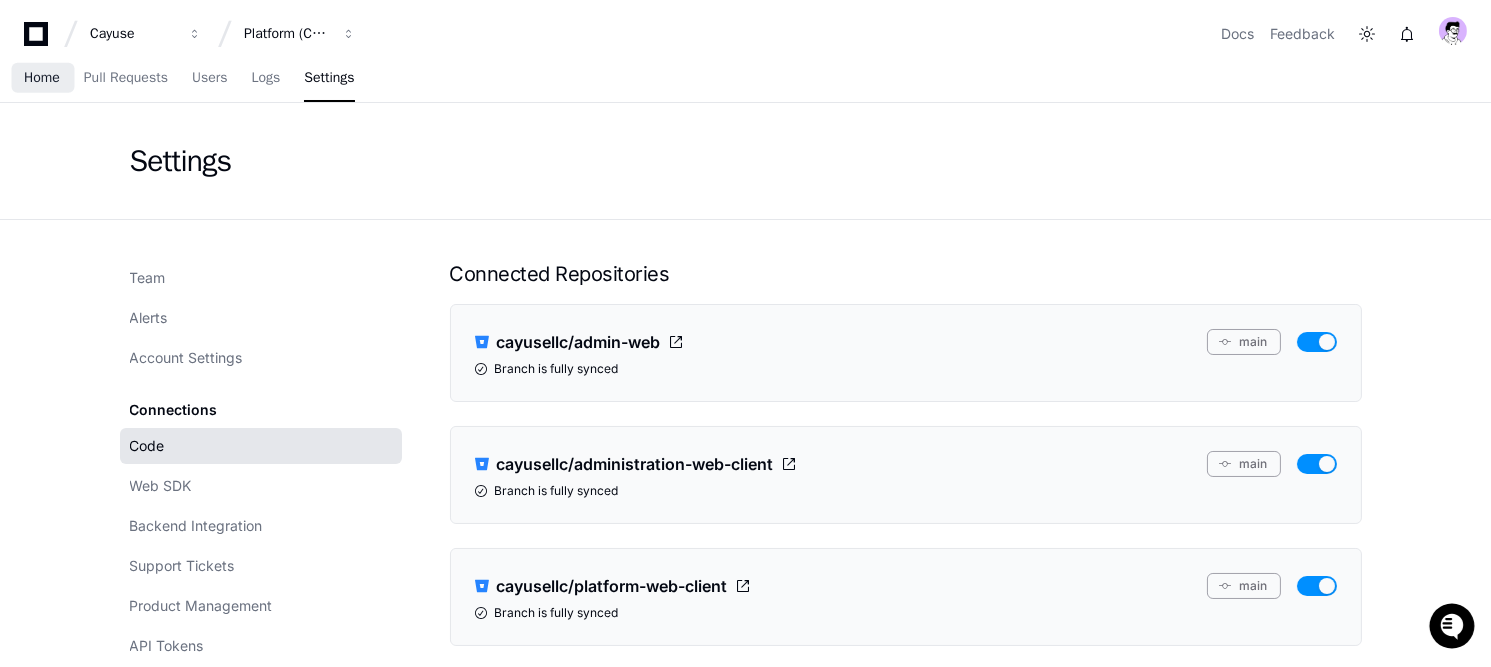 click on "Home" at bounding box center (42, 78) 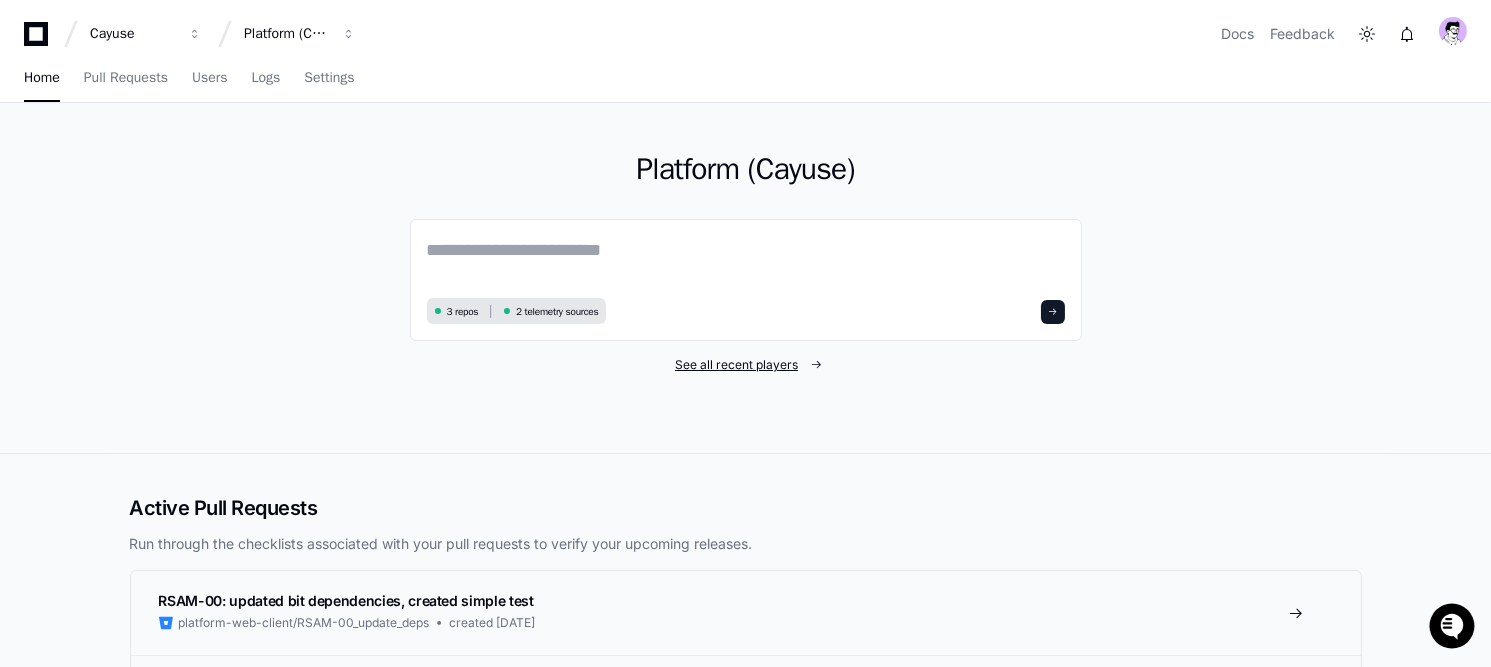 click on "See all recent players" 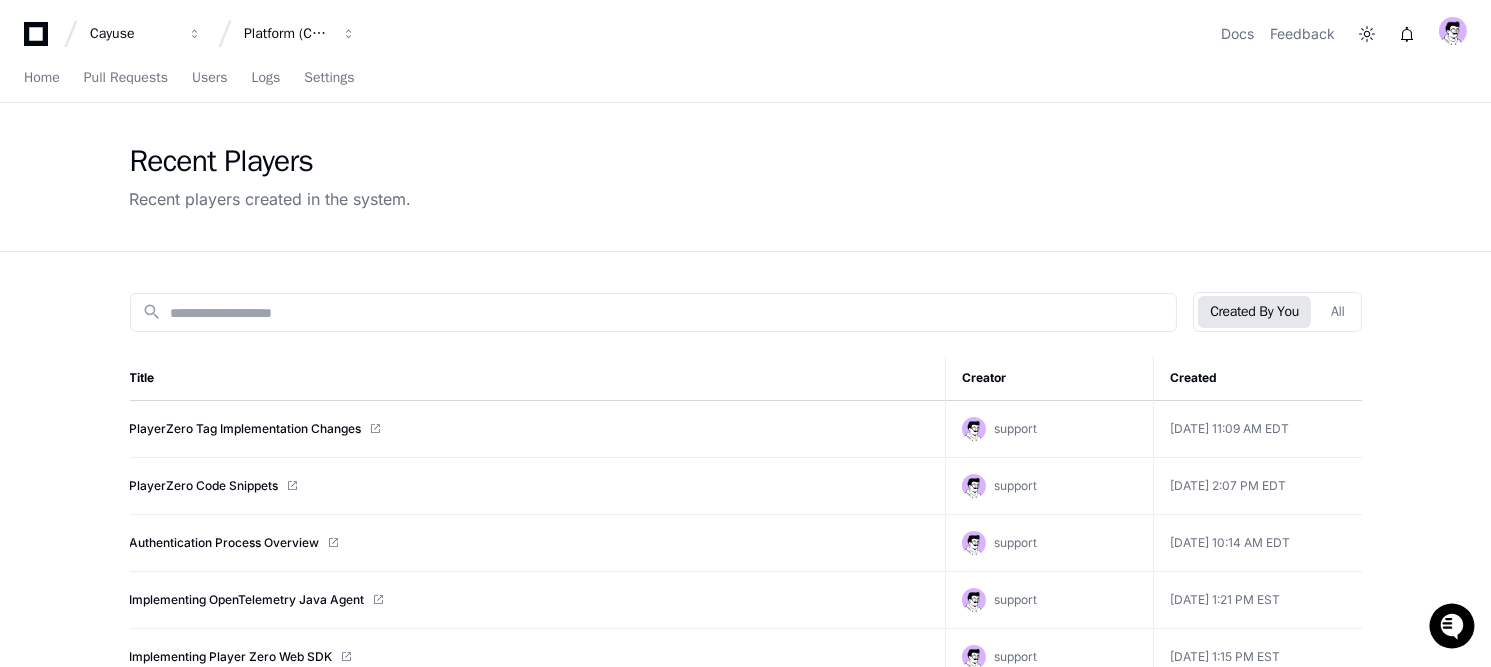 click on "Recent Players Recent players created in the system. search  Created By You   All  Title Creator Created  PlayerZero Tag Implementation Changes  support  May 29 2025, 11:09 AM EDT   PlayerZero Code Snippets  support  May 23 2025, 2:07 PM EDT   Authentication Process Overview  support  May 20 2025, 10:14 AM EDT   Implementing OpenTelemetry Java Agent  support  Feb 3 2025, 1:21 PM EST   Implementing Player Zero Web SDK  support  Feb 3 2025, 1:15 PM EST   Implementing PlayerZero Web SDK  support  Jan 31 2025, 11:35 AM EST" 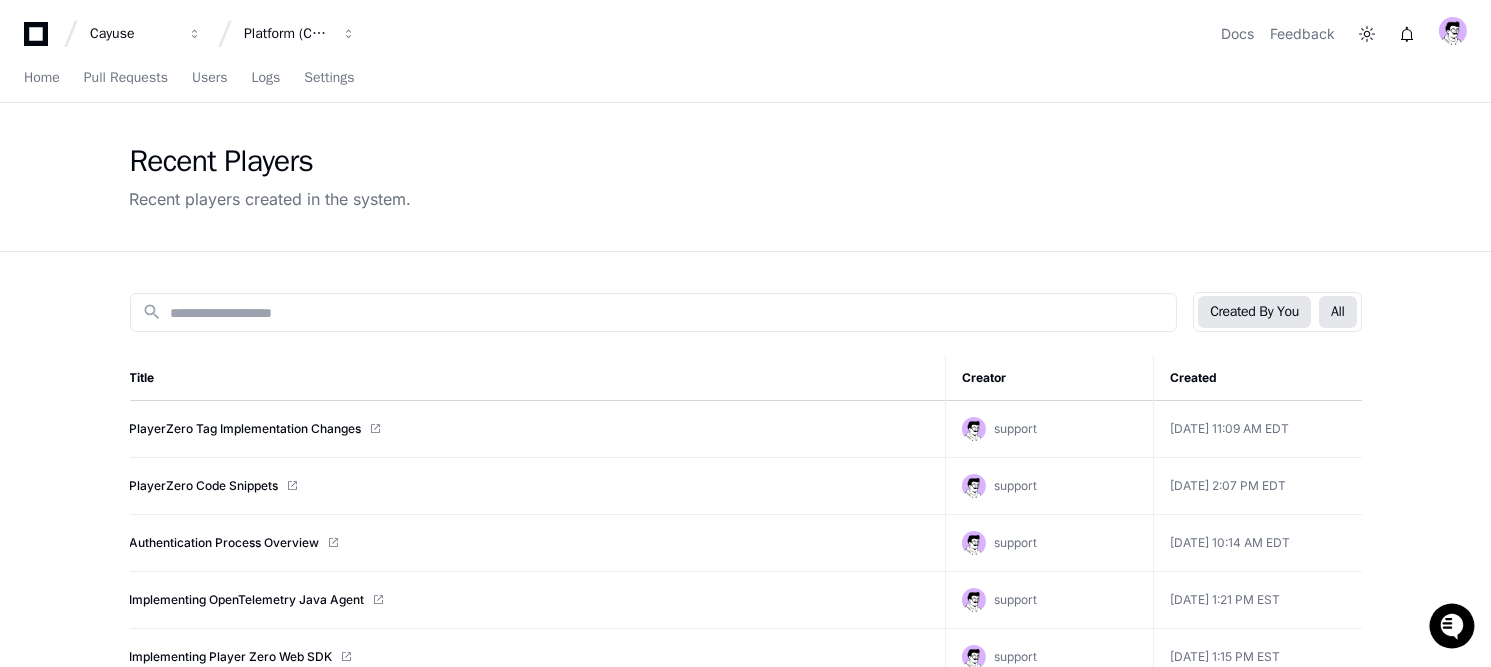 click on "All" 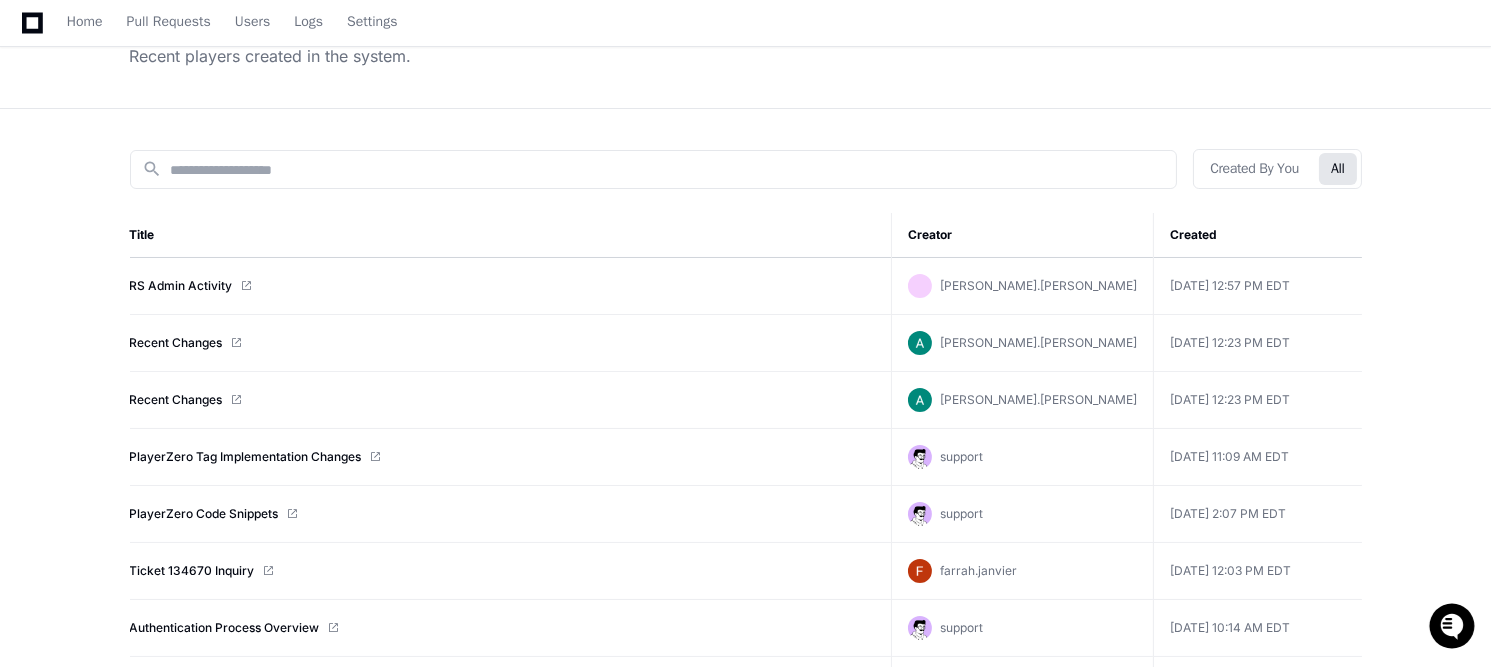 scroll, scrollTop: 168, scrollLeft: 0, axis: vertical 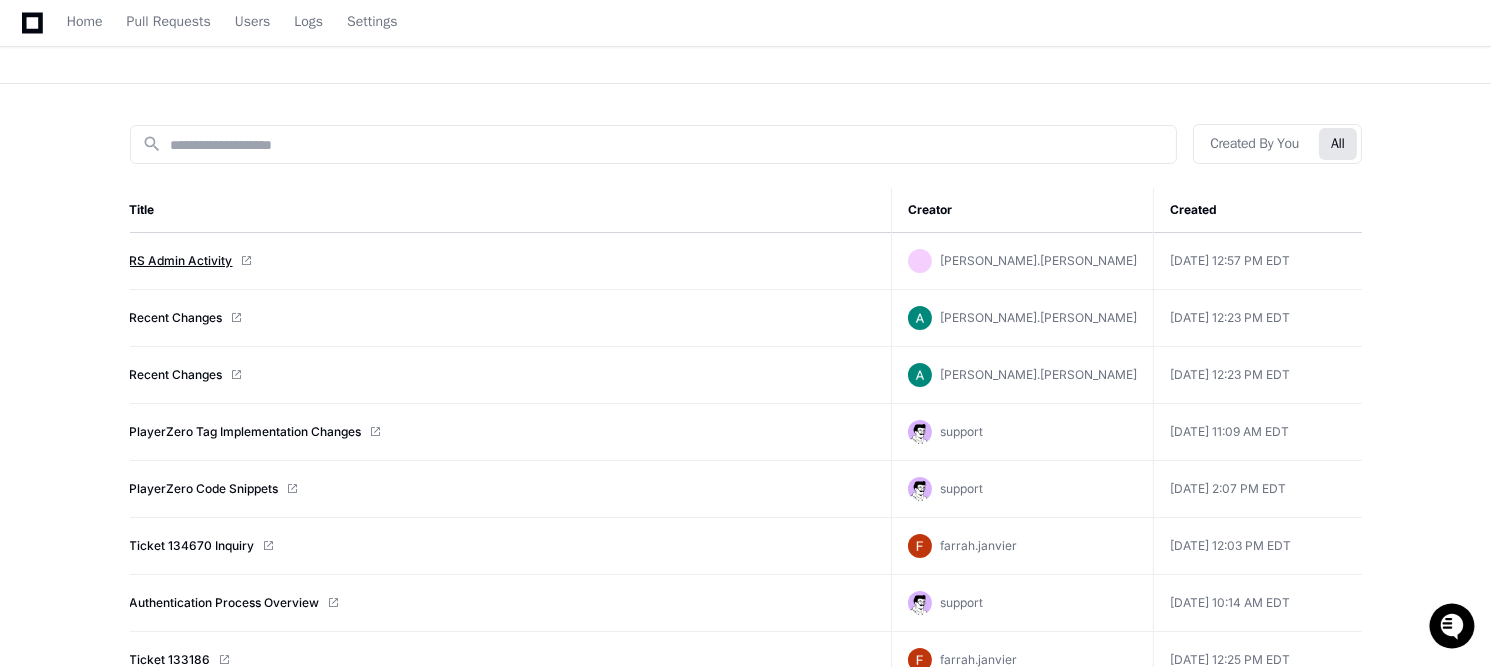 click on "RS Admin Activity" 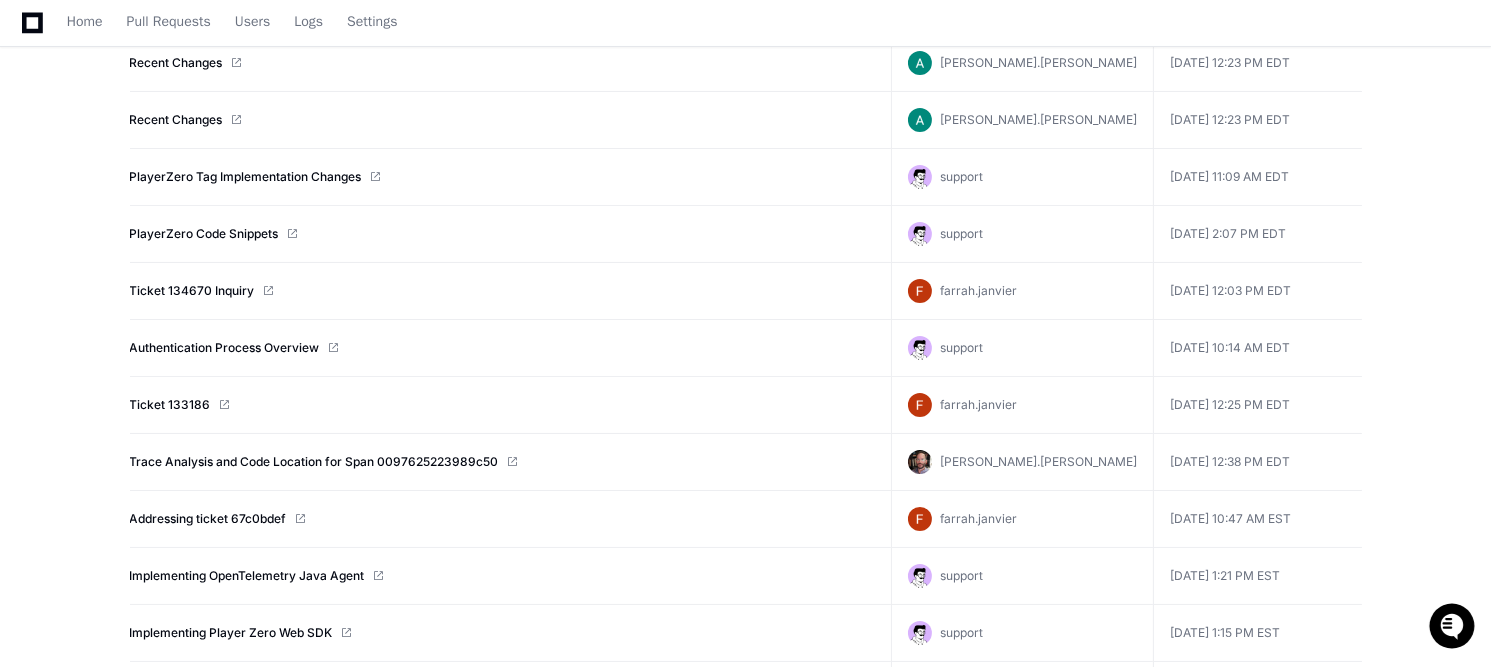 scroll, scrollTop: 396, scrollLeft: 0, axis: vertical 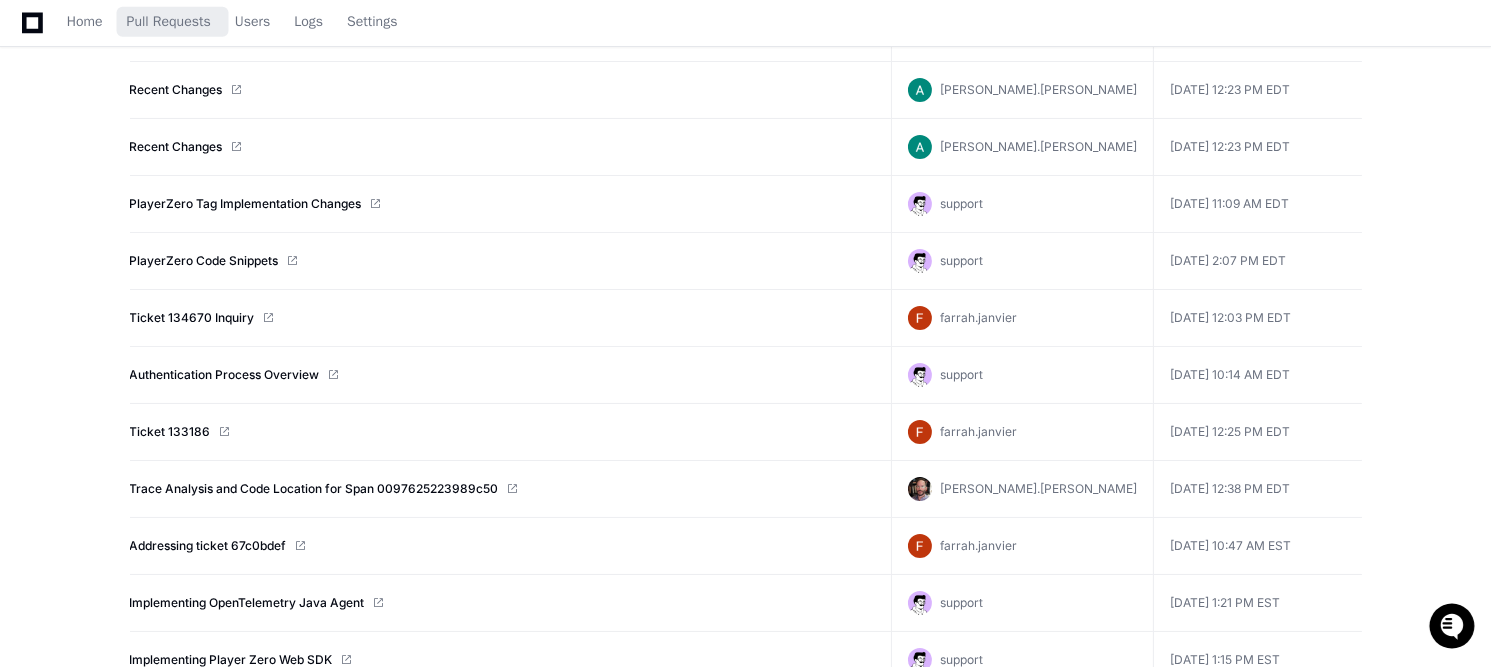 click on "Home Pull Requests Users Logs Settings" at bounding box center [232, 23] 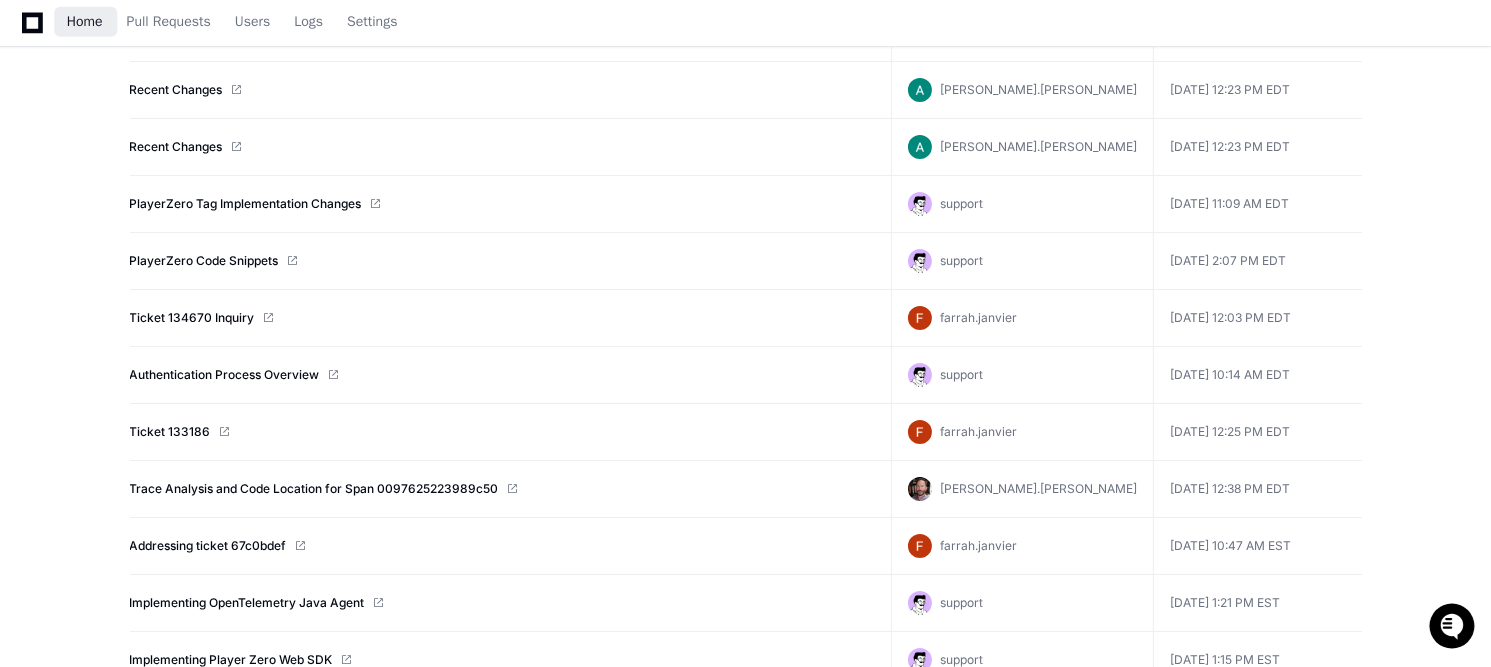 click on "Home" at bounding box center [85, 22] 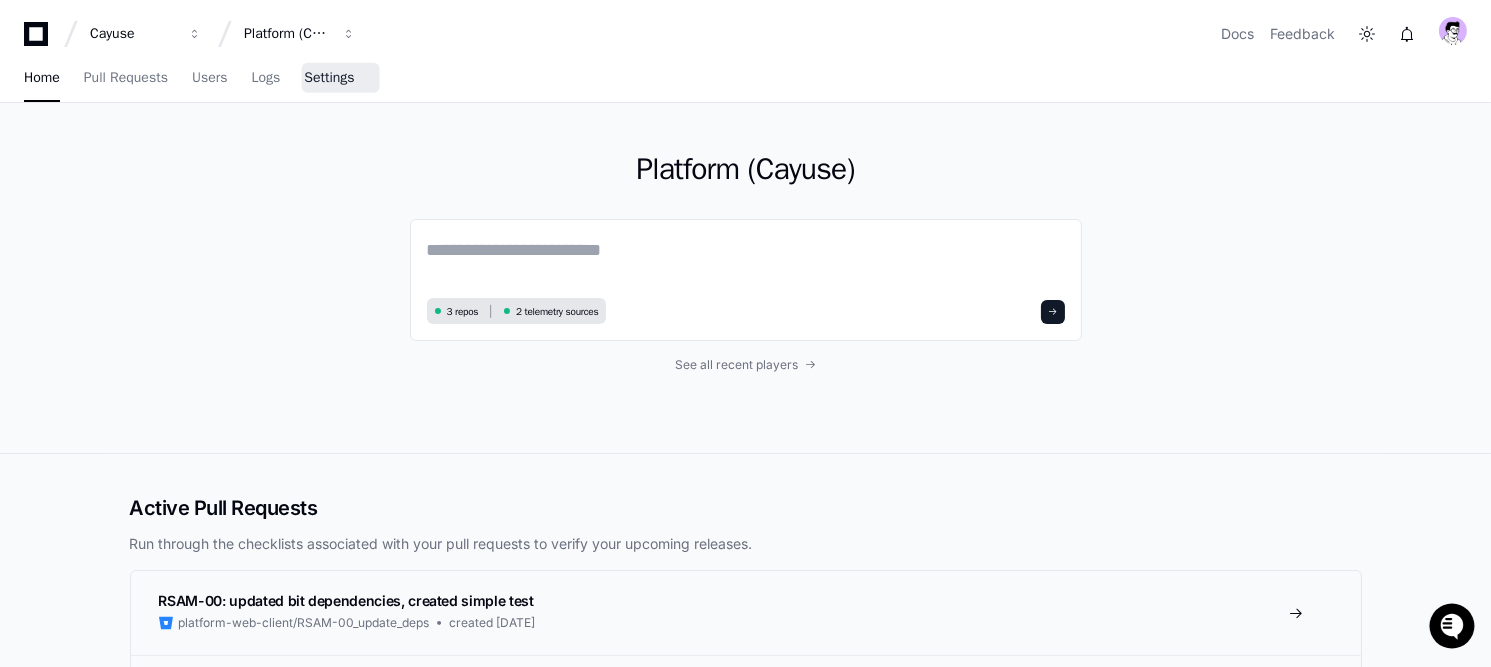 click on "Settings" at bounding box center [329, 78] 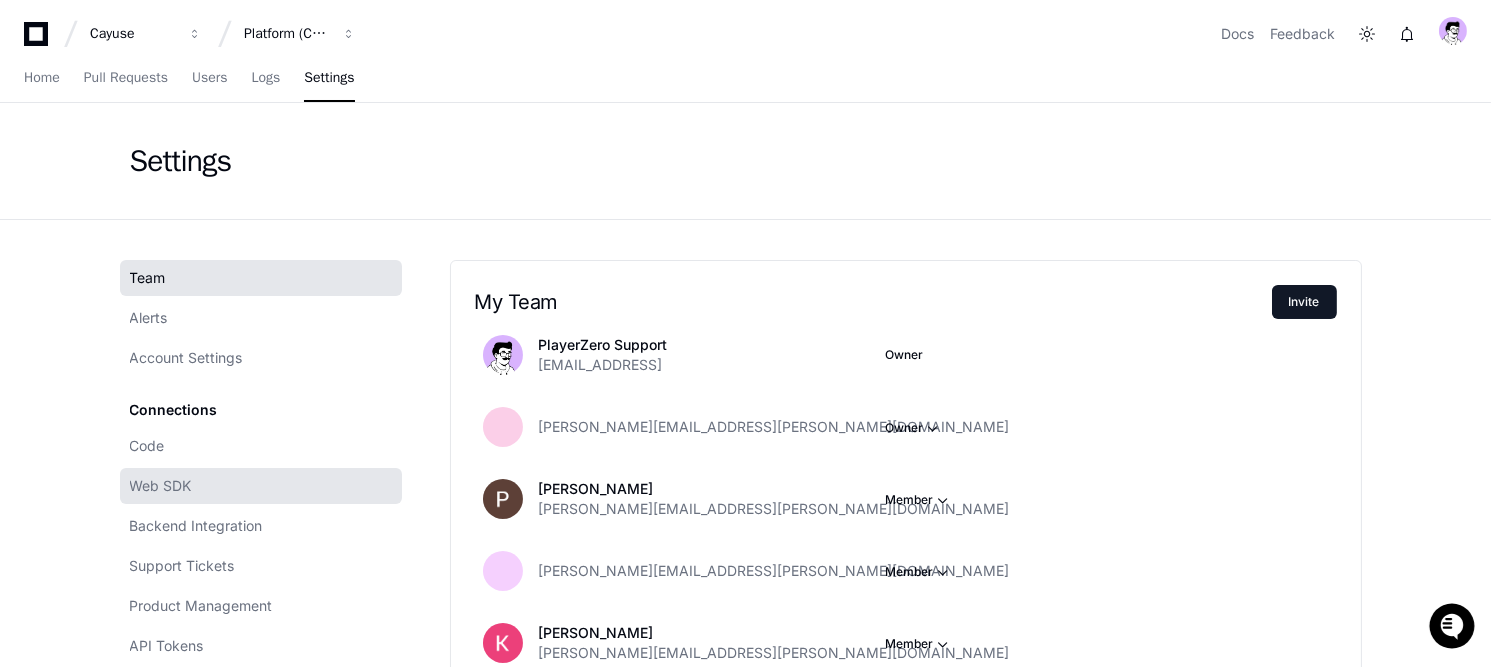 click on "Web SDK" 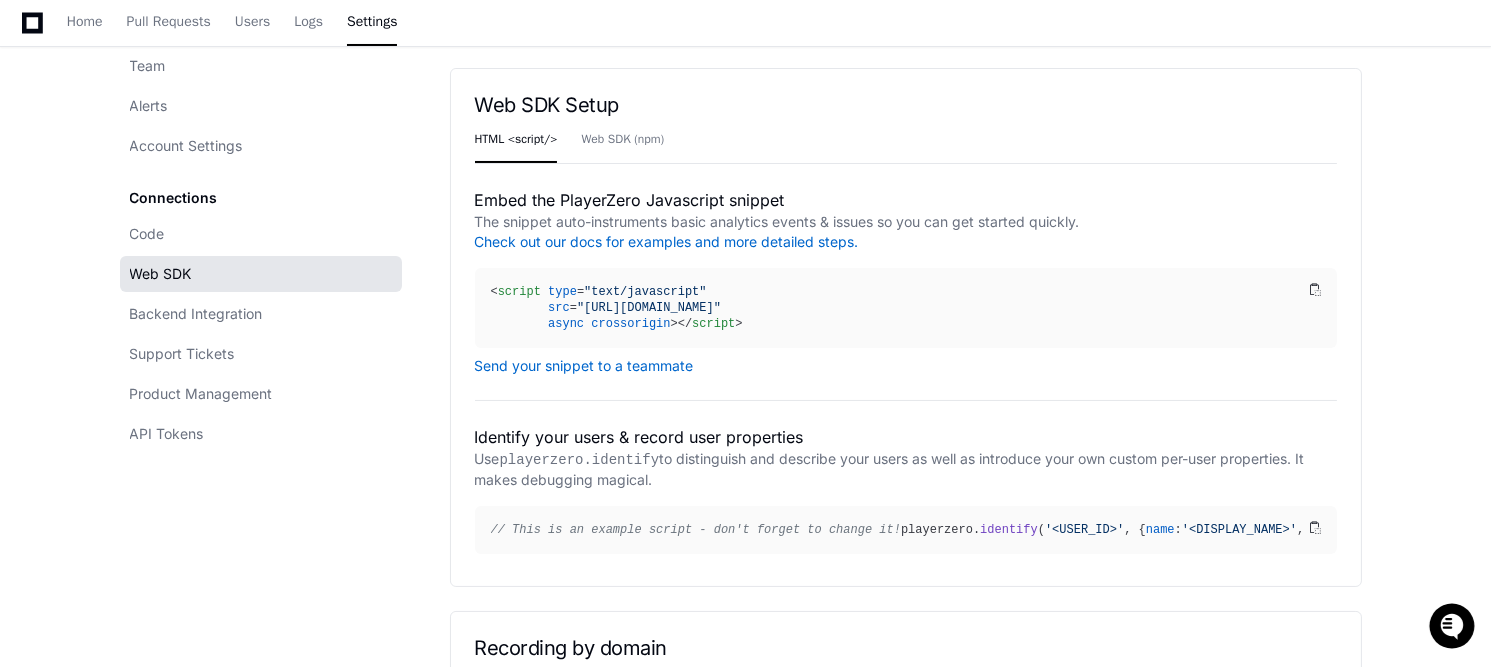 scroll, scrollTop: 478, scrollLeft: 0, axis: vertical 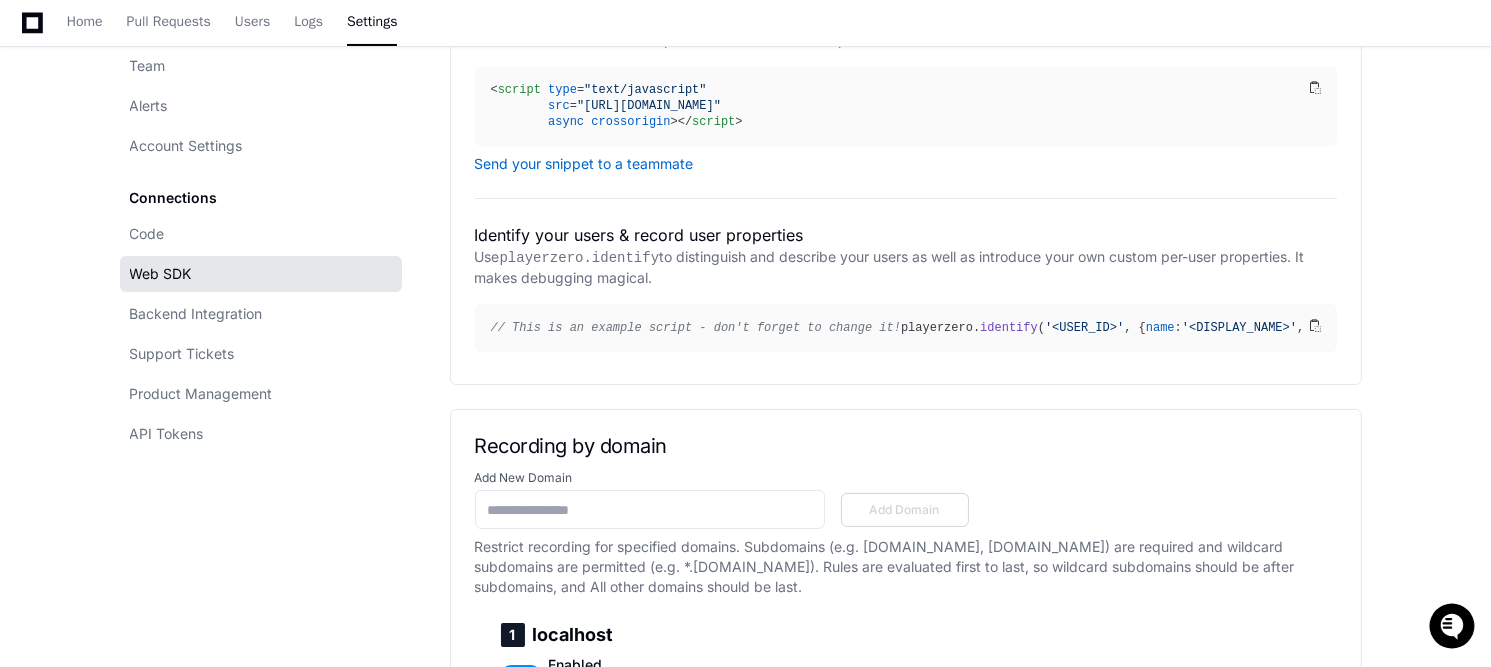 click on "Code Web SDK Backend Integration Support Tickets Product Management API Tokens" 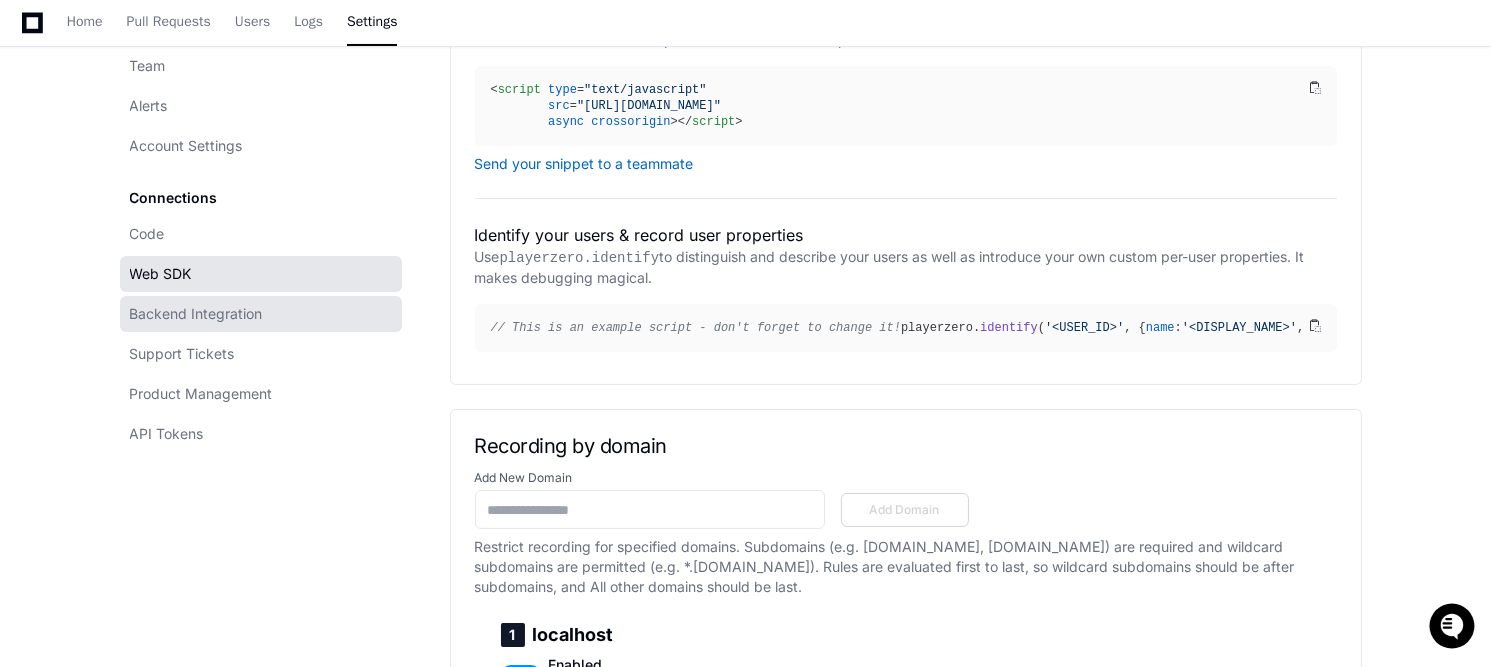 click on "Backend Integration" 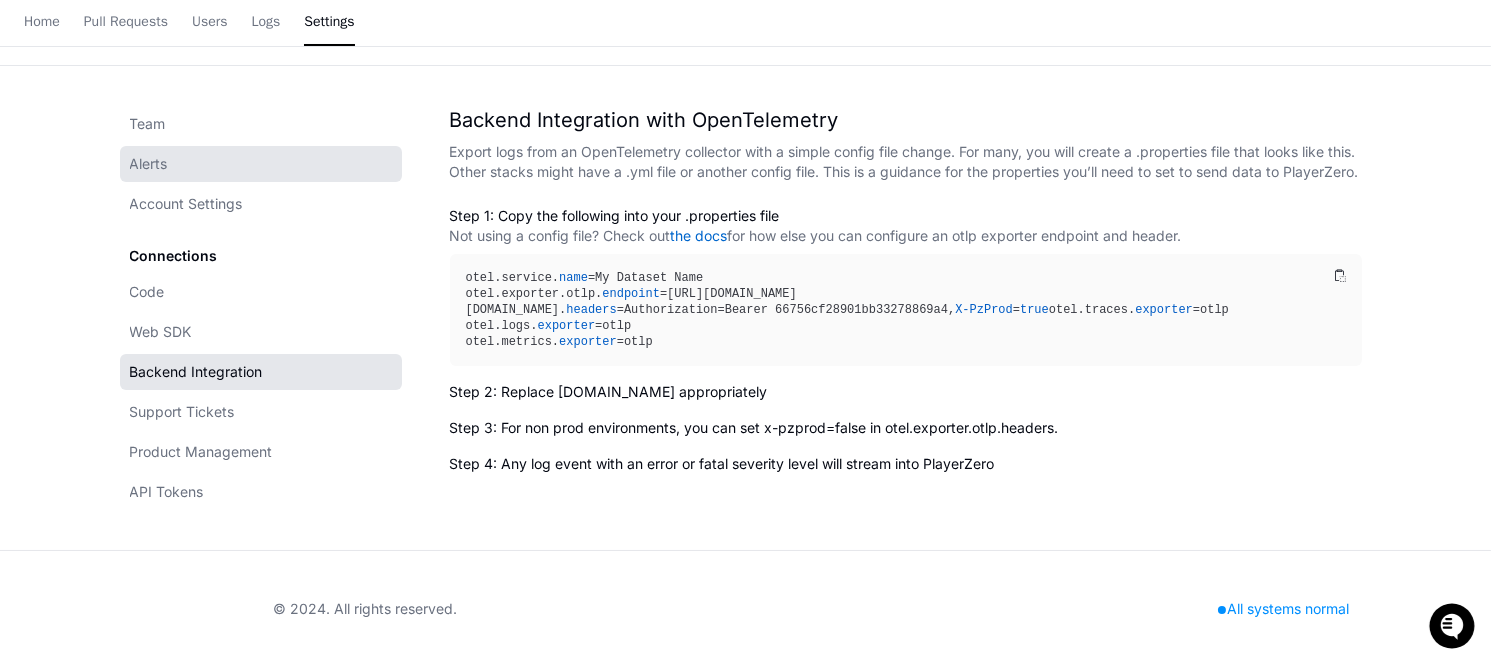 scroll, scrollTop: 0, scrollLeft: 0, axis: both 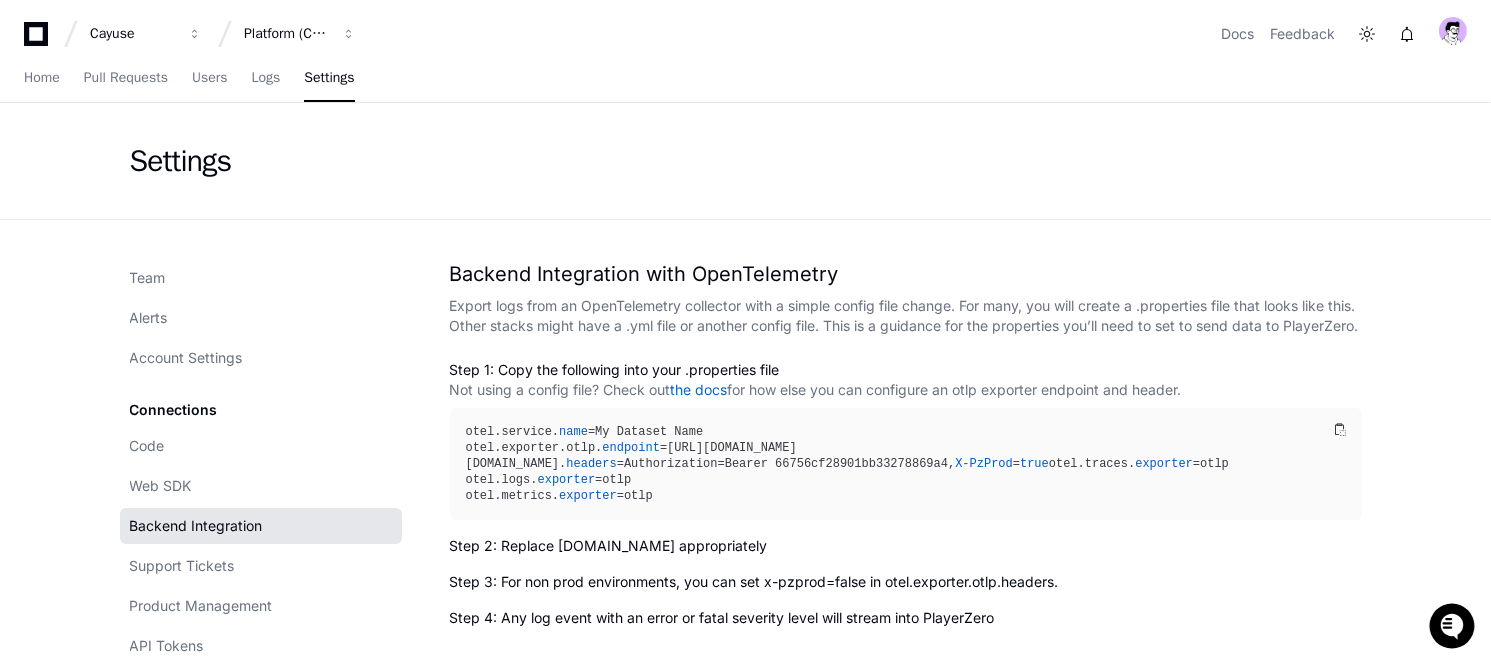 click on "Connections Code Web SDK Backend Integration Support Tickets Product Management API Tokens" 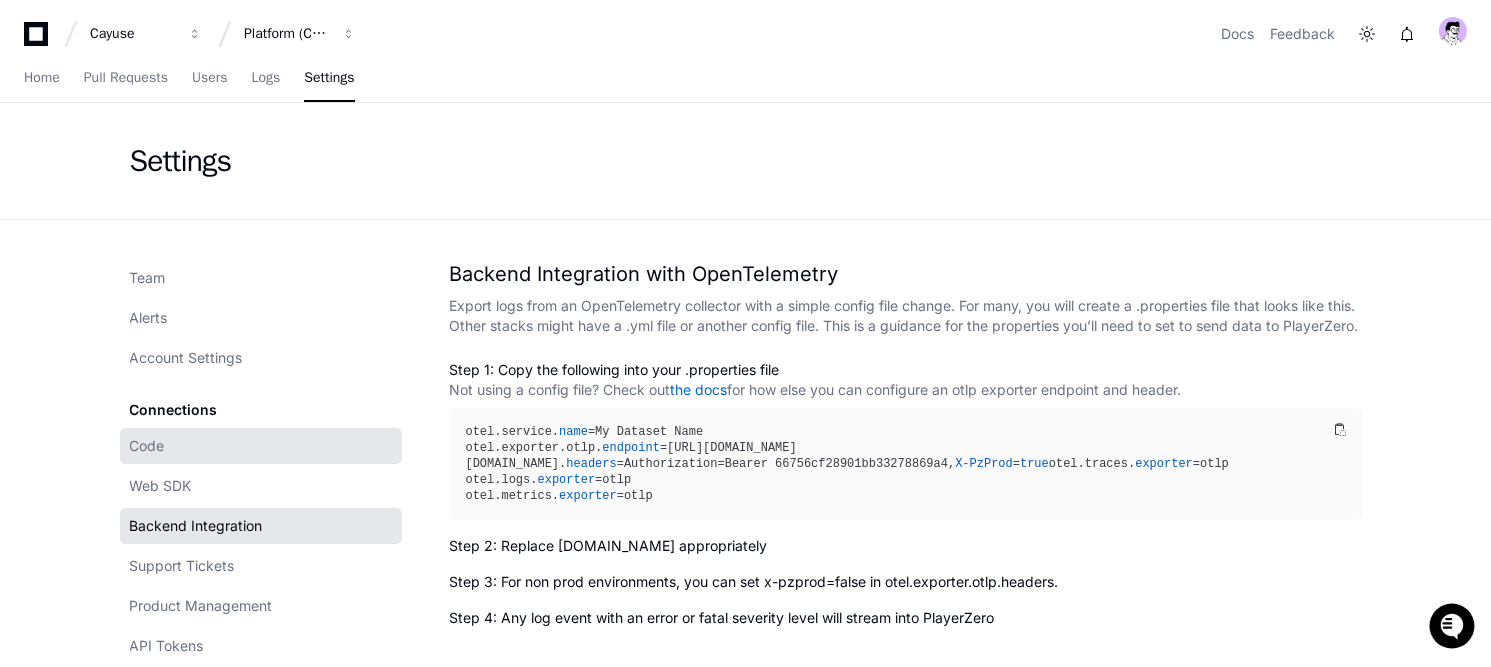 click on "Code" 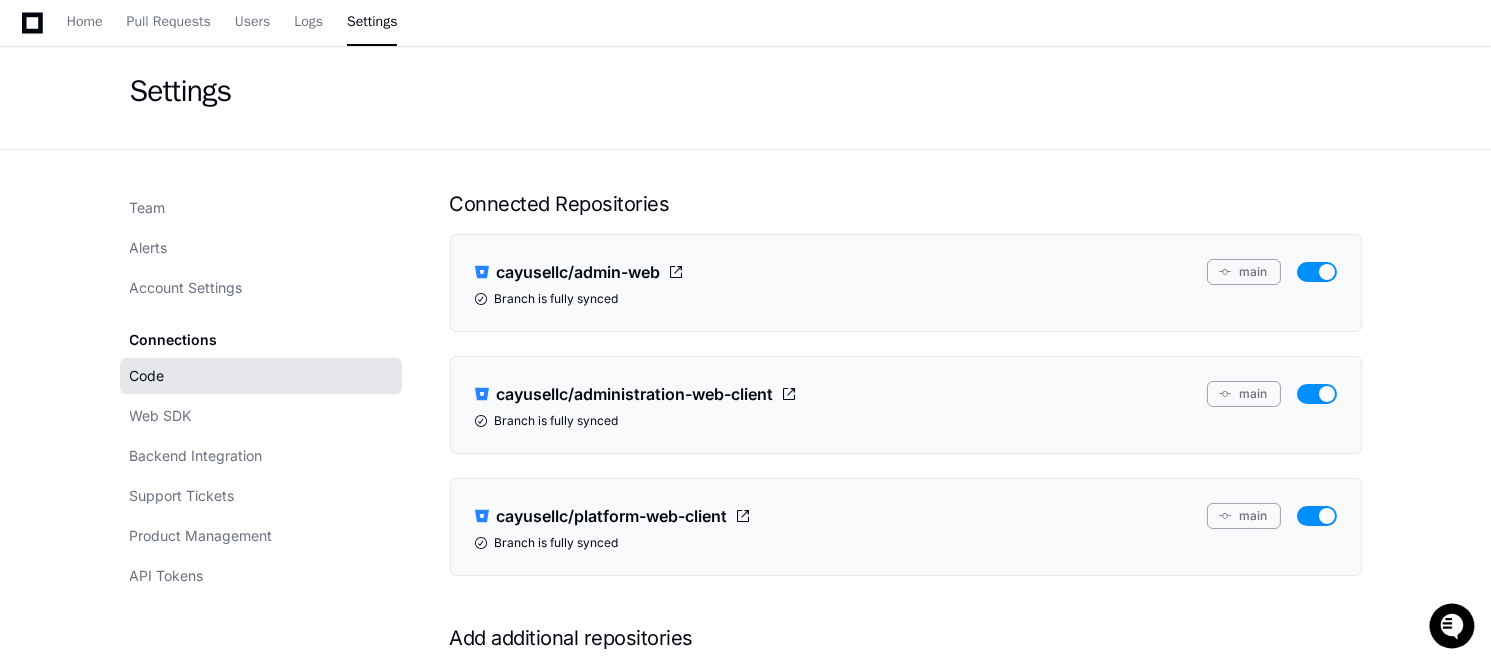 scroll, scrollTop: 61, scrollLeft: 0, axis: vertical 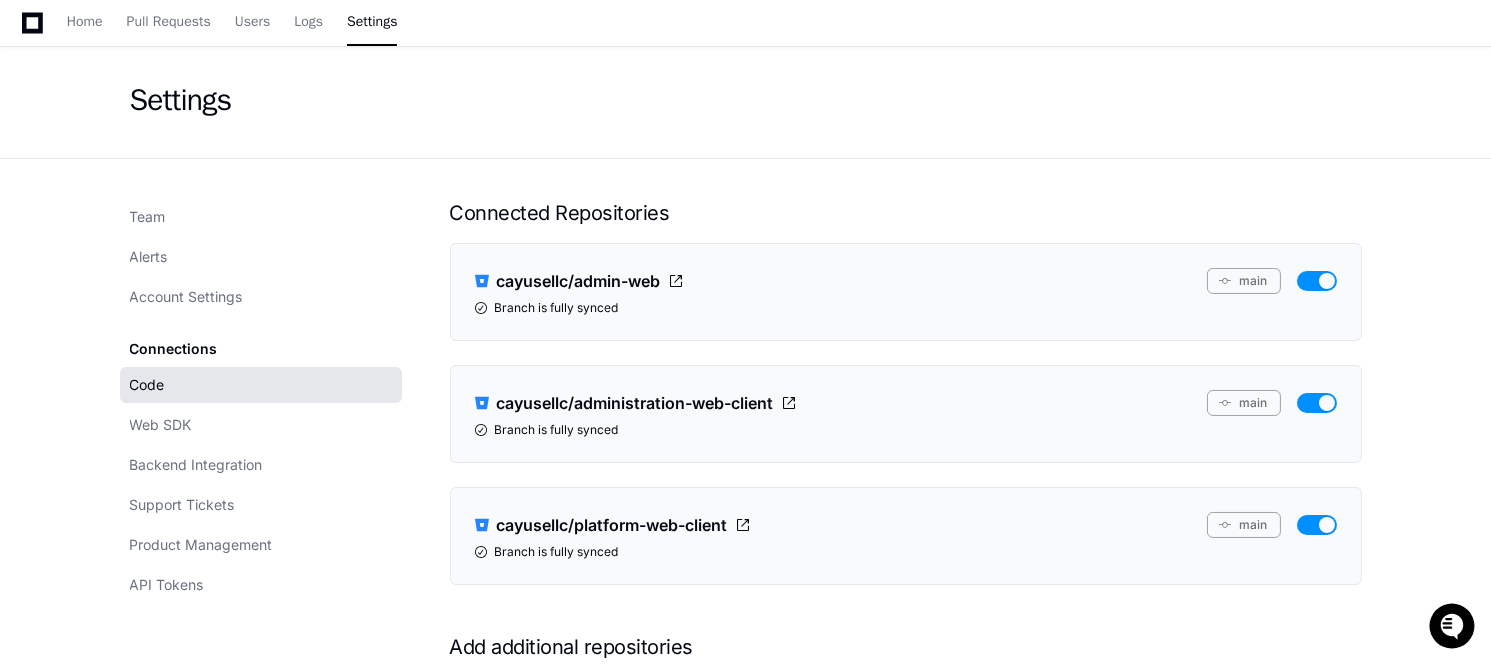 click on "Settings" 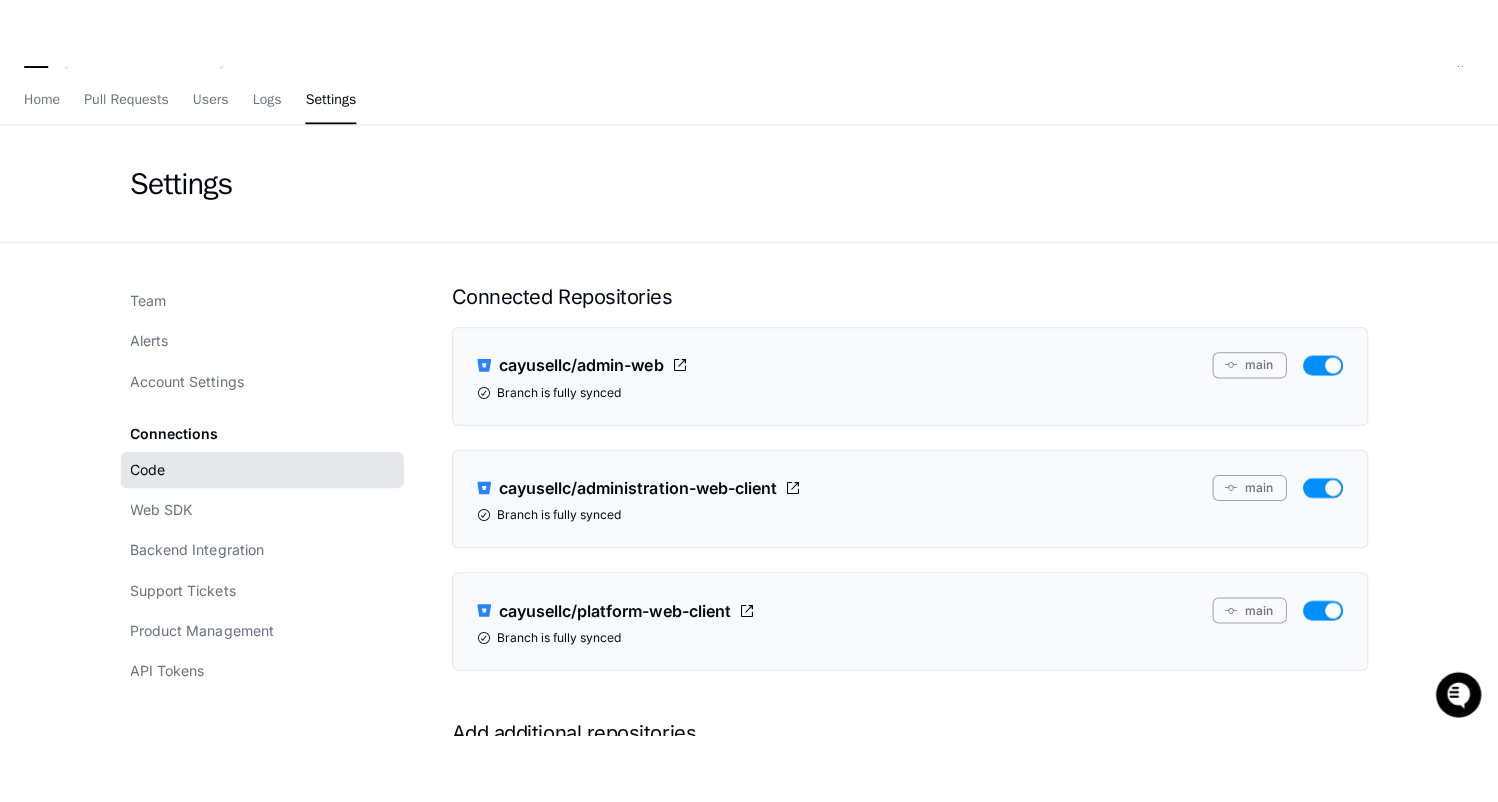scroll, scrollTop: 0, scrollLeft: 0, axis: both 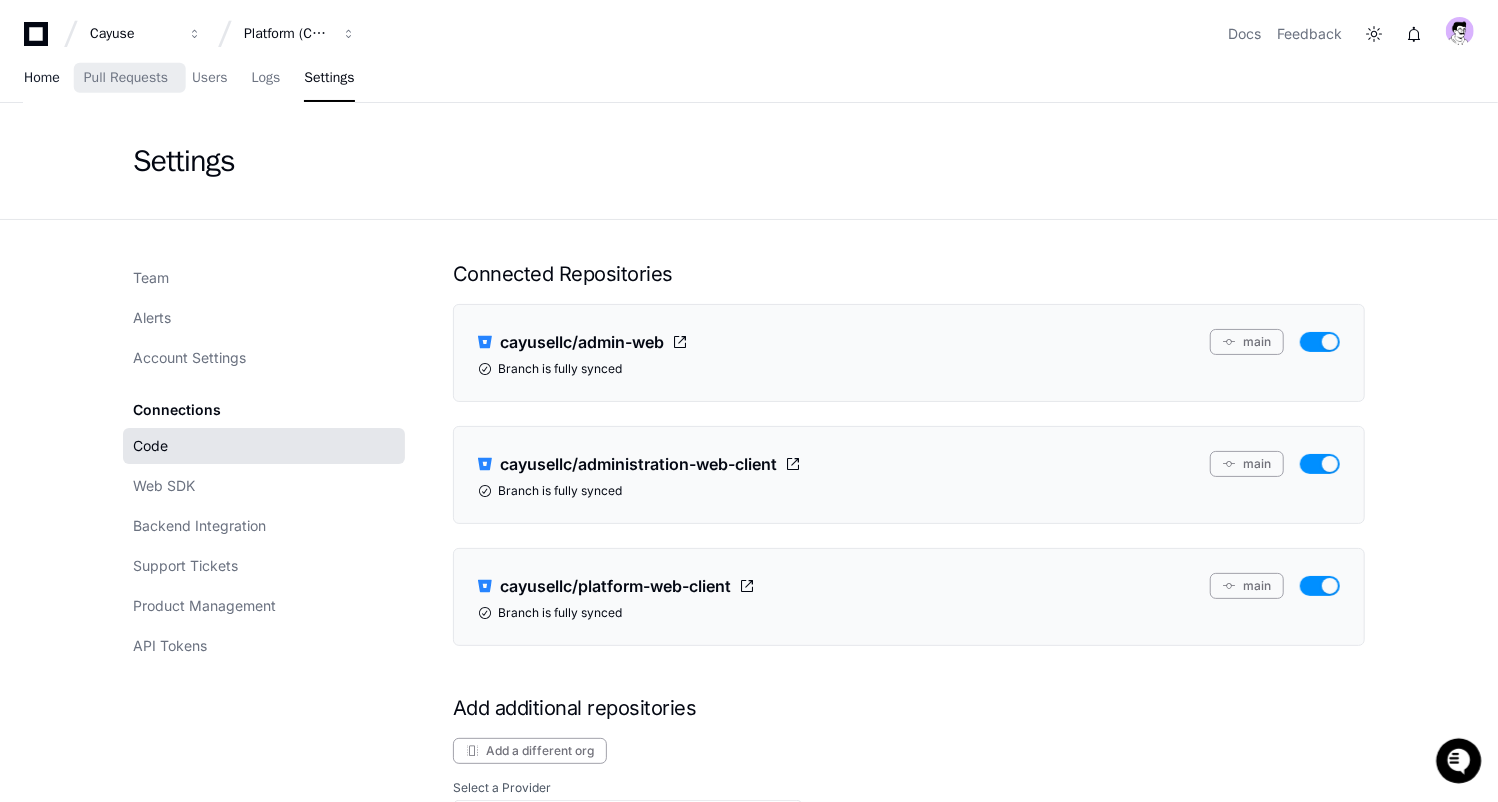 click on "Home" at bounding box center (42, 78) 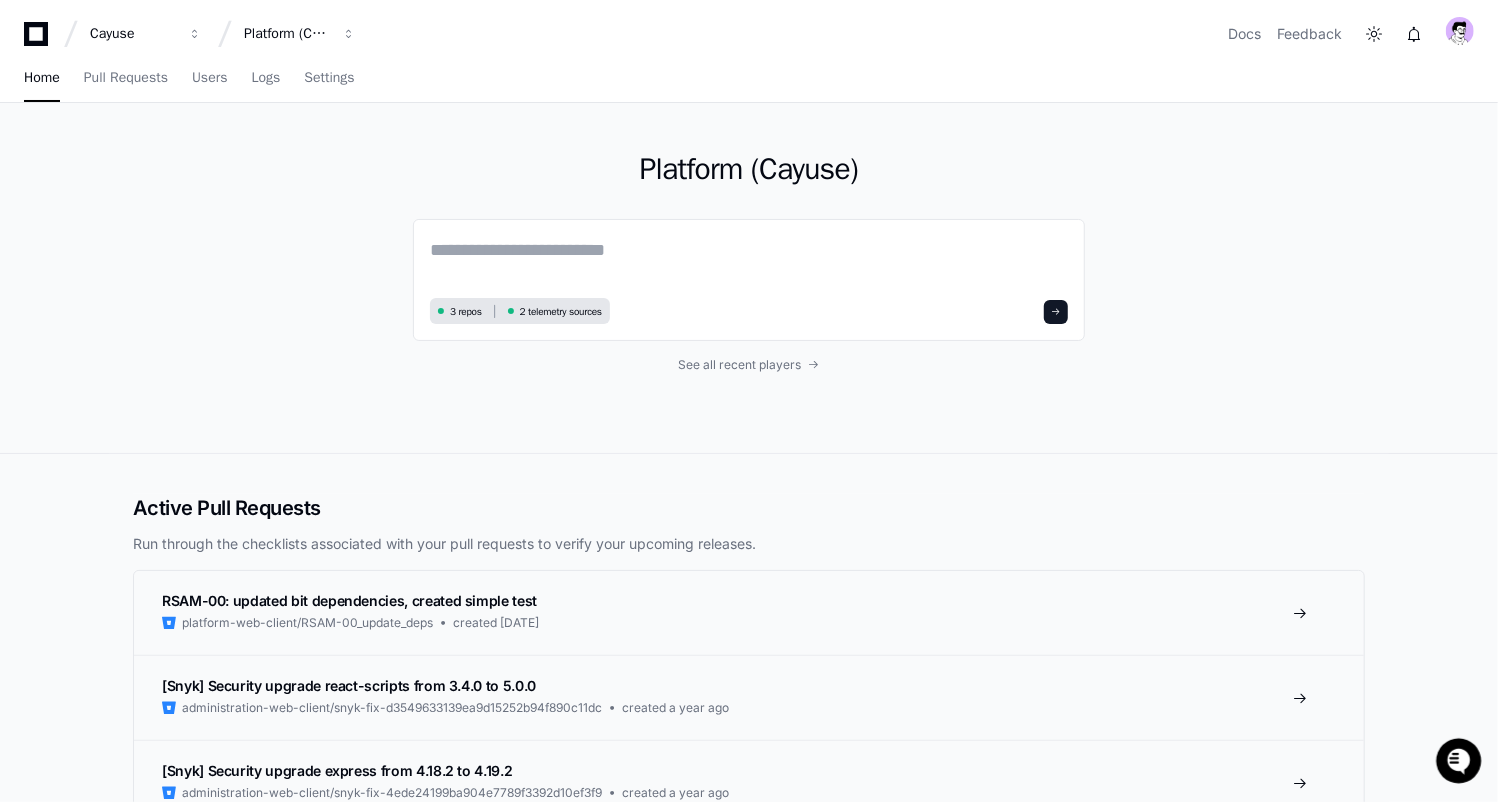 click on "Platform (Cayuse)  3 repos 2 telemetry sources See all recent players" 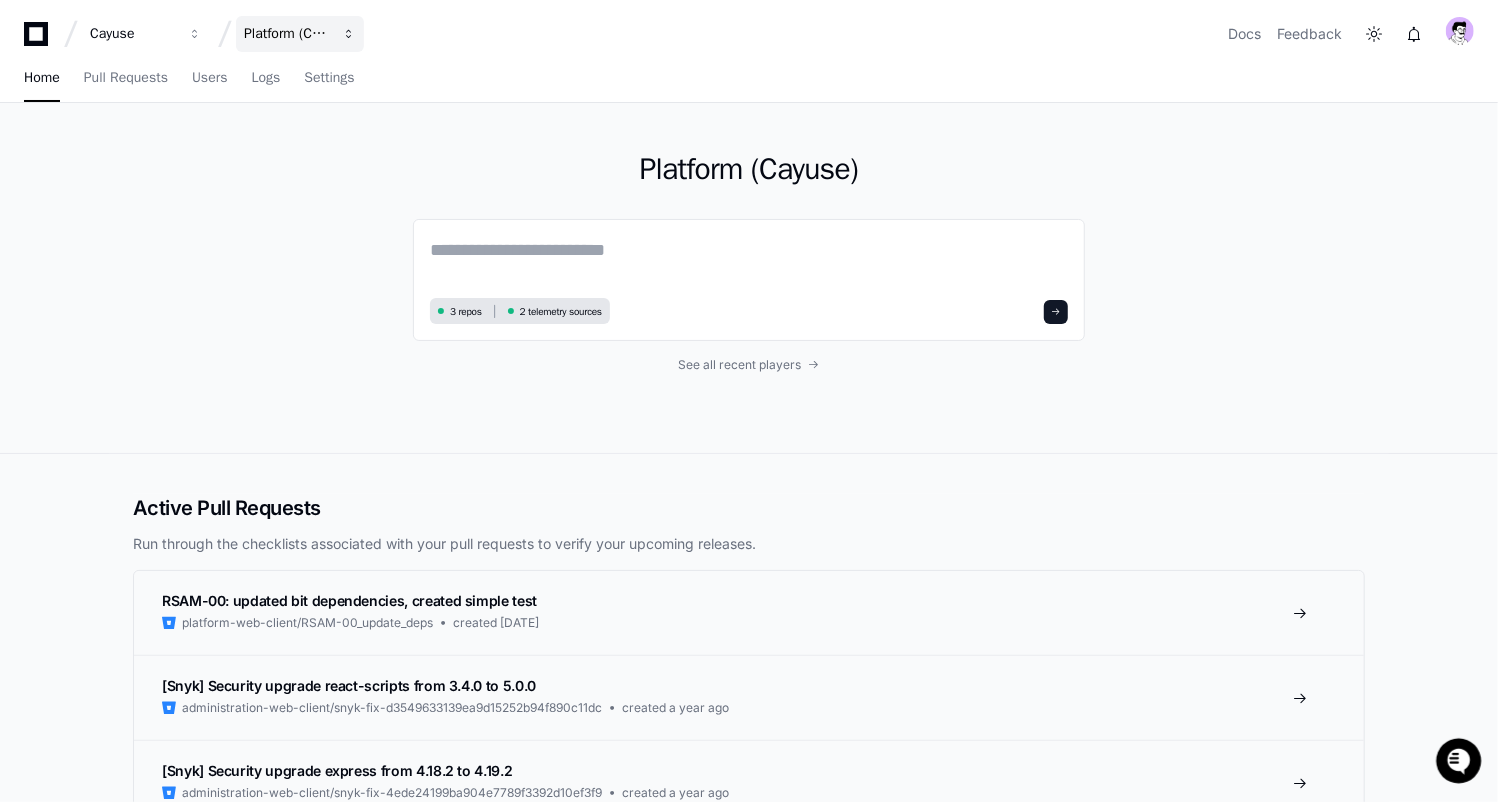 click on "Platform (Cayuse)" at bounding box center [300, 34] 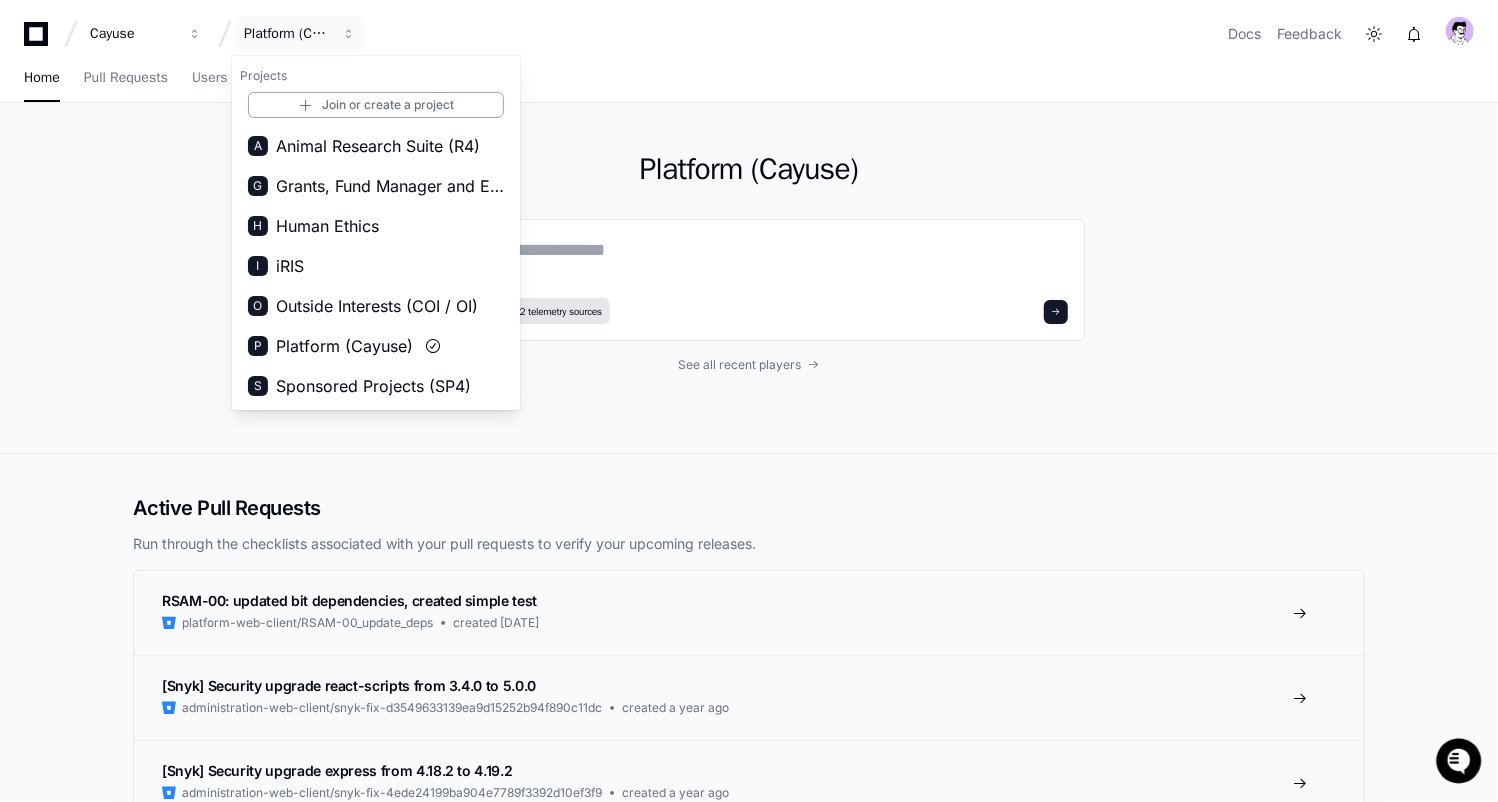 click on "Platform (Cayuse)  3 repos 2 telemetry sources See all recent players" 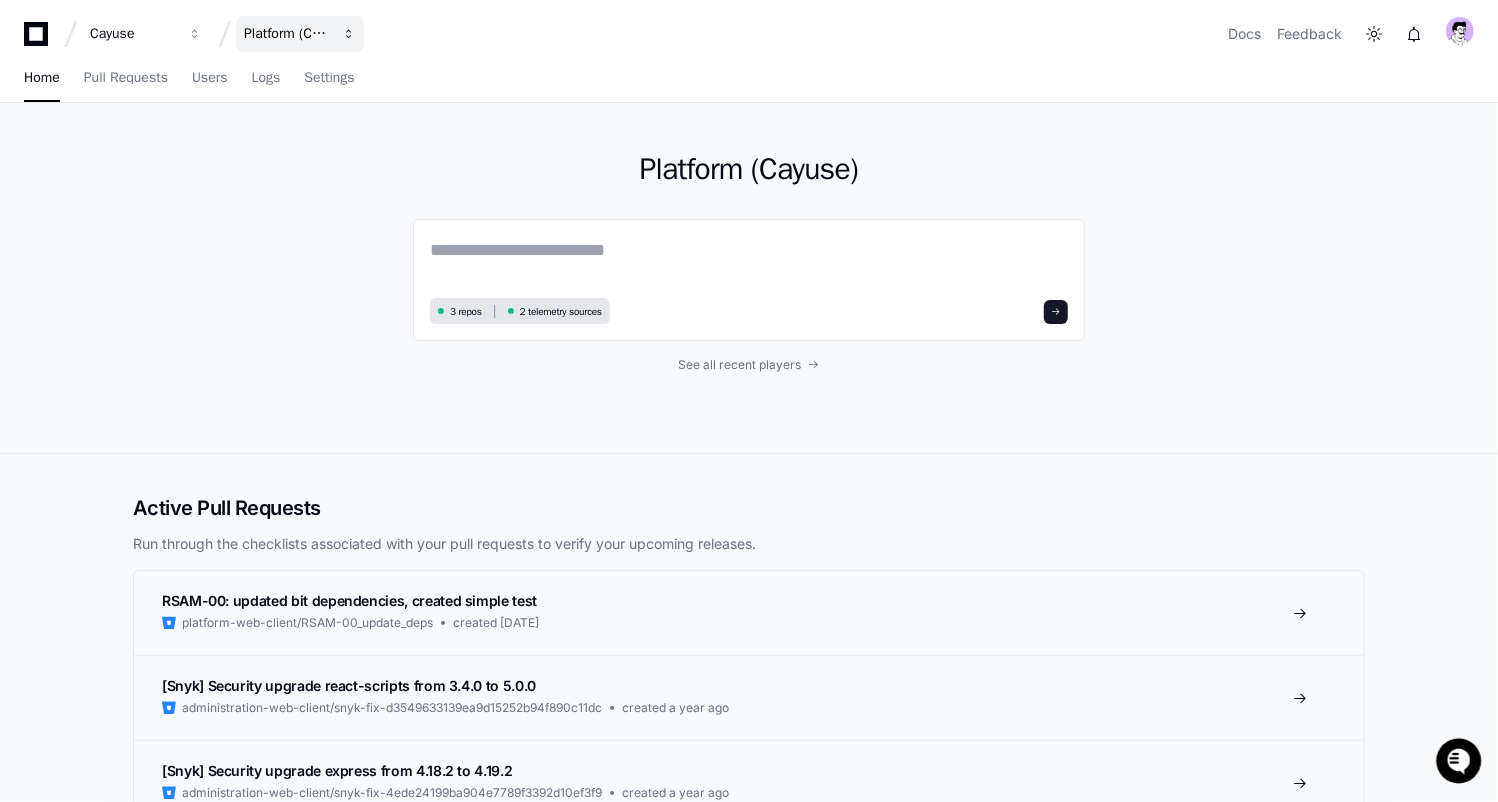 click on "Platform (Cayuse)" at bounding box center (133, 34) 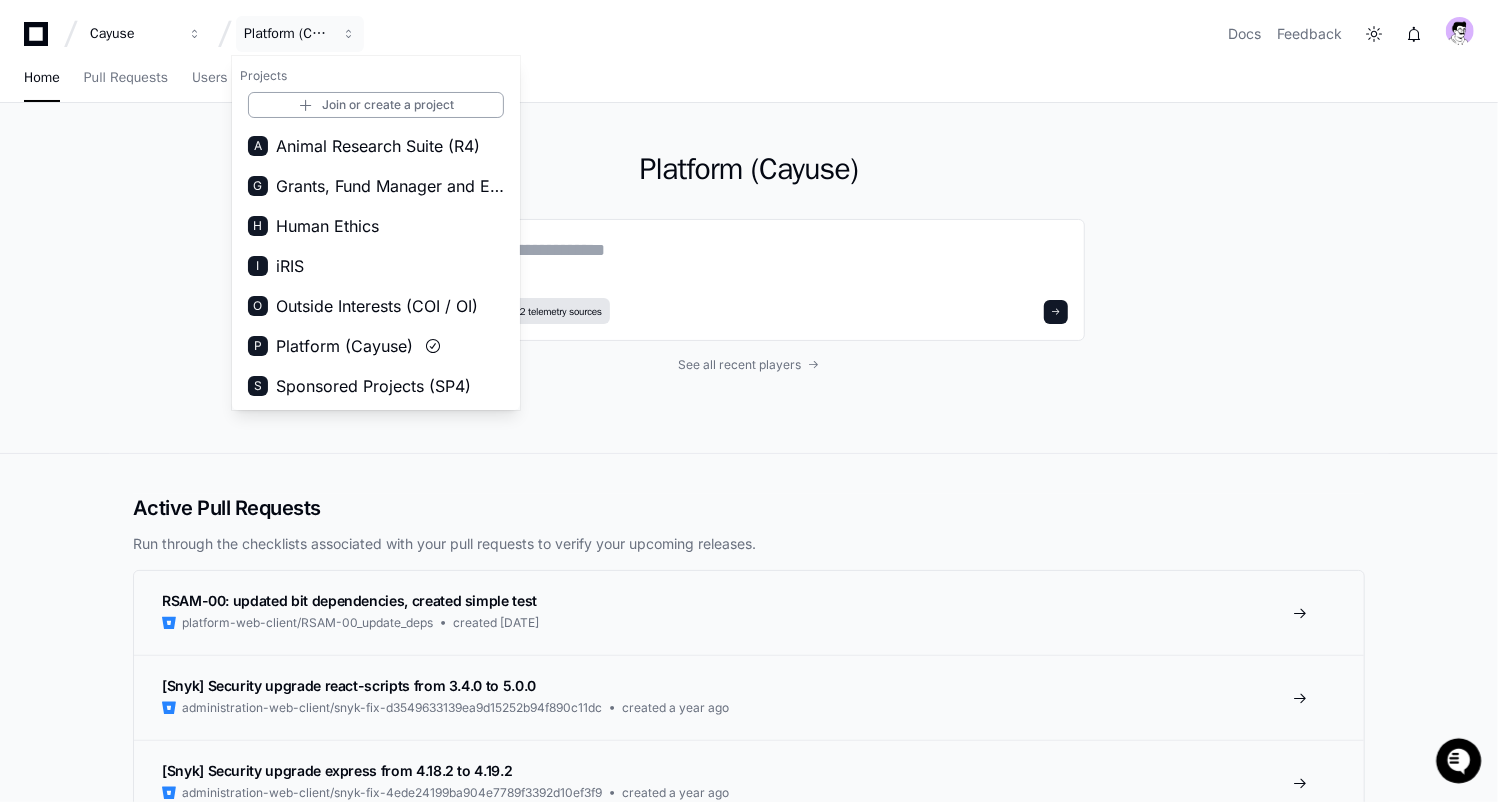 click on "Platform (Cayuse)  3 repos 2 telemetry sources See all recent players" 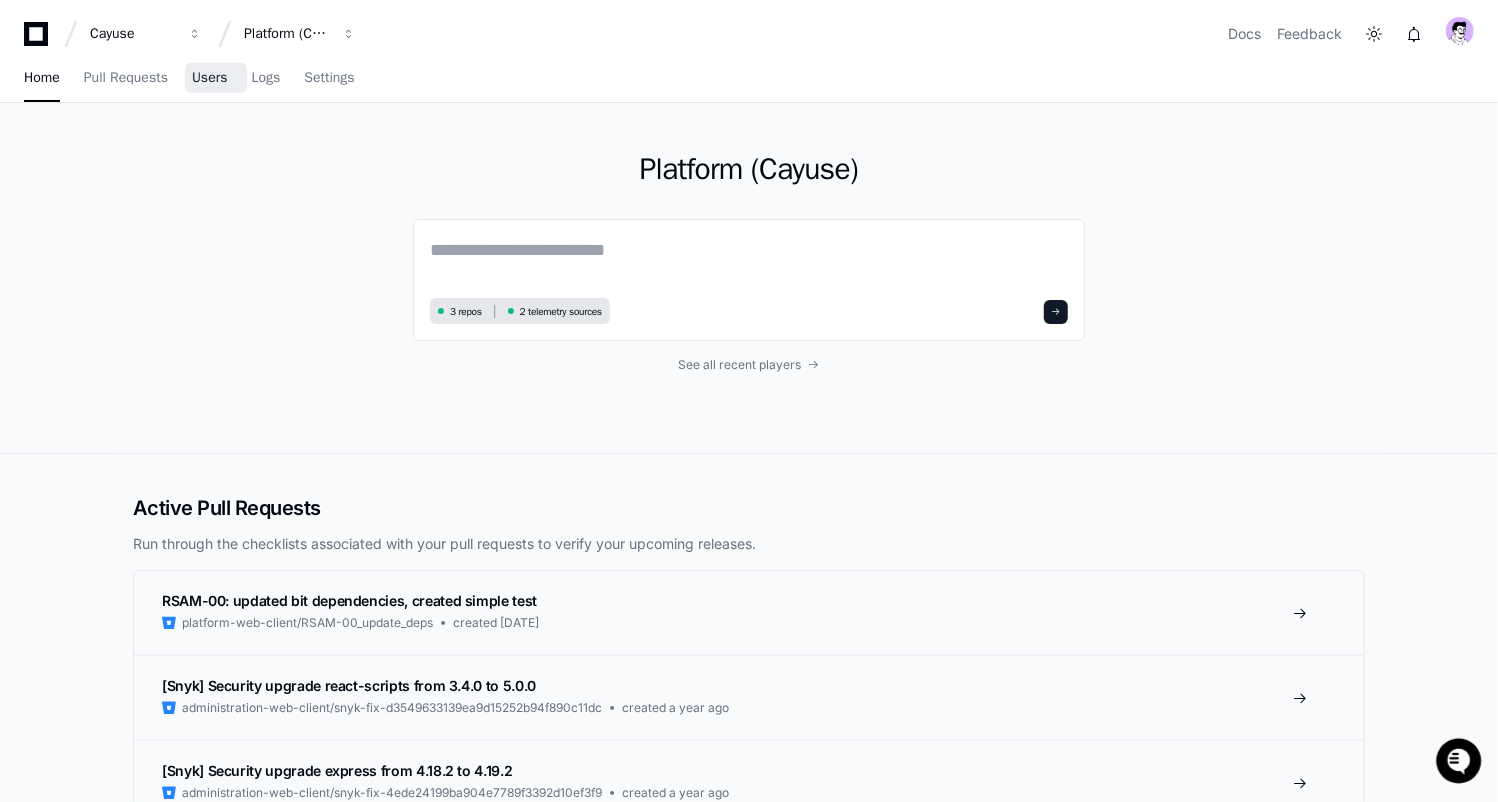 click on "Users" at bounding box center (210, 78) 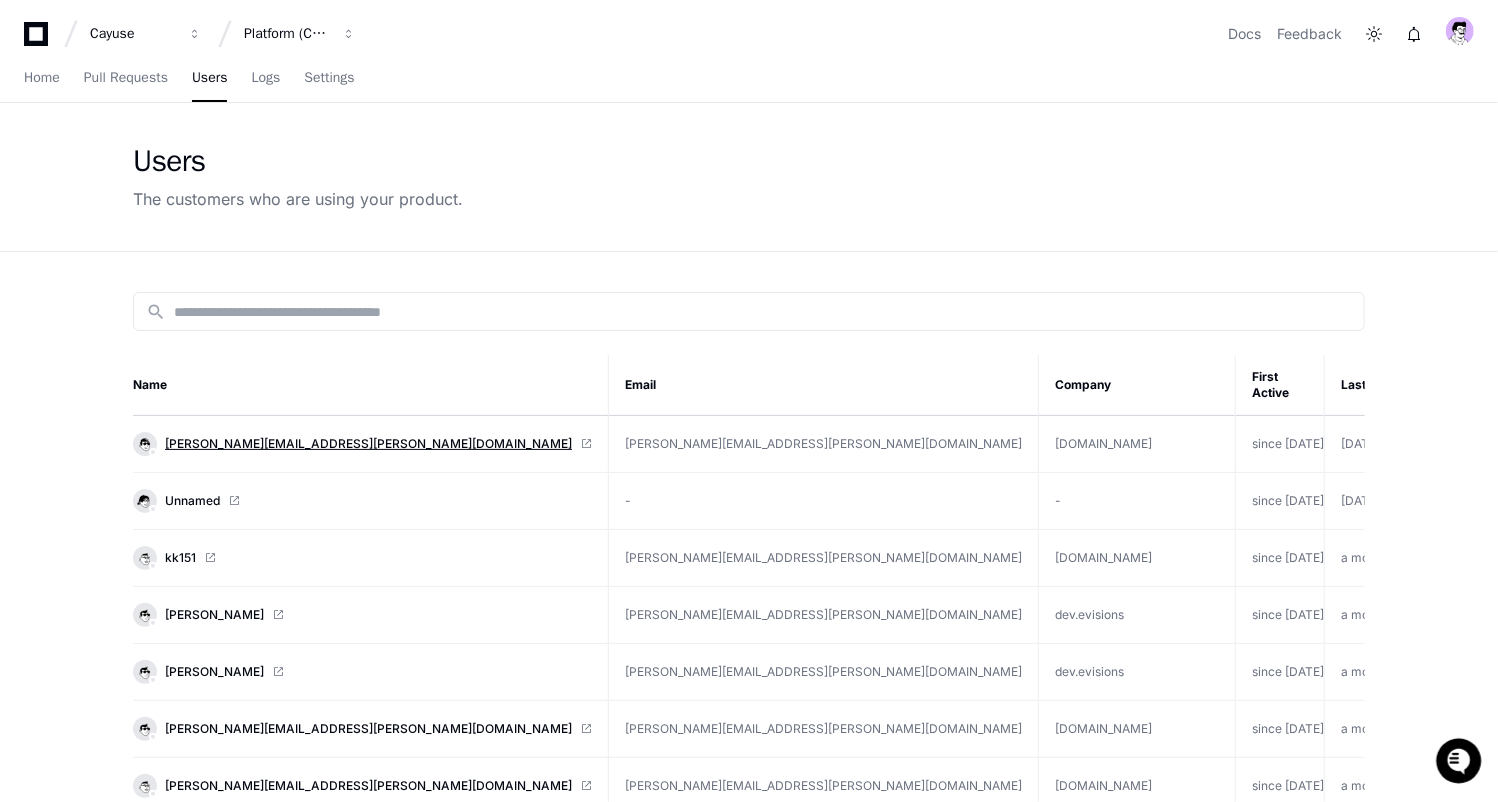click on "saheed.shittu@inova.org" 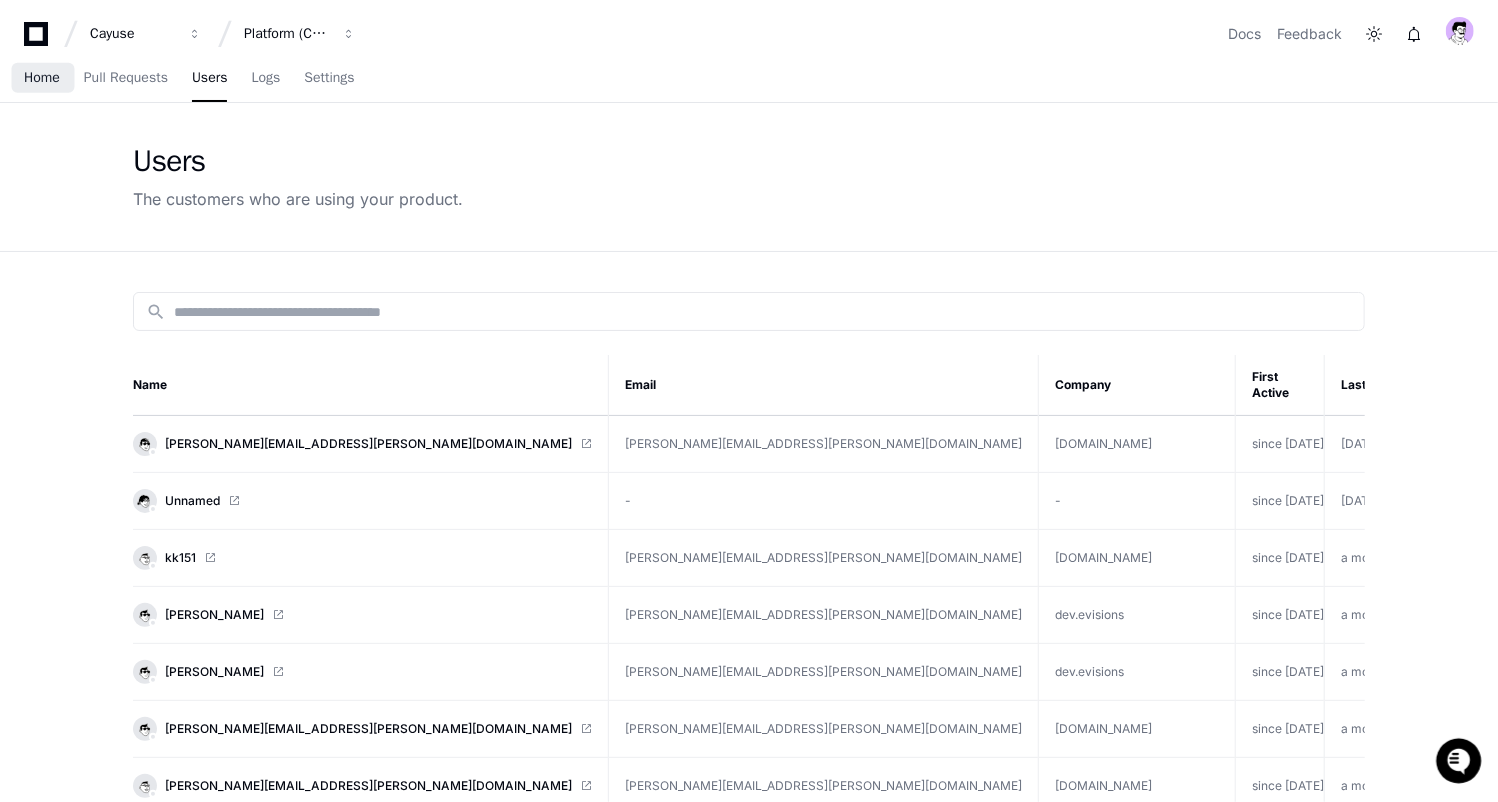 click on "Home" at bounding box center [42, 78] 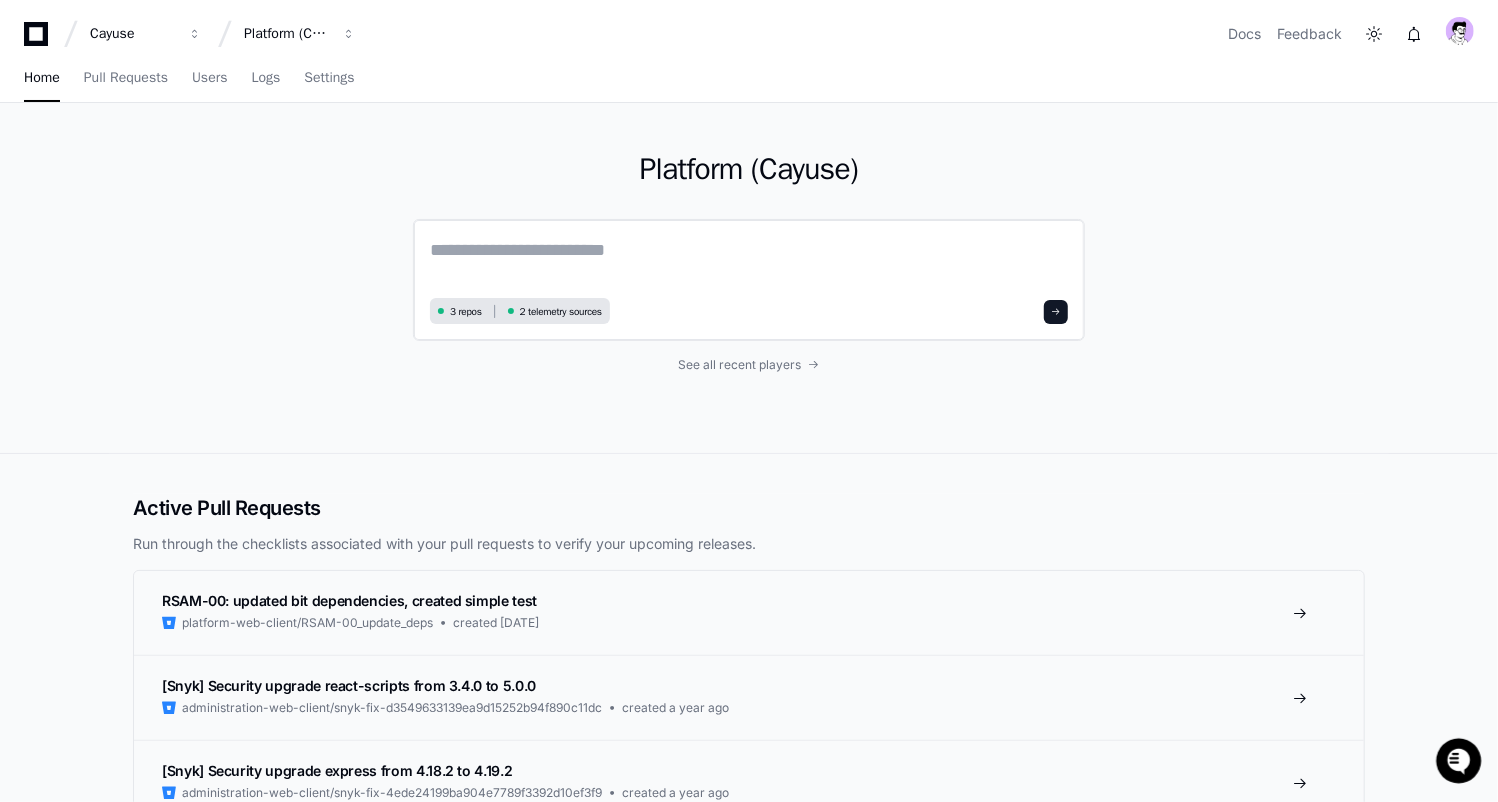 click 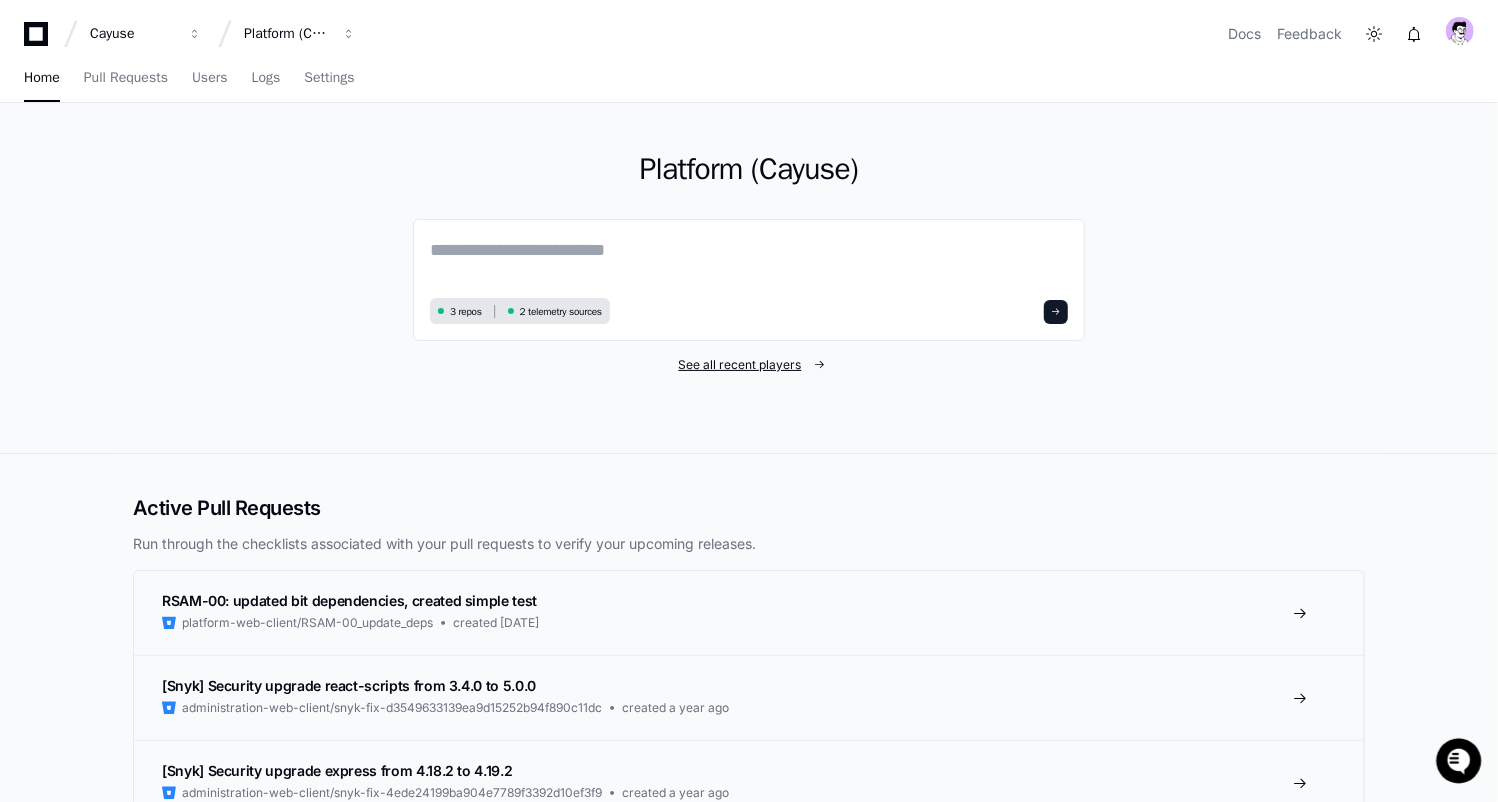 click on "See all recent players" 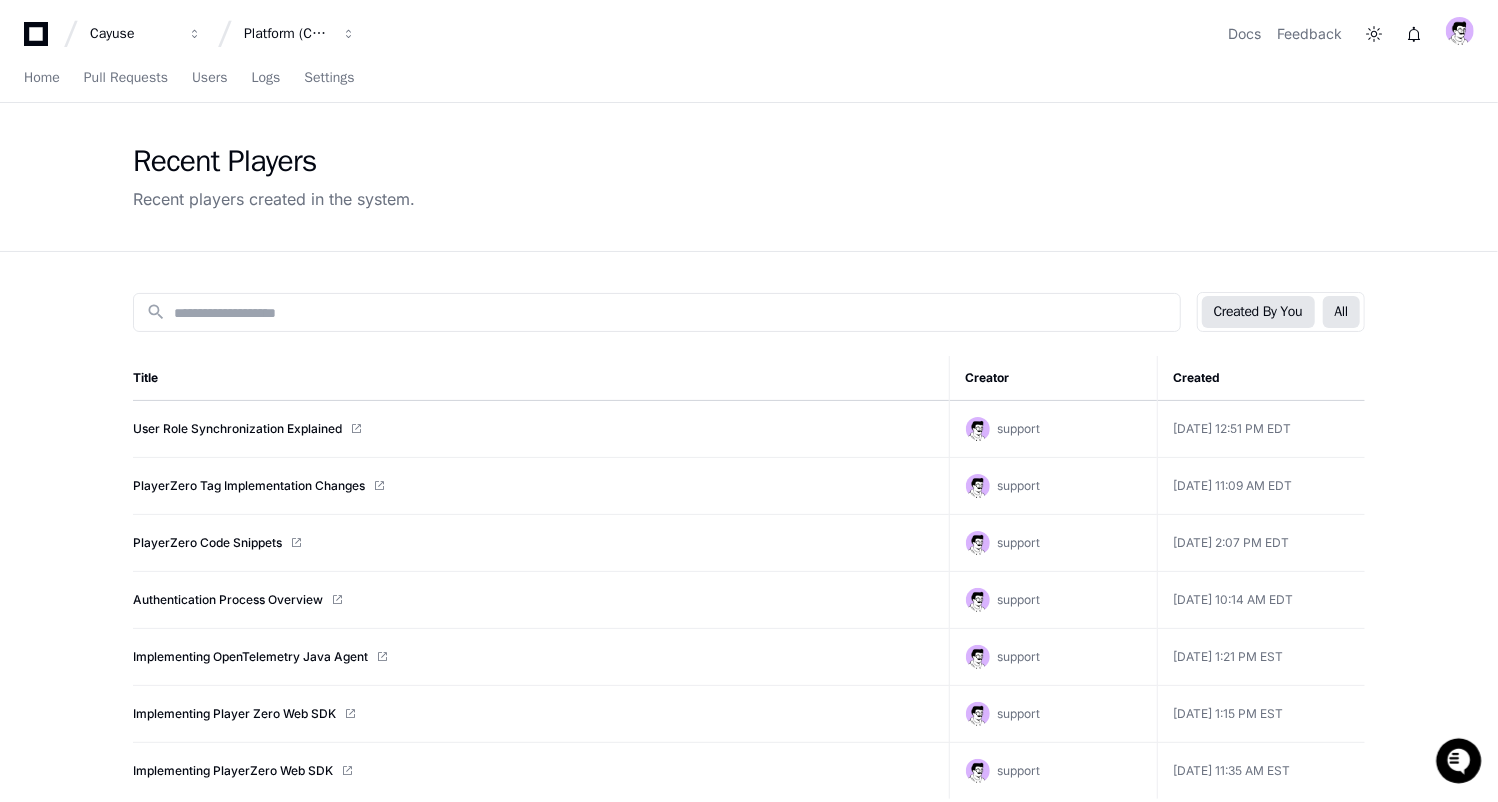 click on "All" 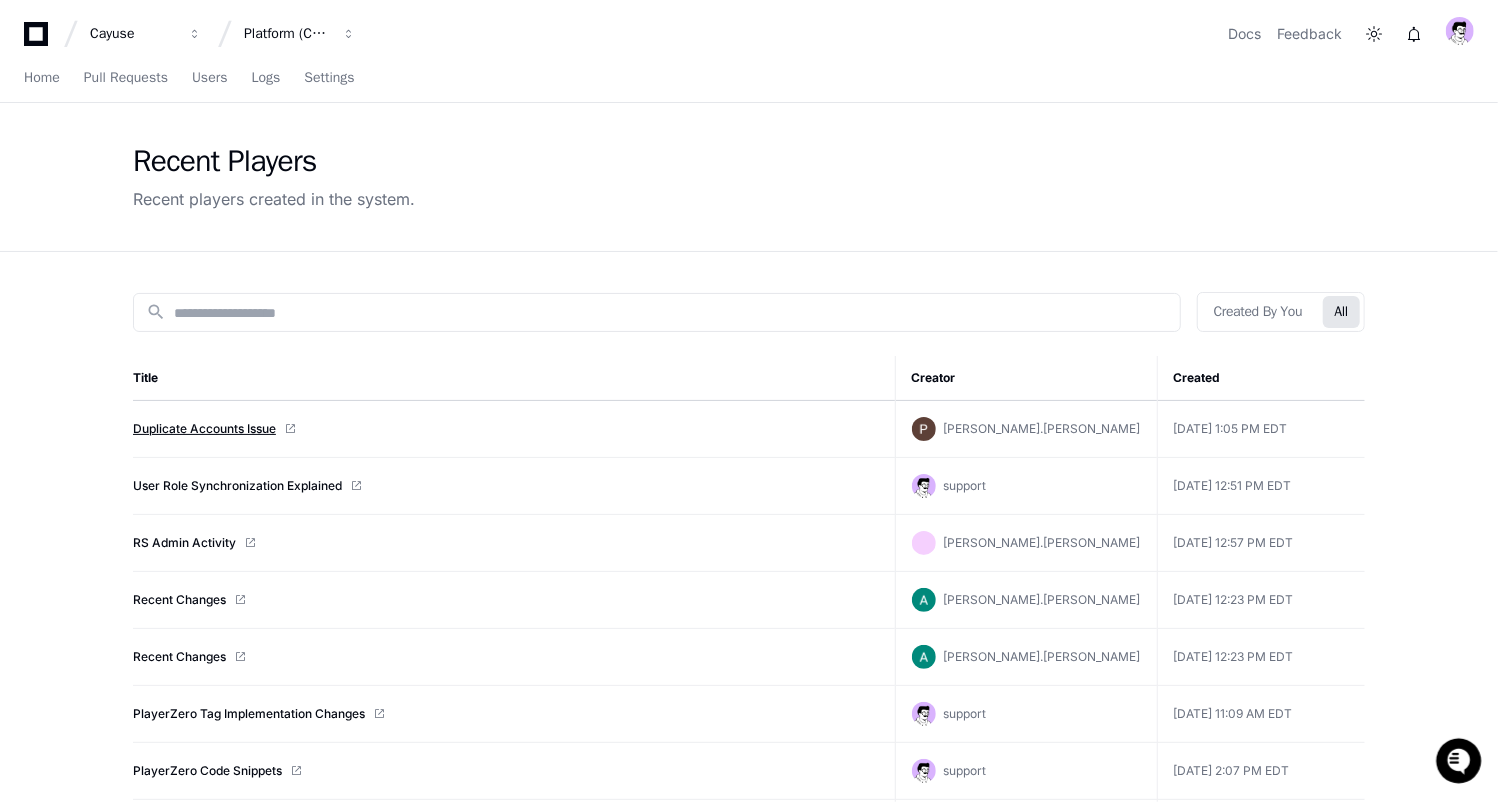click on "Duplicate Accounts Issue" 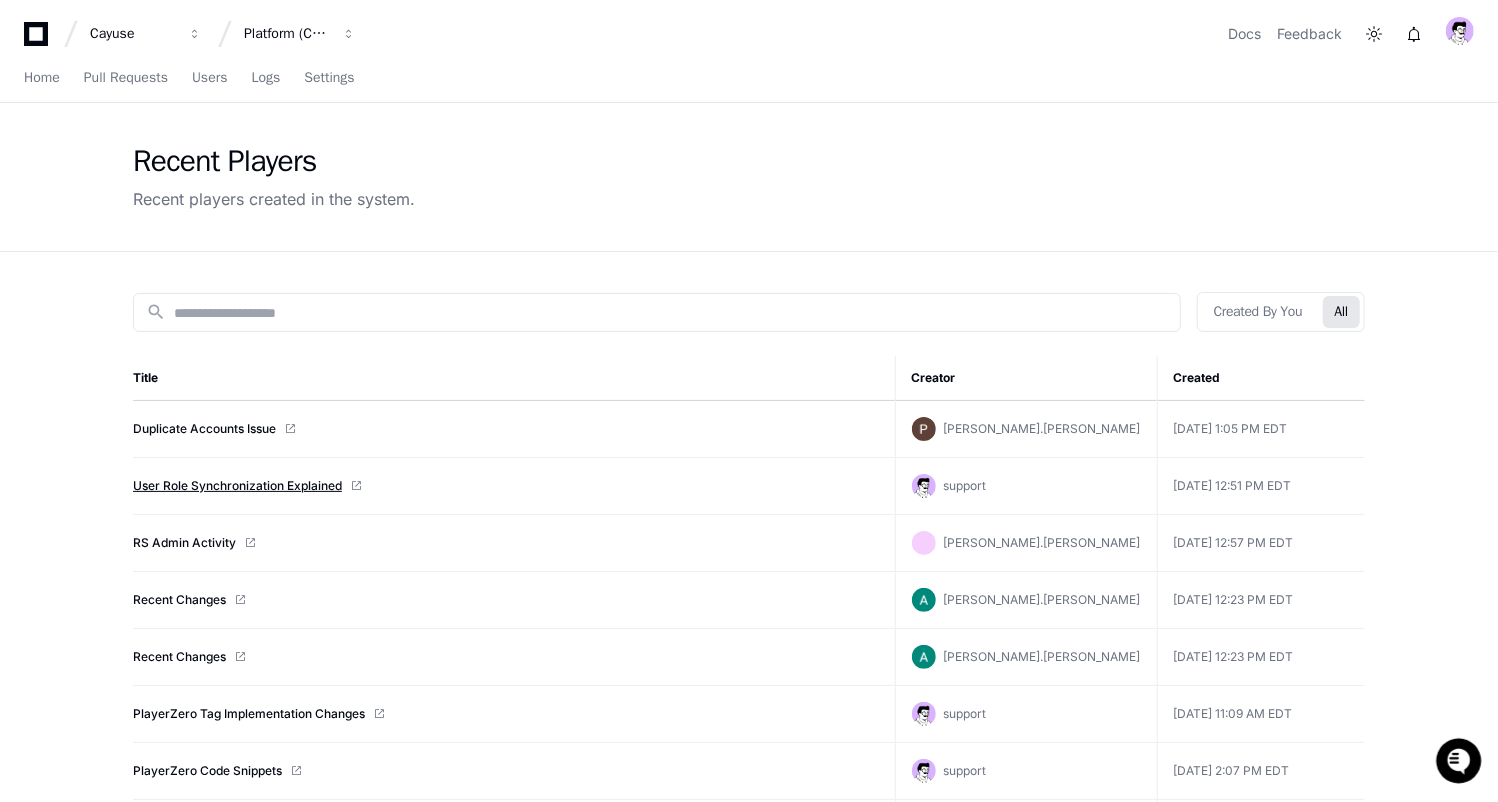 click on "User Role Synchronization Explained" 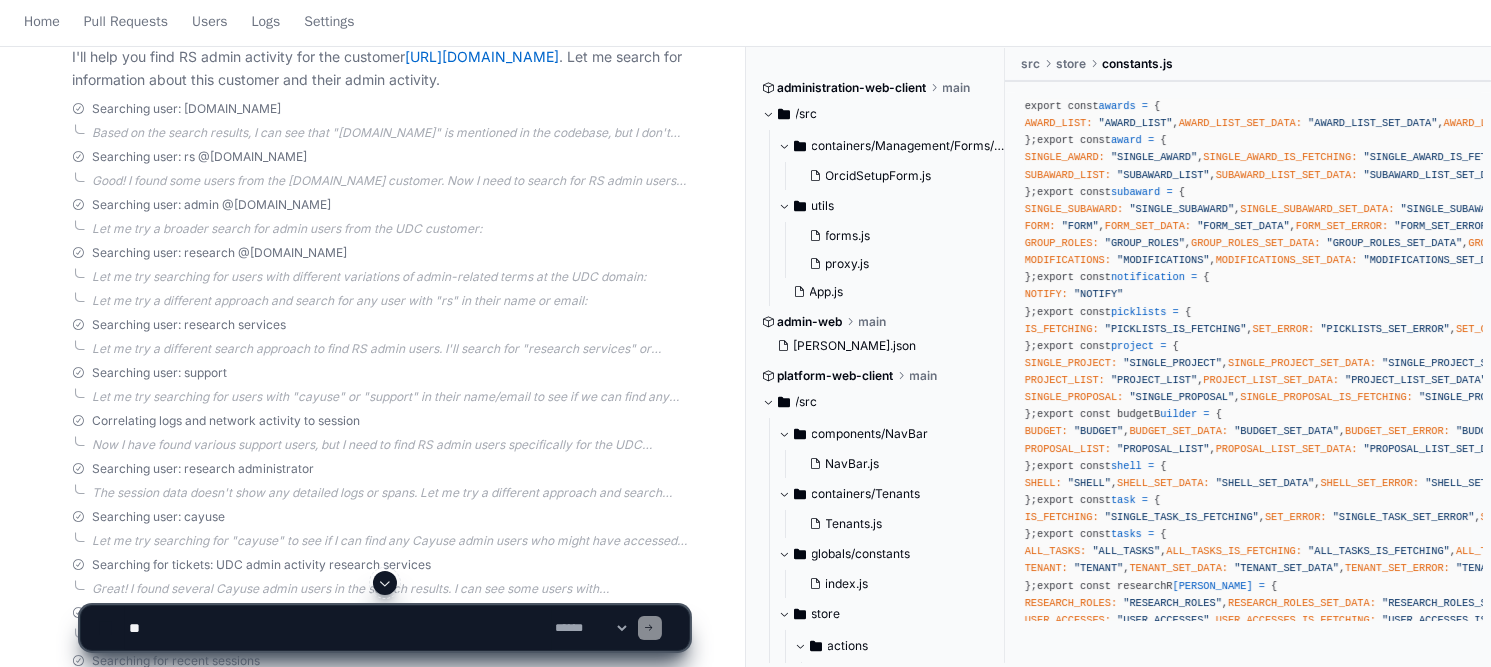 scroll, scrollTop: 1124, scrollLeft: 0, axis: vertical 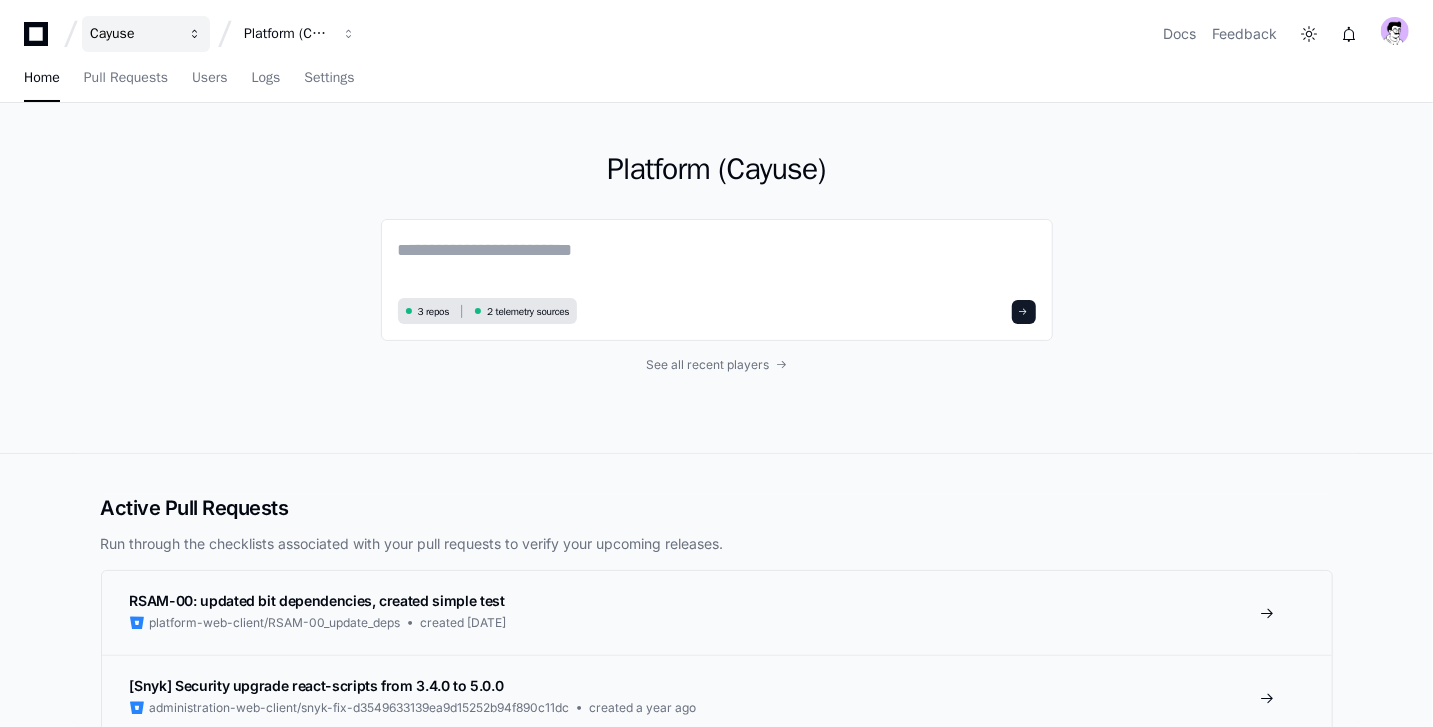 click on "Cayuse" at bounding box center (133, 34) 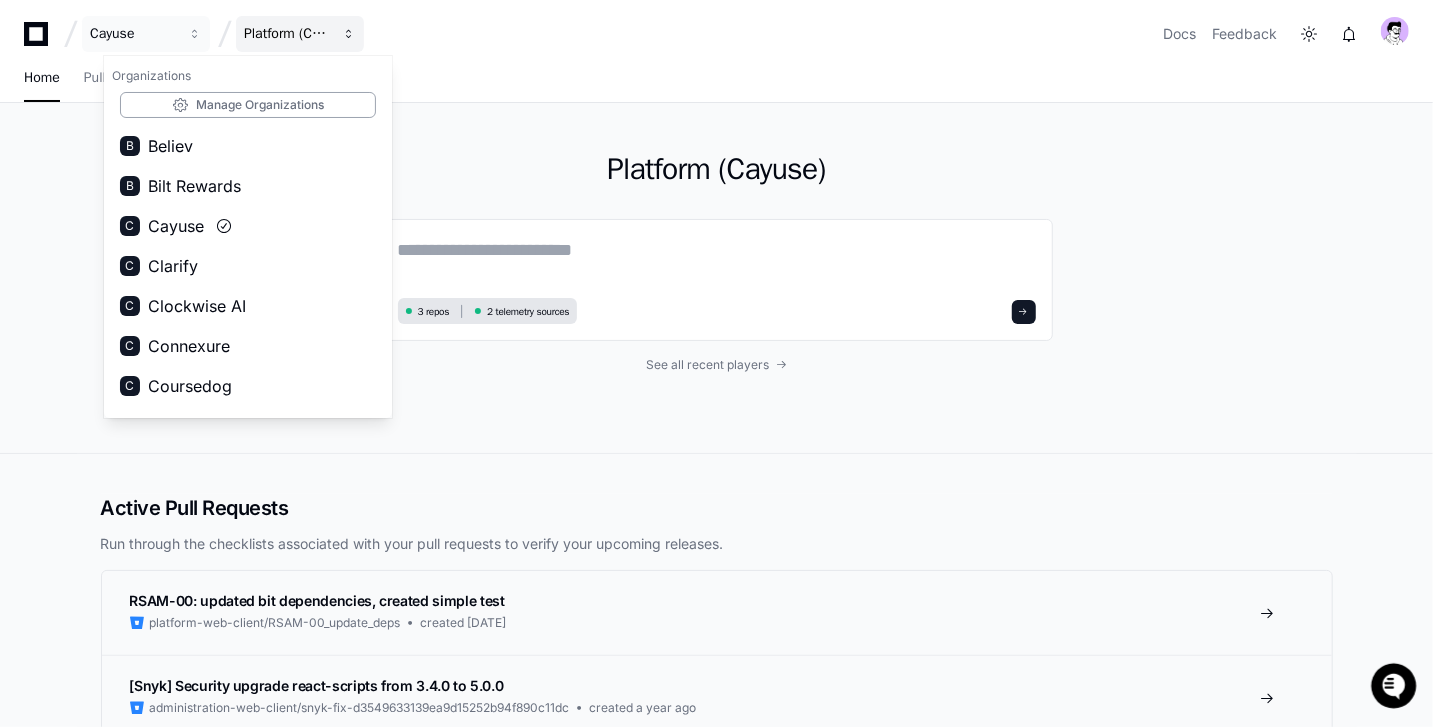 click on "Platform (Cayuse)" at bounding box center [133, 34] 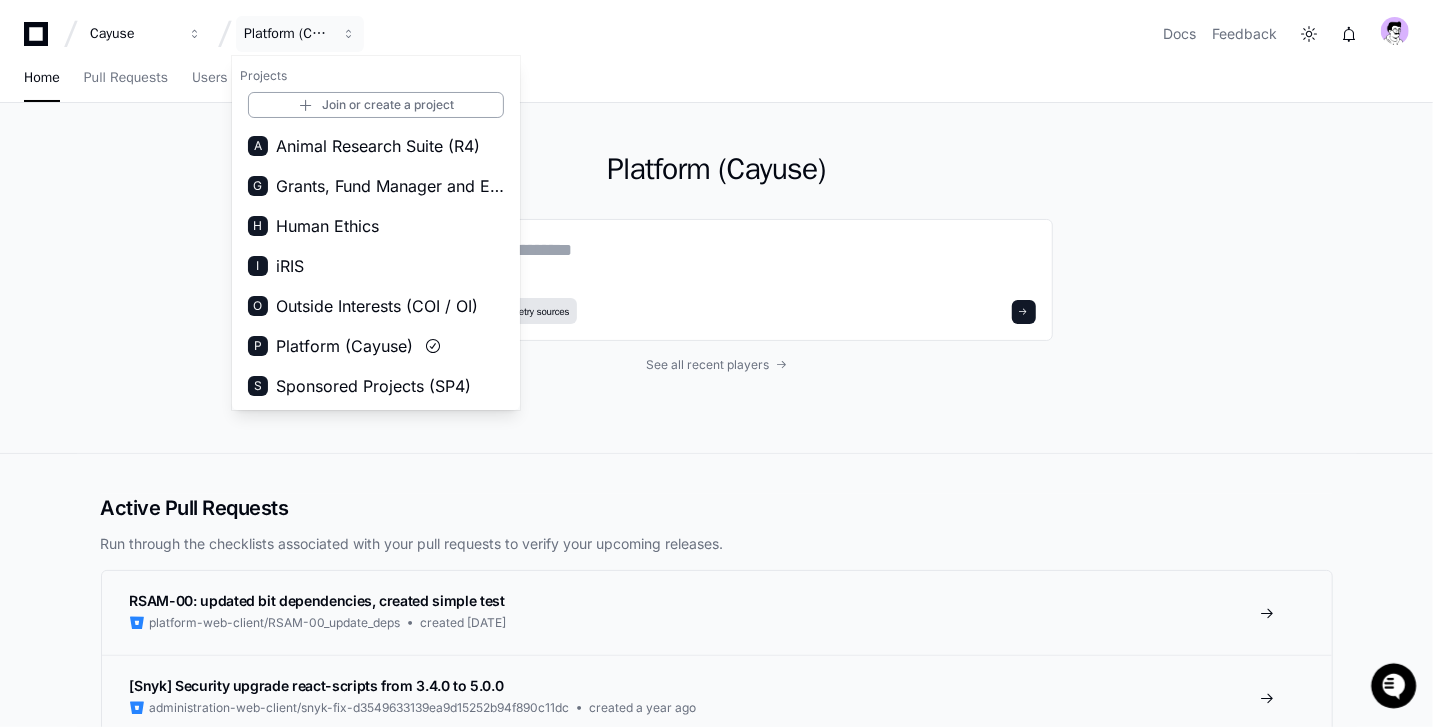 click on "Projects  Join or create a project   A  Animal Research Suite (R4)  G  Grants, Fund Manager and Effort (GFE)  H  Human Ethics  I  iRIS  O  Outside Interests (COI / OI)  P  Platform (Cayuse)  S  Sponsored Projects (SP4)" at bounding box center (376, 233) 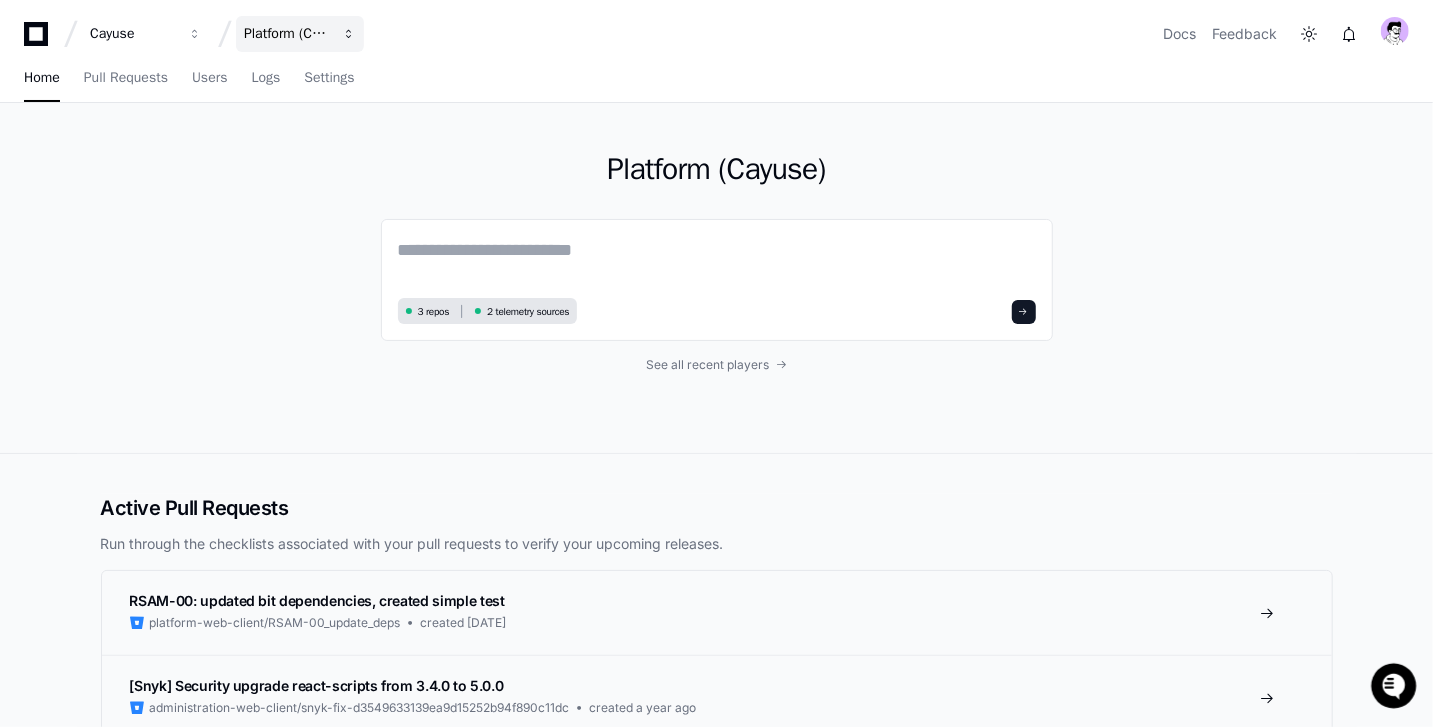 click on "Platform (Cayuse)" at bounding box center (133, 34) 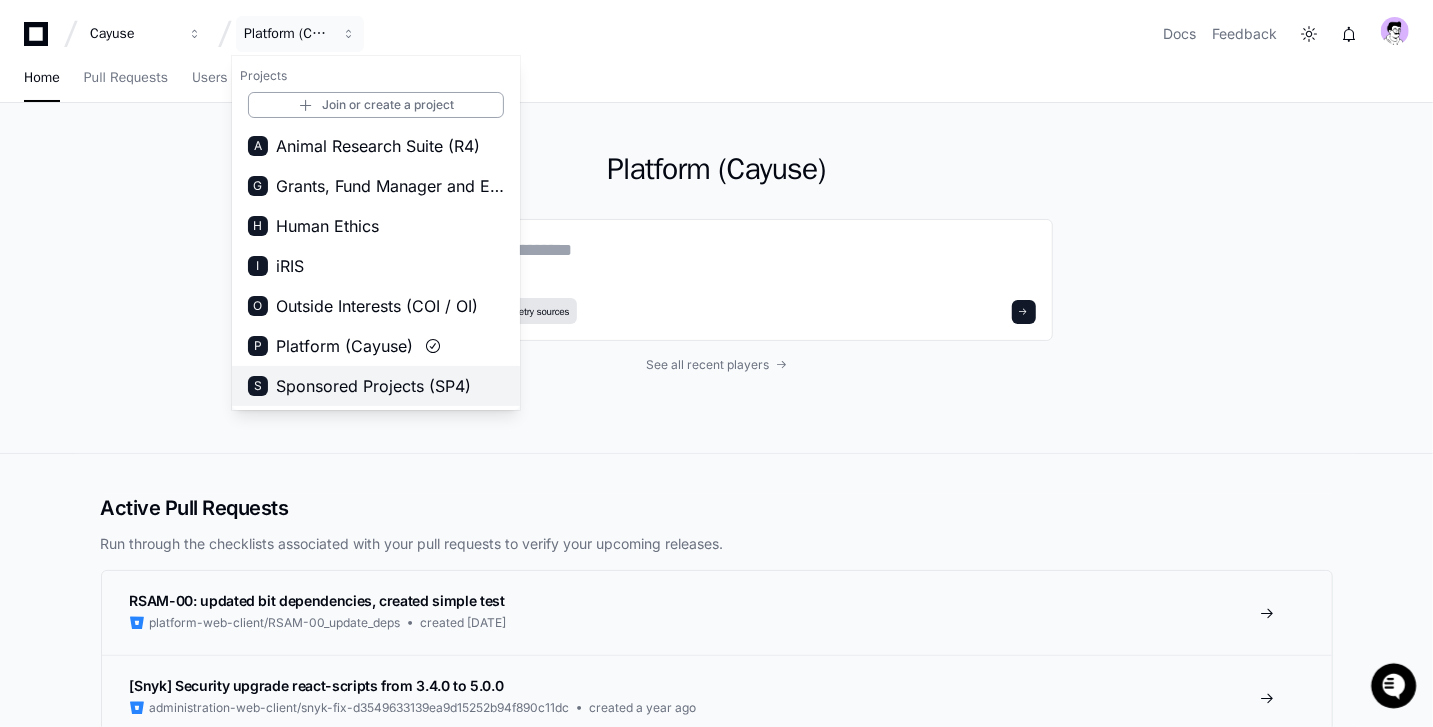 click on "Sponsored Projects (SP4)" at bounding box center (373, 386) 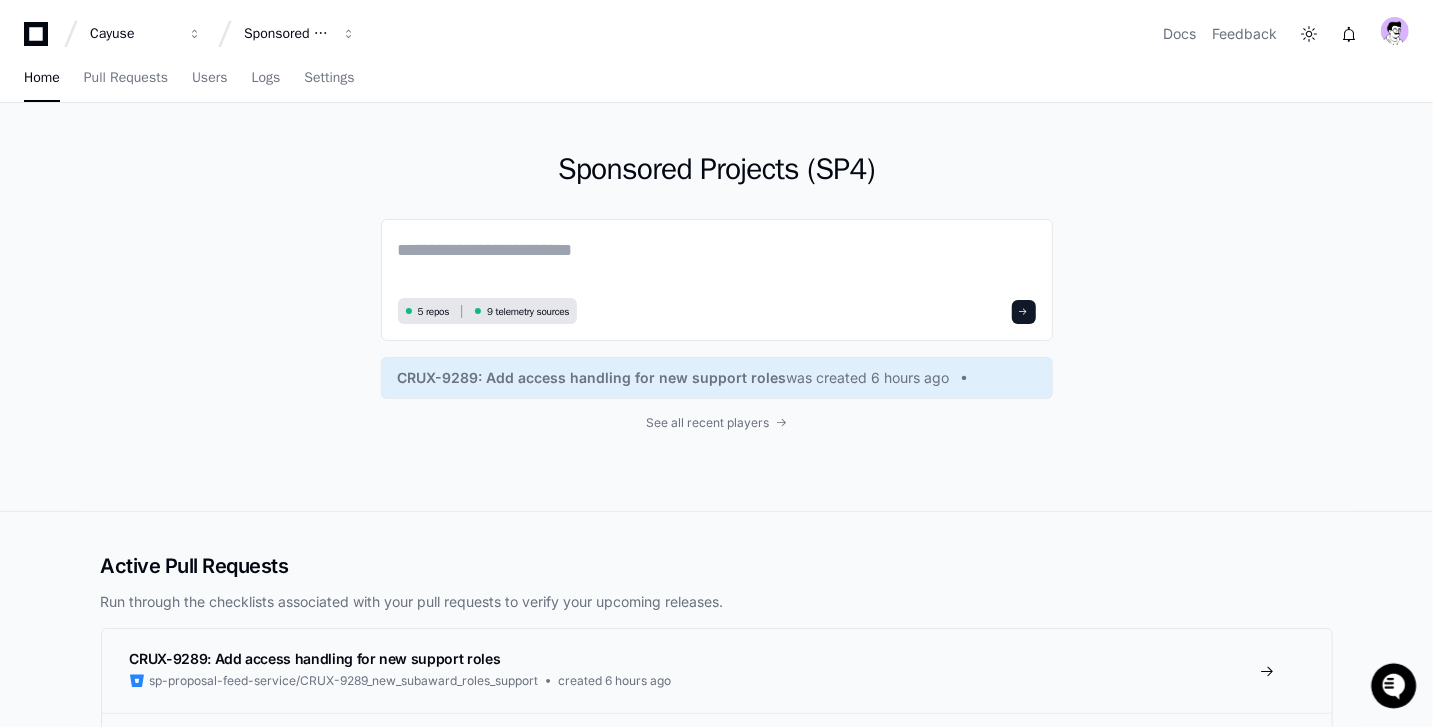 click on "Sponsored Projects (SP4)  5 repos 9 telemetry sources CRUX-9289: Add access handling for new support roles  was created 6 hours ago See all recent players" 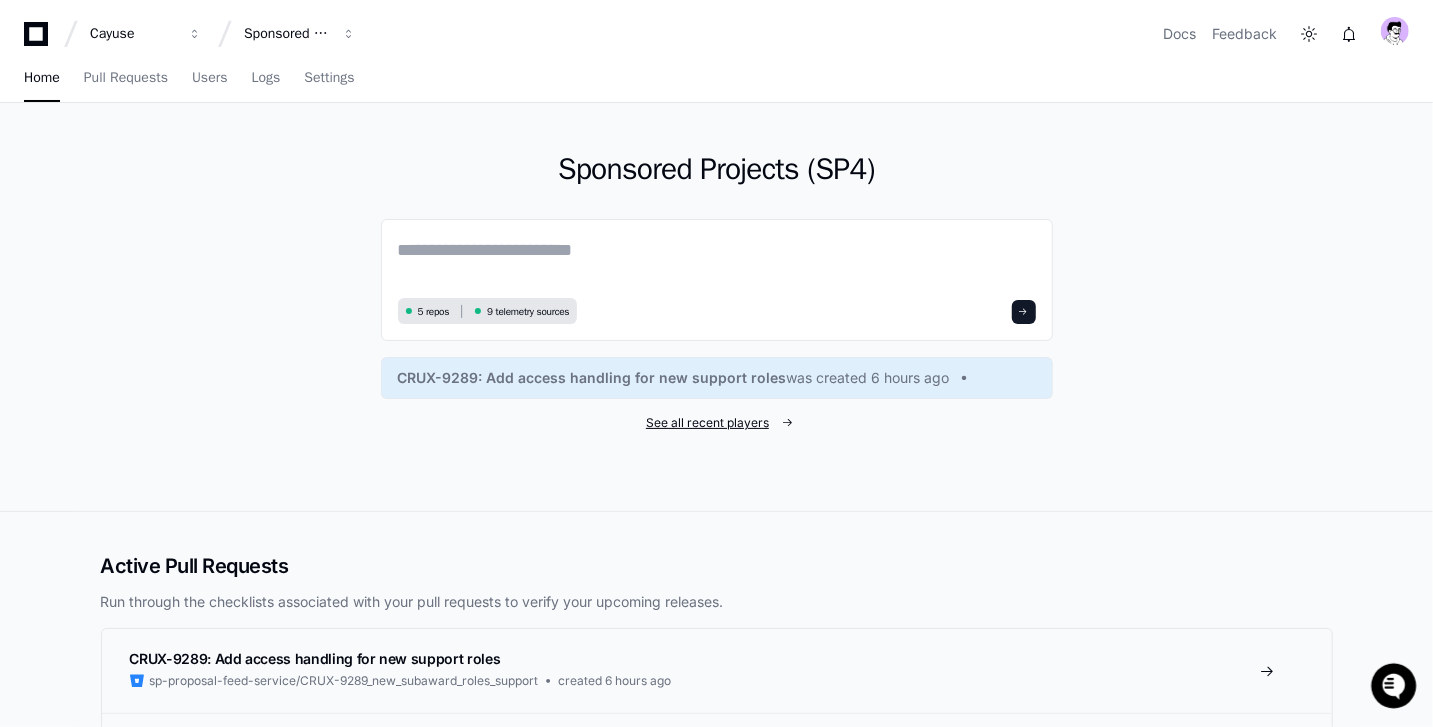 click on "See all recent players" 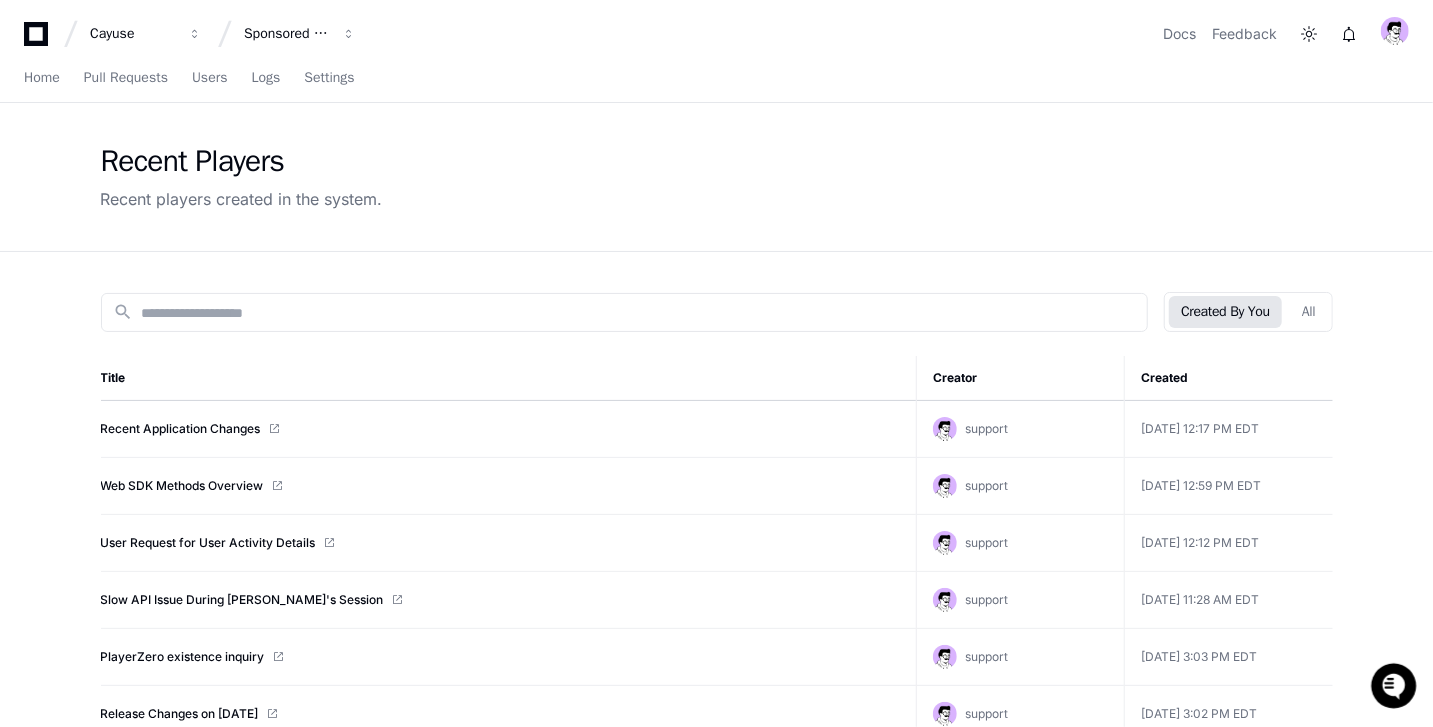 click on "Created By You   All" 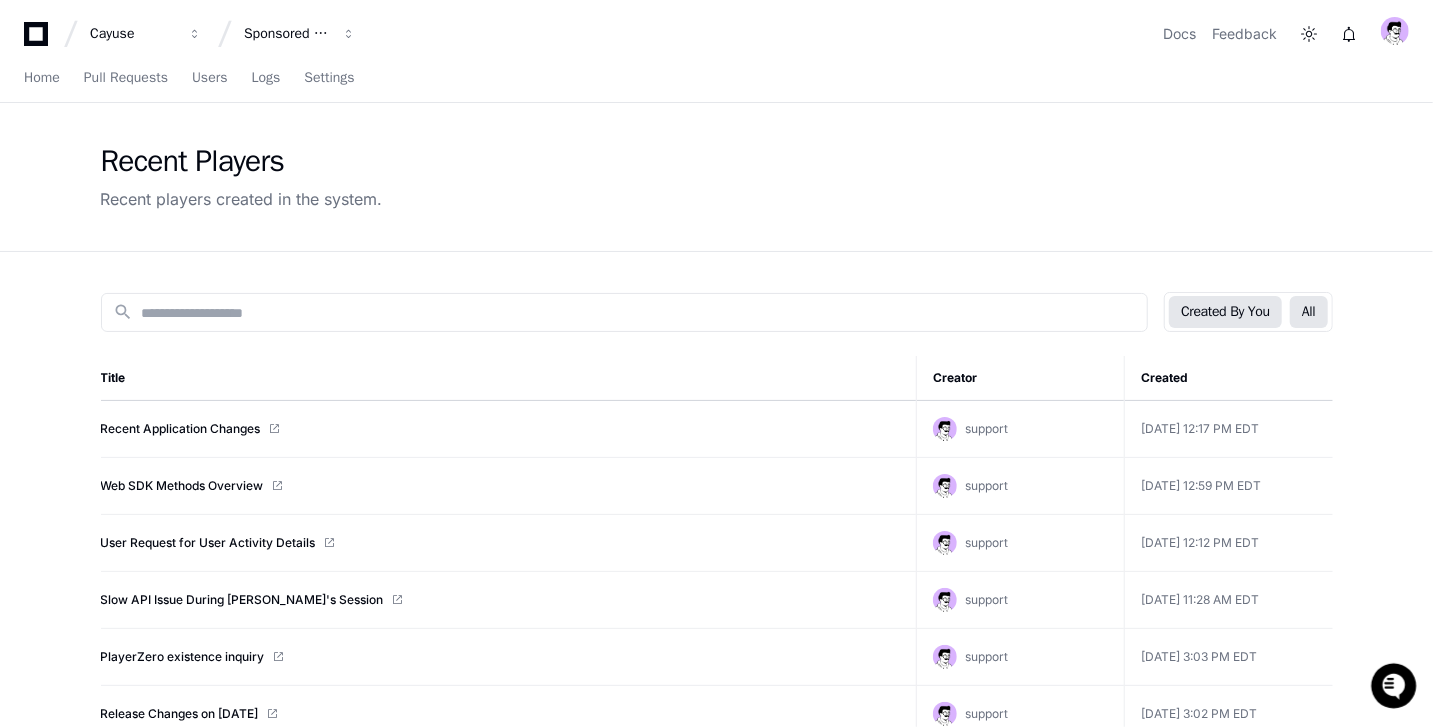 click on "All" 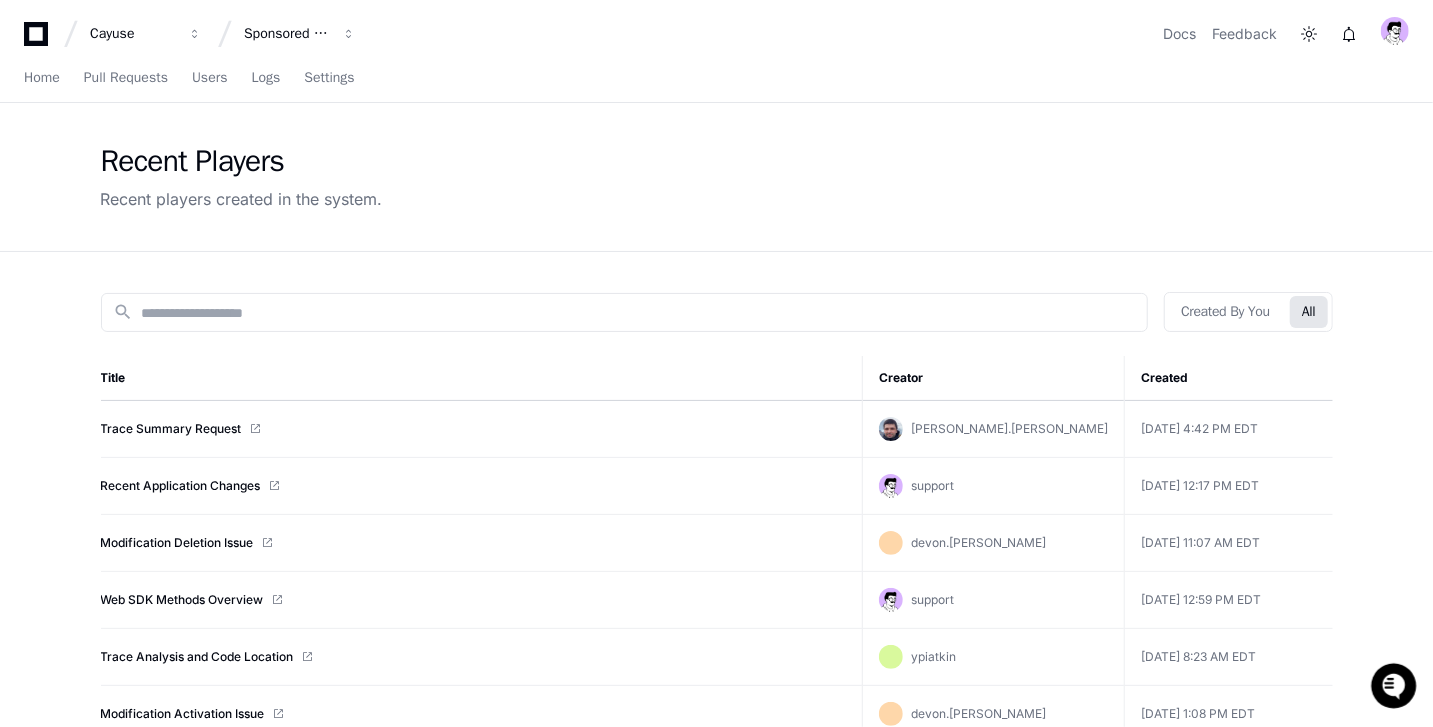 click on "Cayuse Sponsored Projects (SP4)  Docs  Feedback" at bounding box center (716, 34) 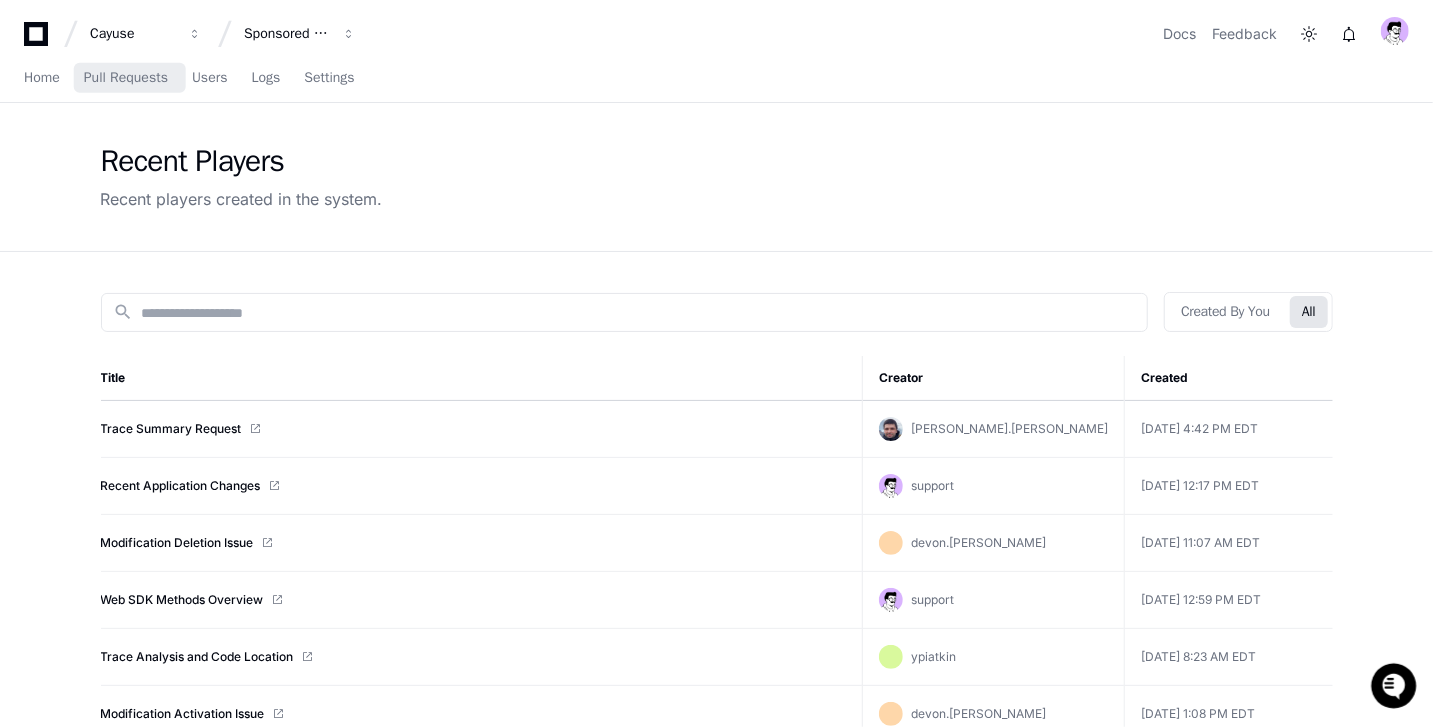 click on "Home Pull Requests Users Logs Settings" at bounding box center (189, 79) 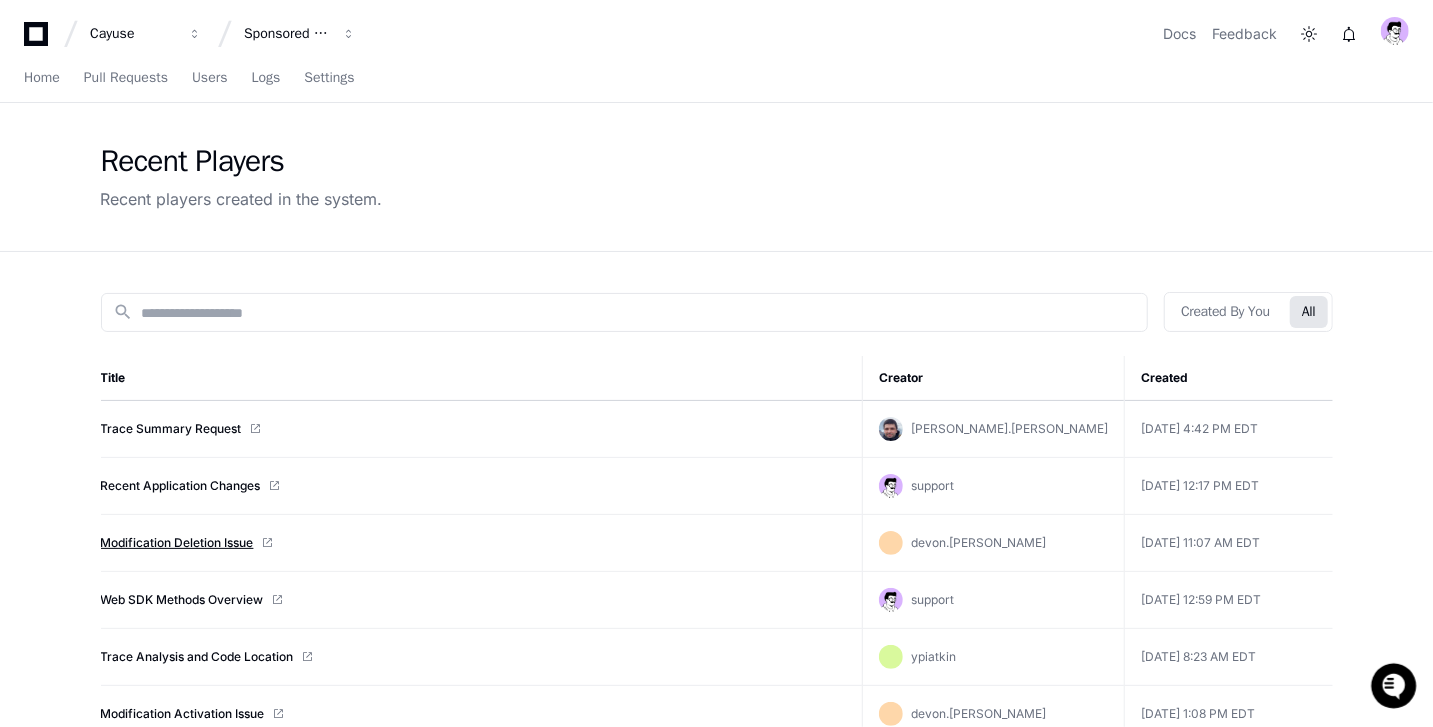 click on "Modification Deletion Issue" 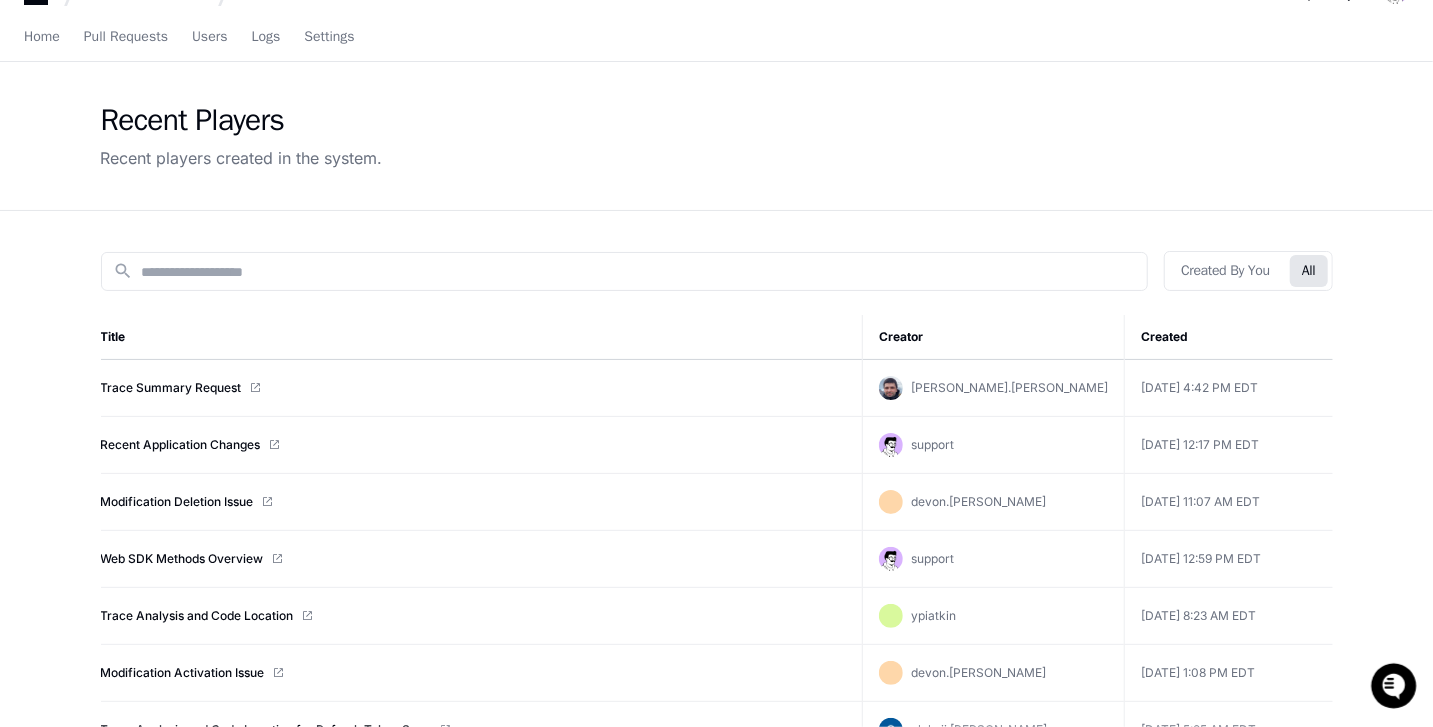 scroll, scrollTop: 42, scrollLeft: 0, axis: vertical 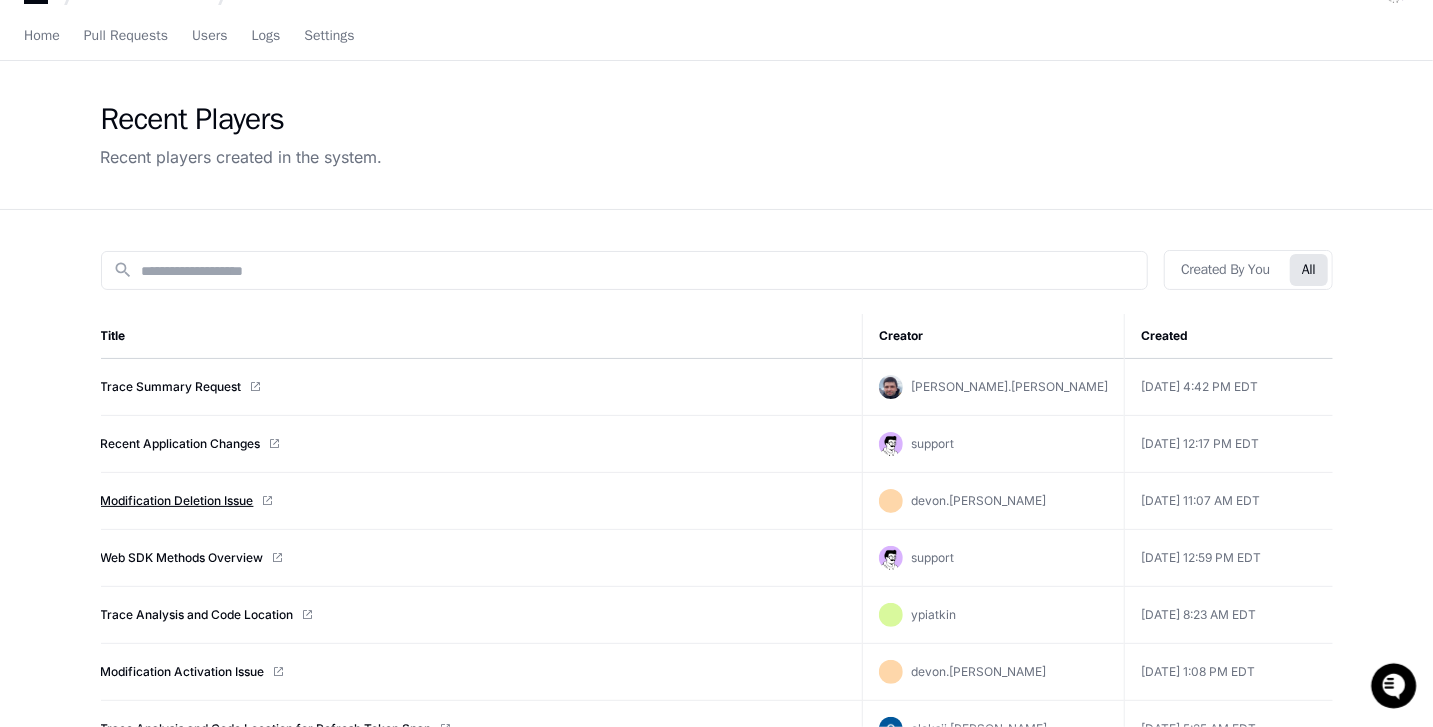 click on "Modification Deletion Issue" 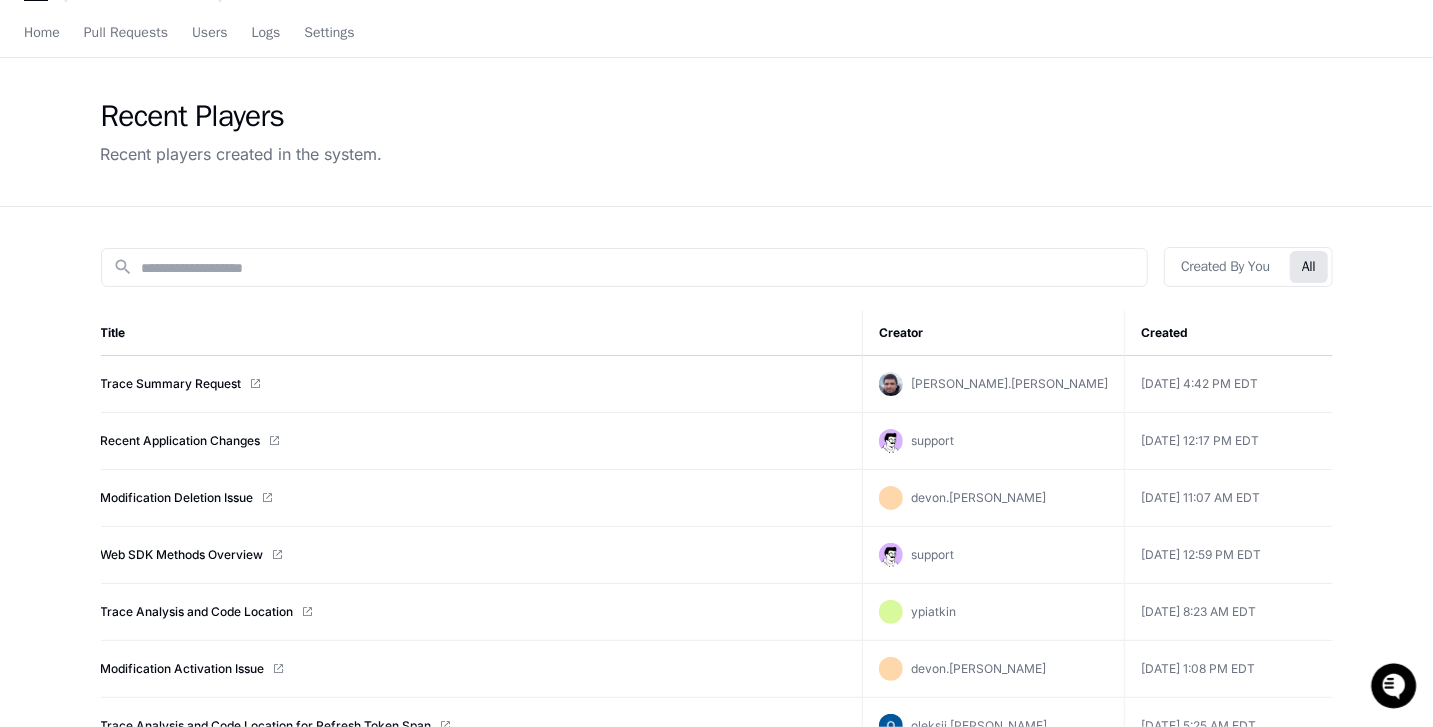 scroll, scrollTop: 87, scrollLeft: 0, axis: vertical 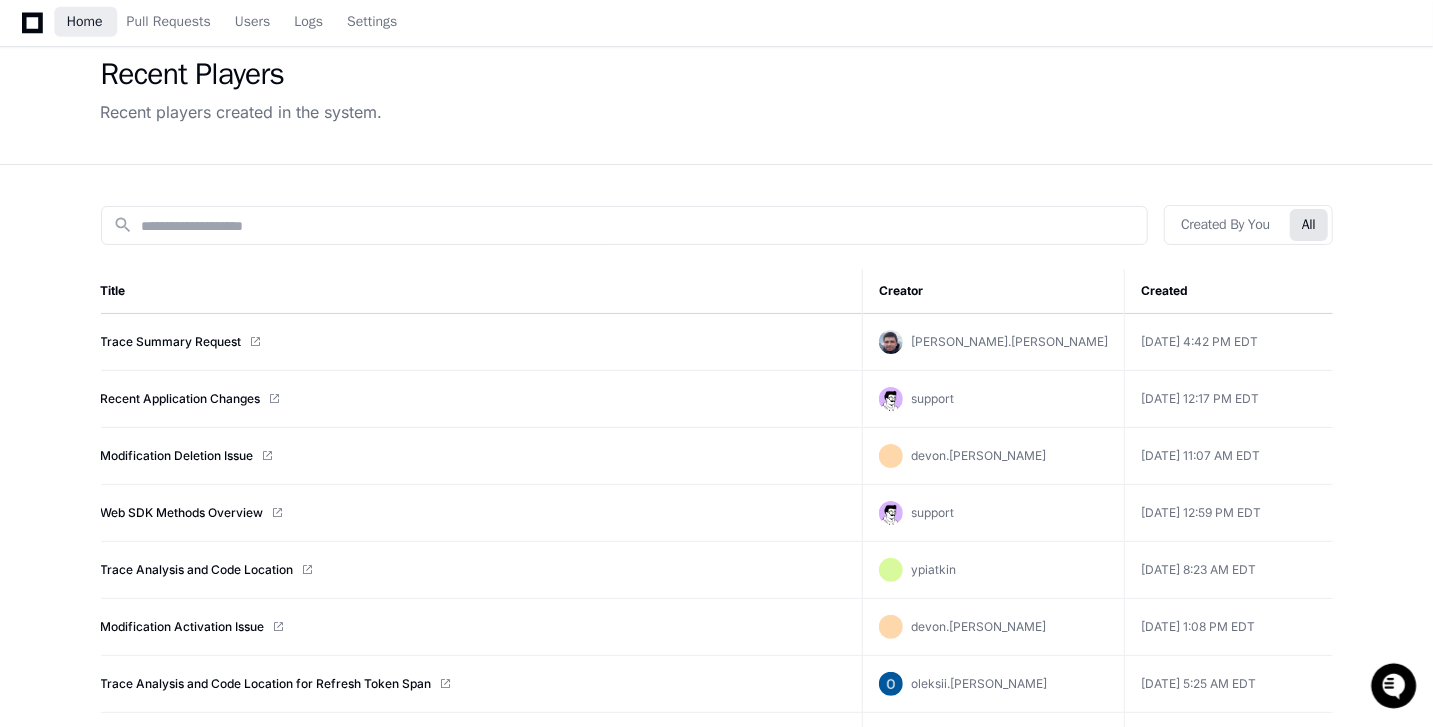 click on "Home" at bounding box center (85, 22) 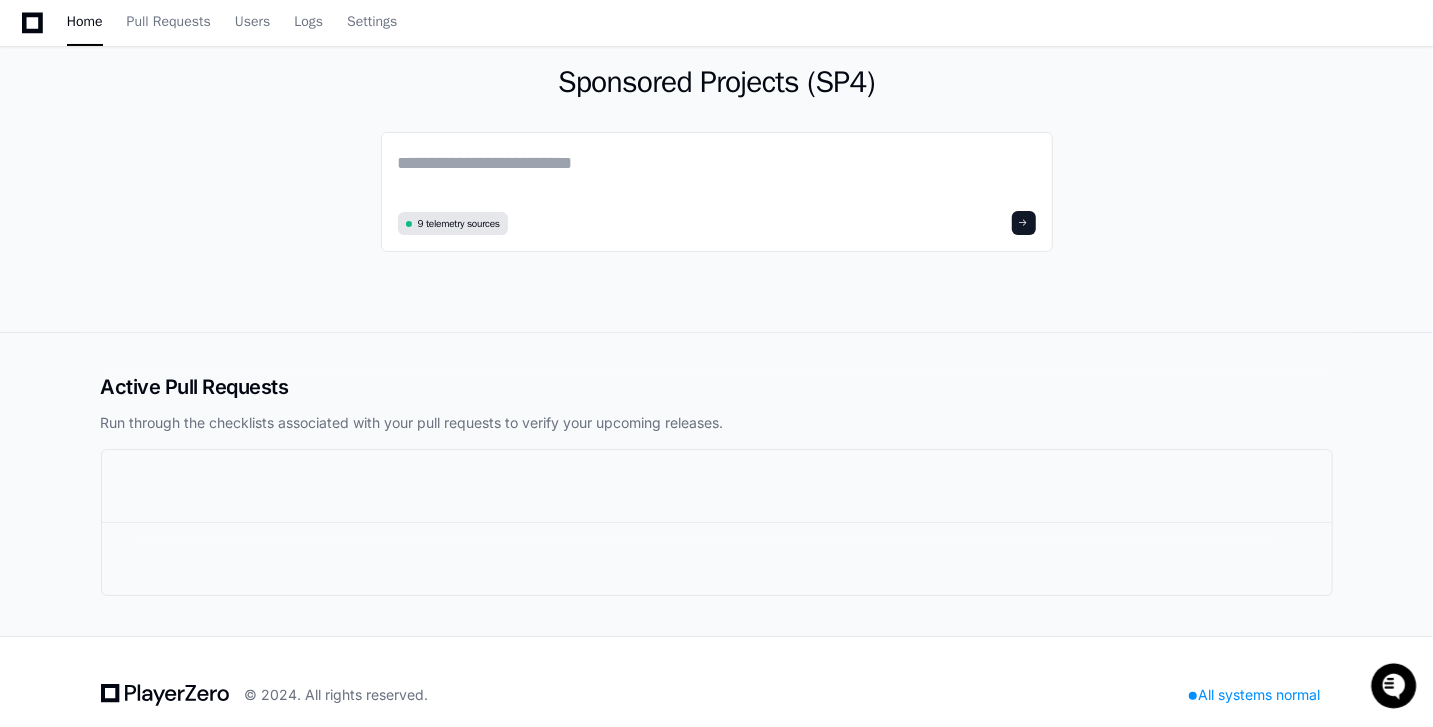 scroll, scrollTop: 0, scrollLeft: 0, axis: both 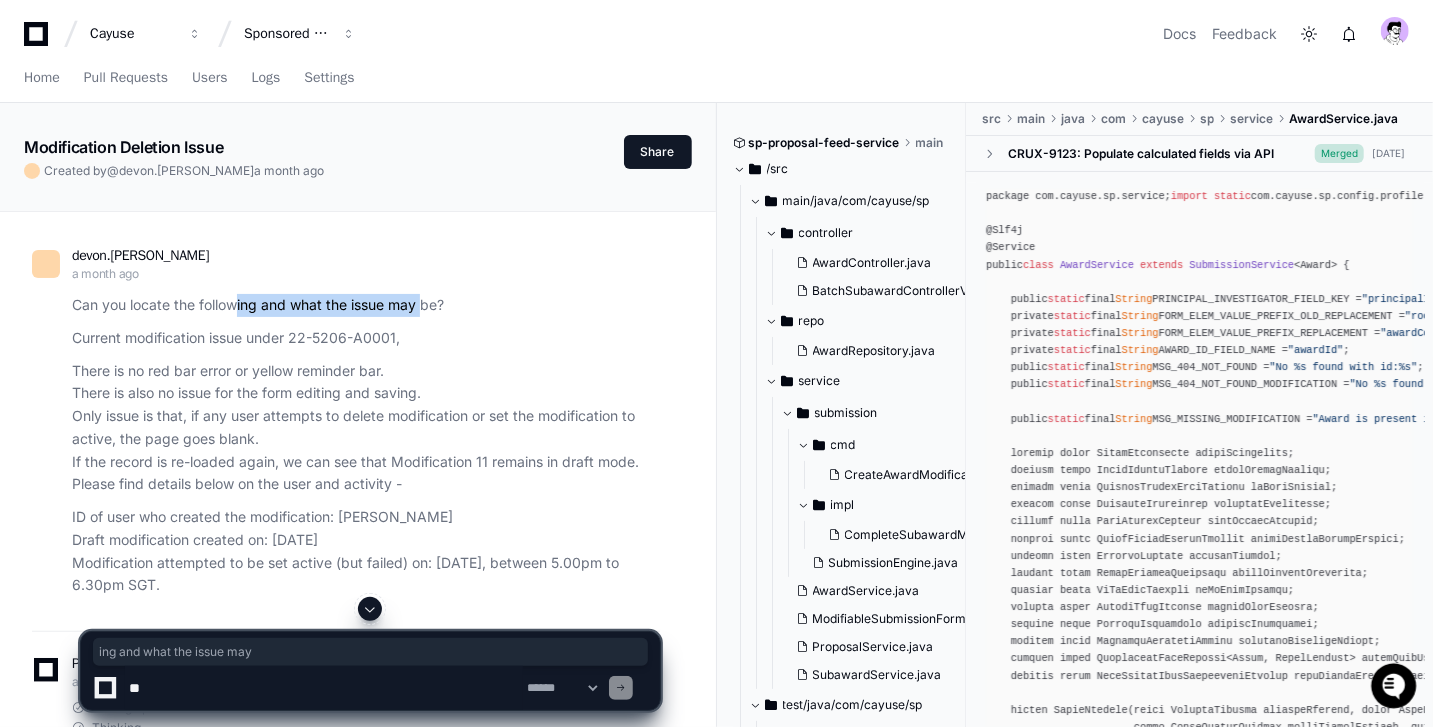 drag, startPoint x: 234, startPoint y: 296, endPoint x: 425, endPoint y: 299, distance: 191.02356 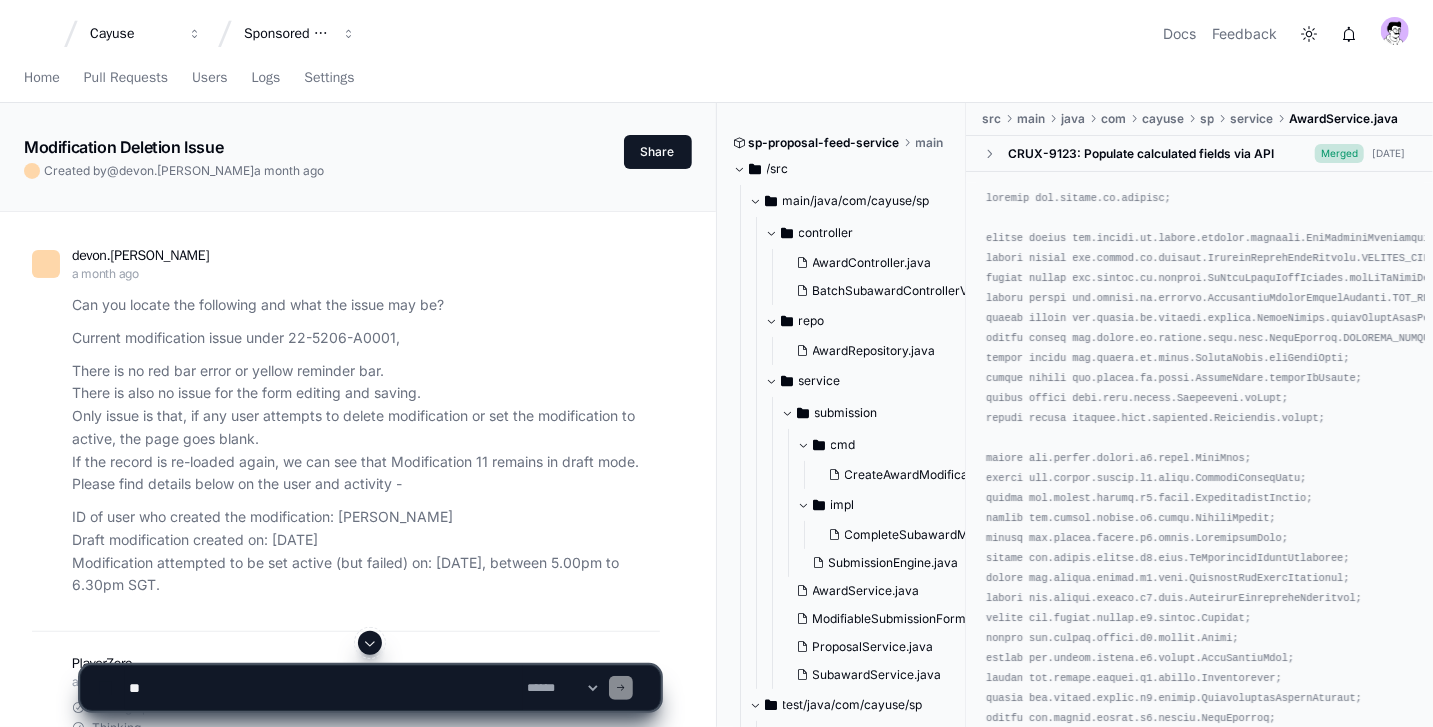 scroll, scrollTop: 0, scrollLeft: 0, axis: both 